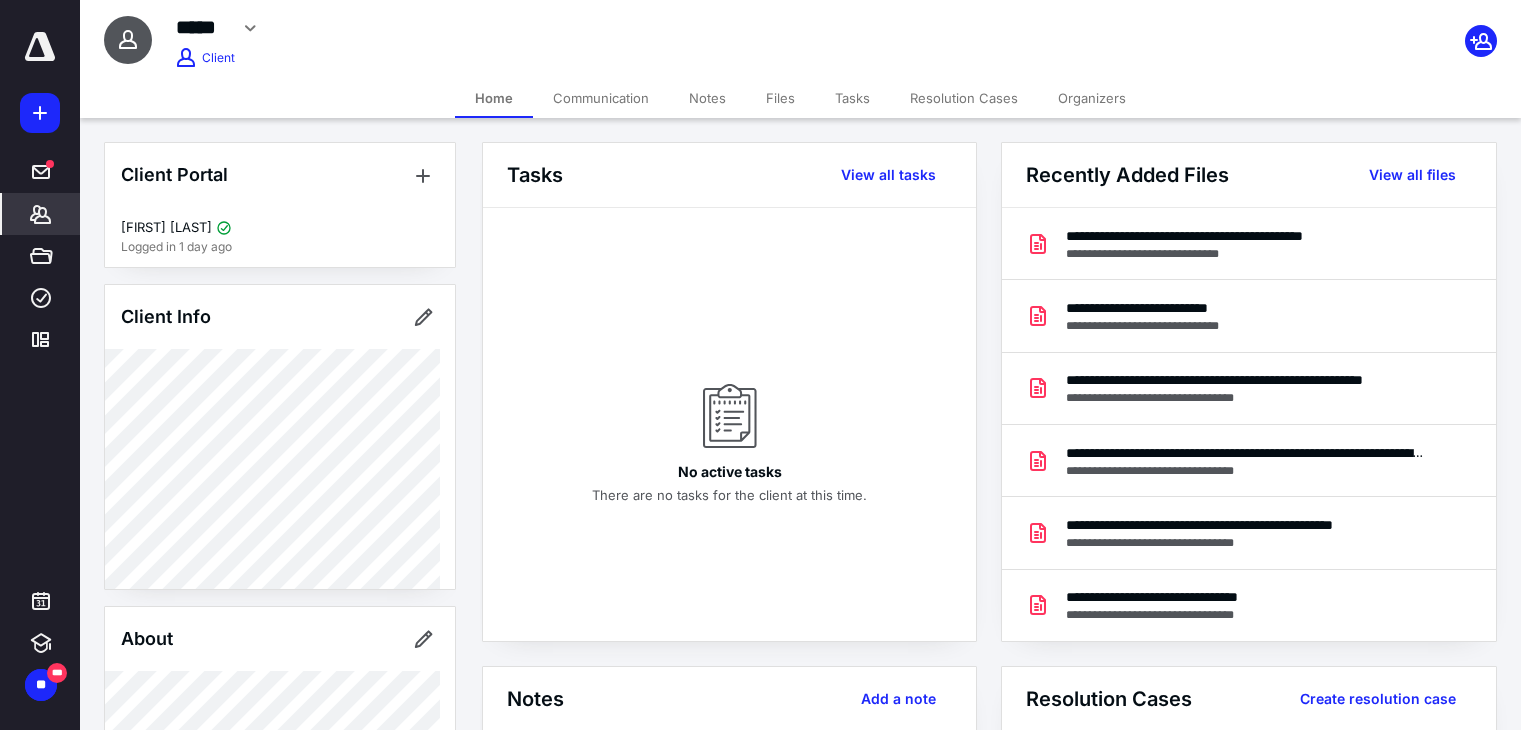 scroll, scrollTop: 0, scrollLeft: 0, axis: both 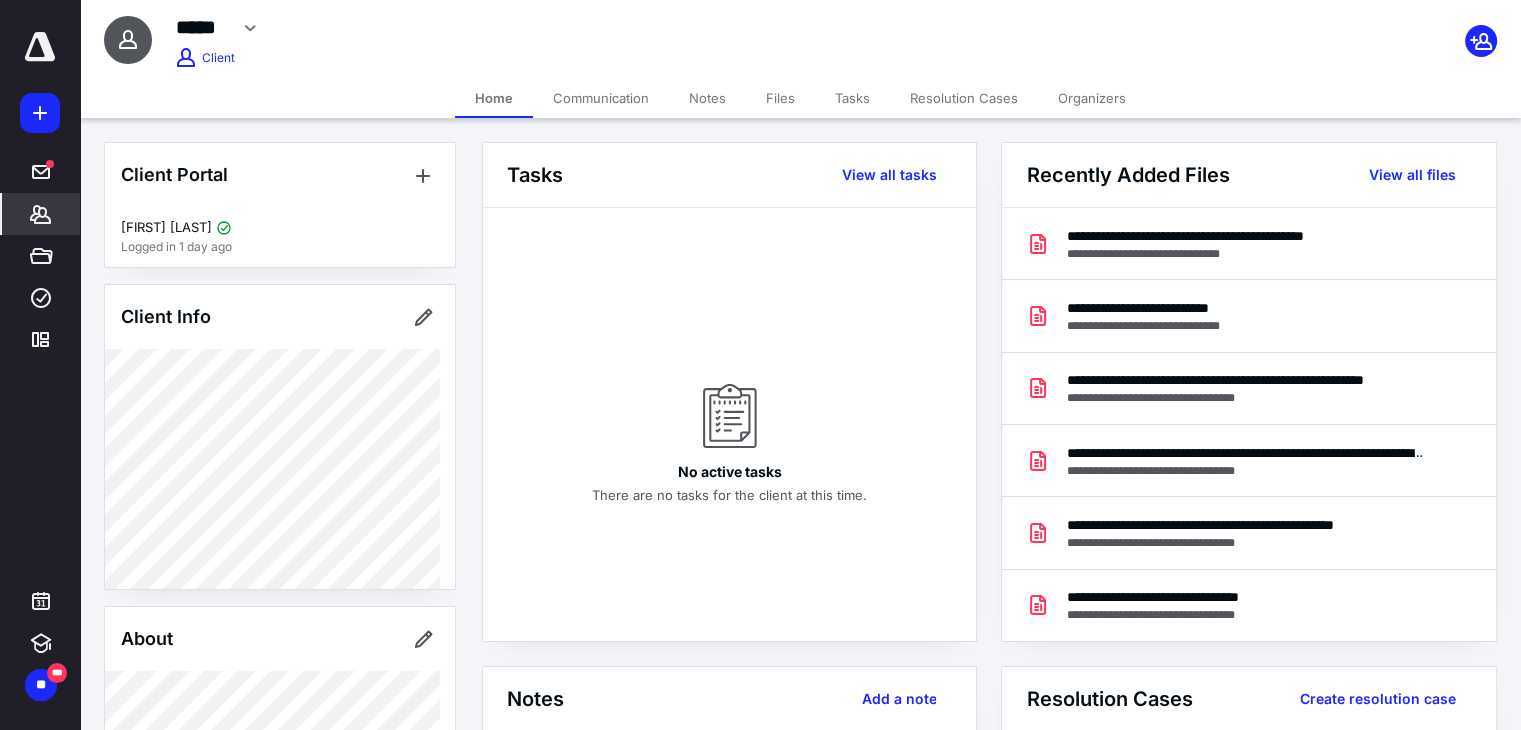 click 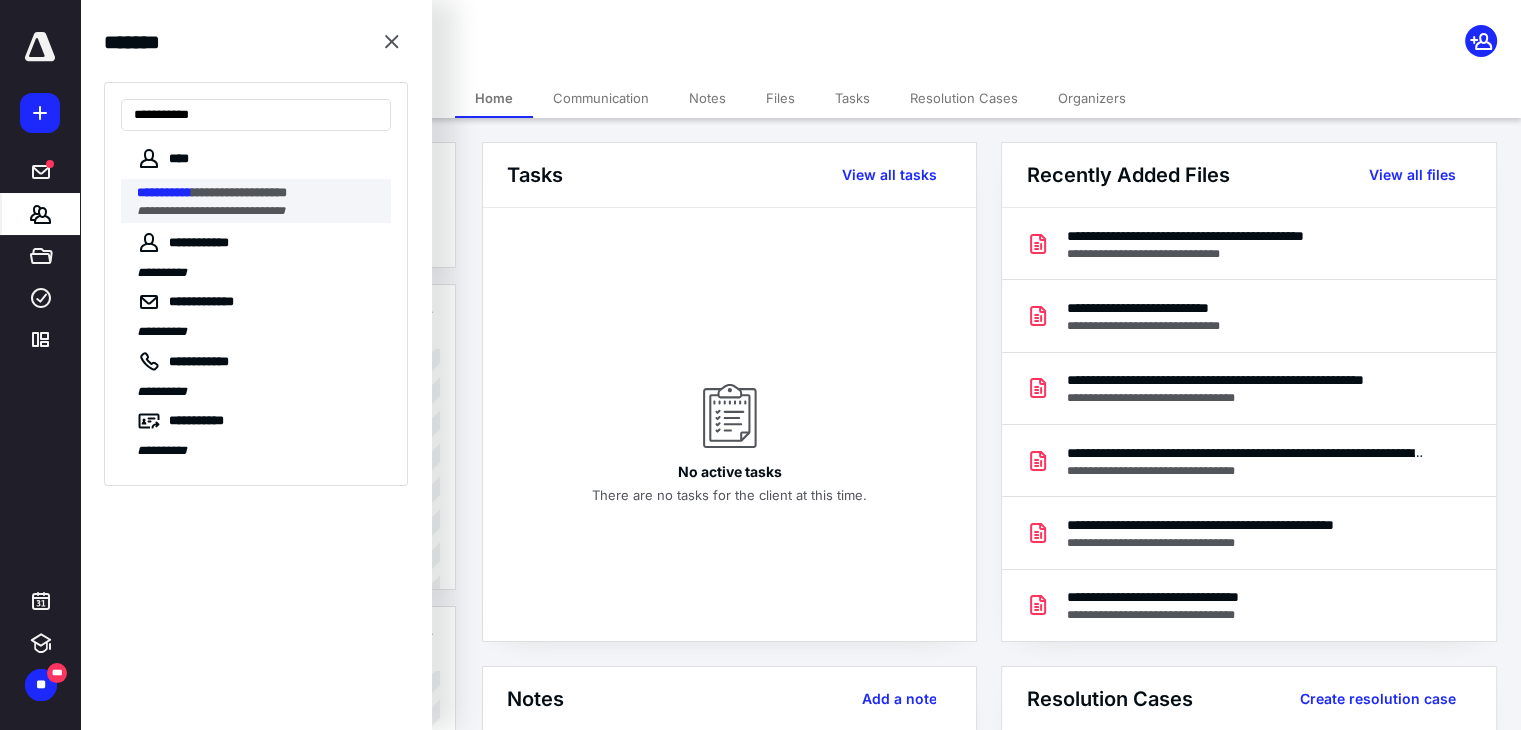 type on "**********" 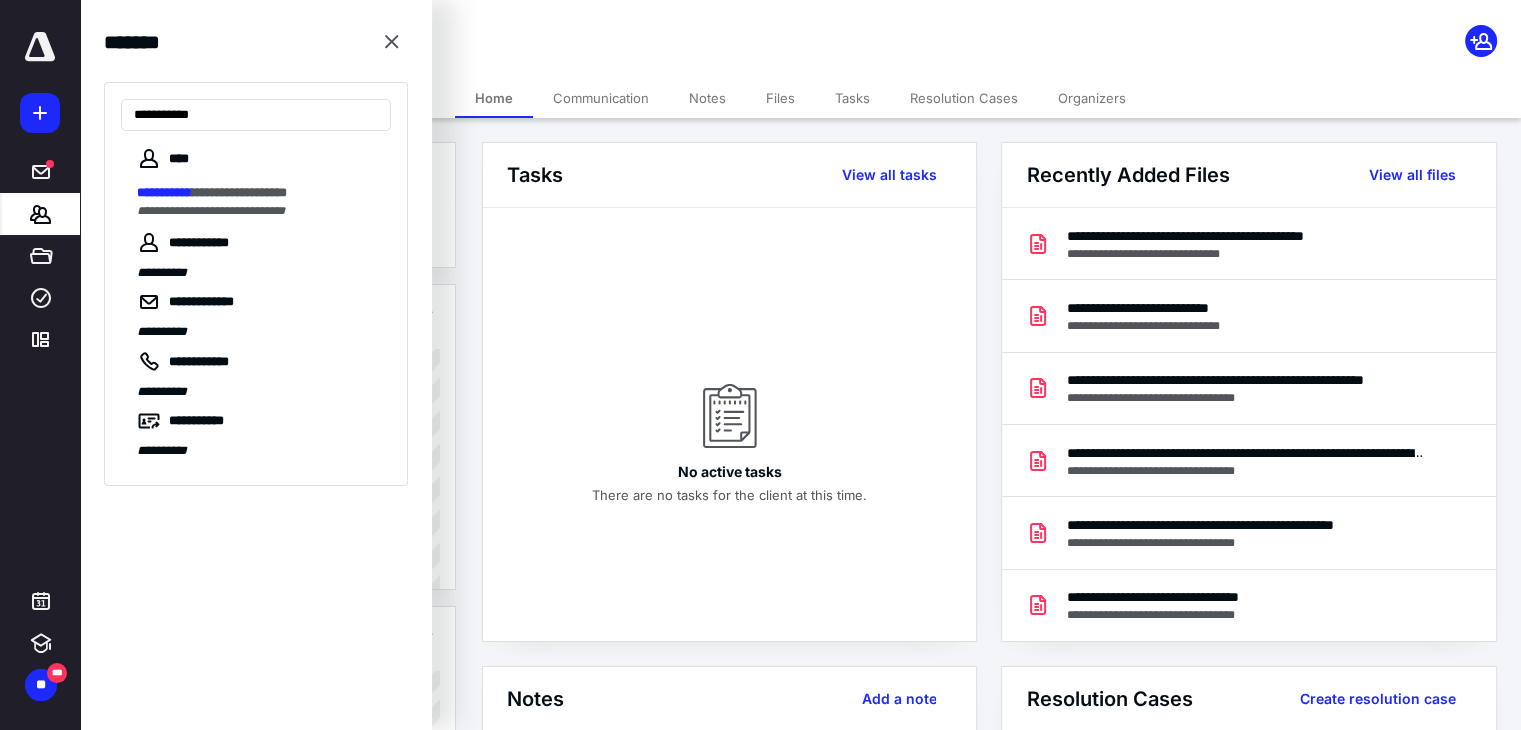 click on "Files" at bounding box center [780, 98] 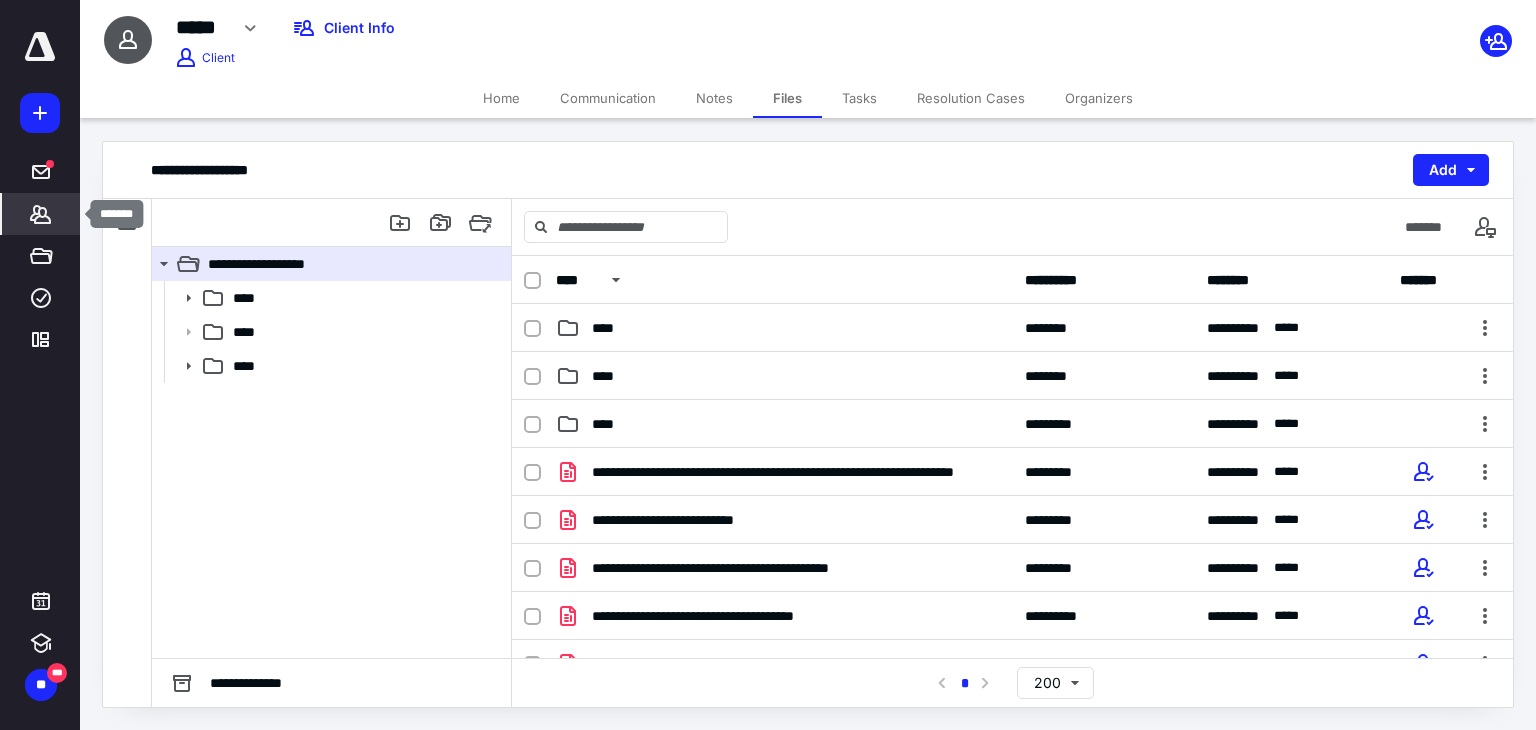 click 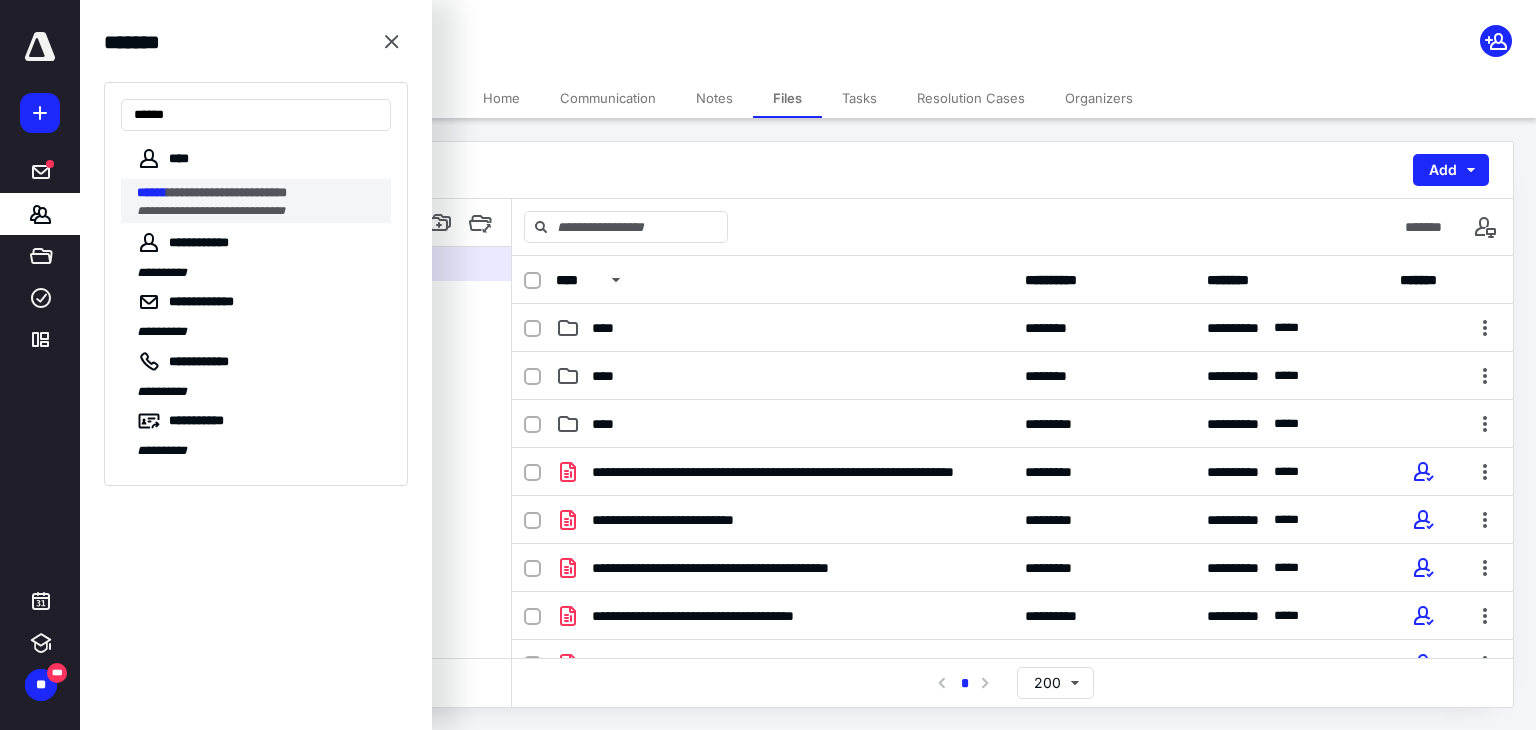 type on "******" 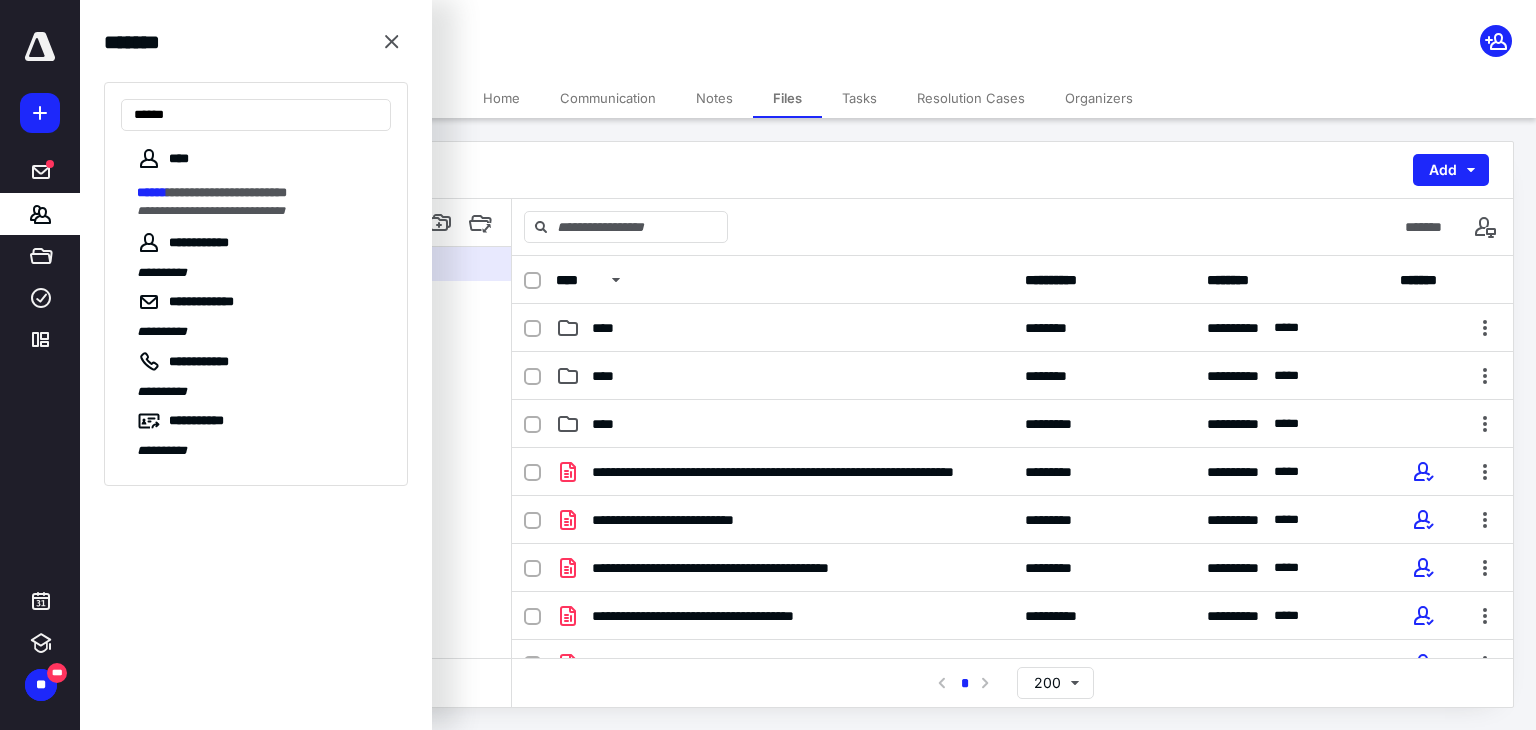 drag, startPoint x: 181, startPoint y: 213, endPoint x: 330, endPoint y: 200, distance: 149.56604 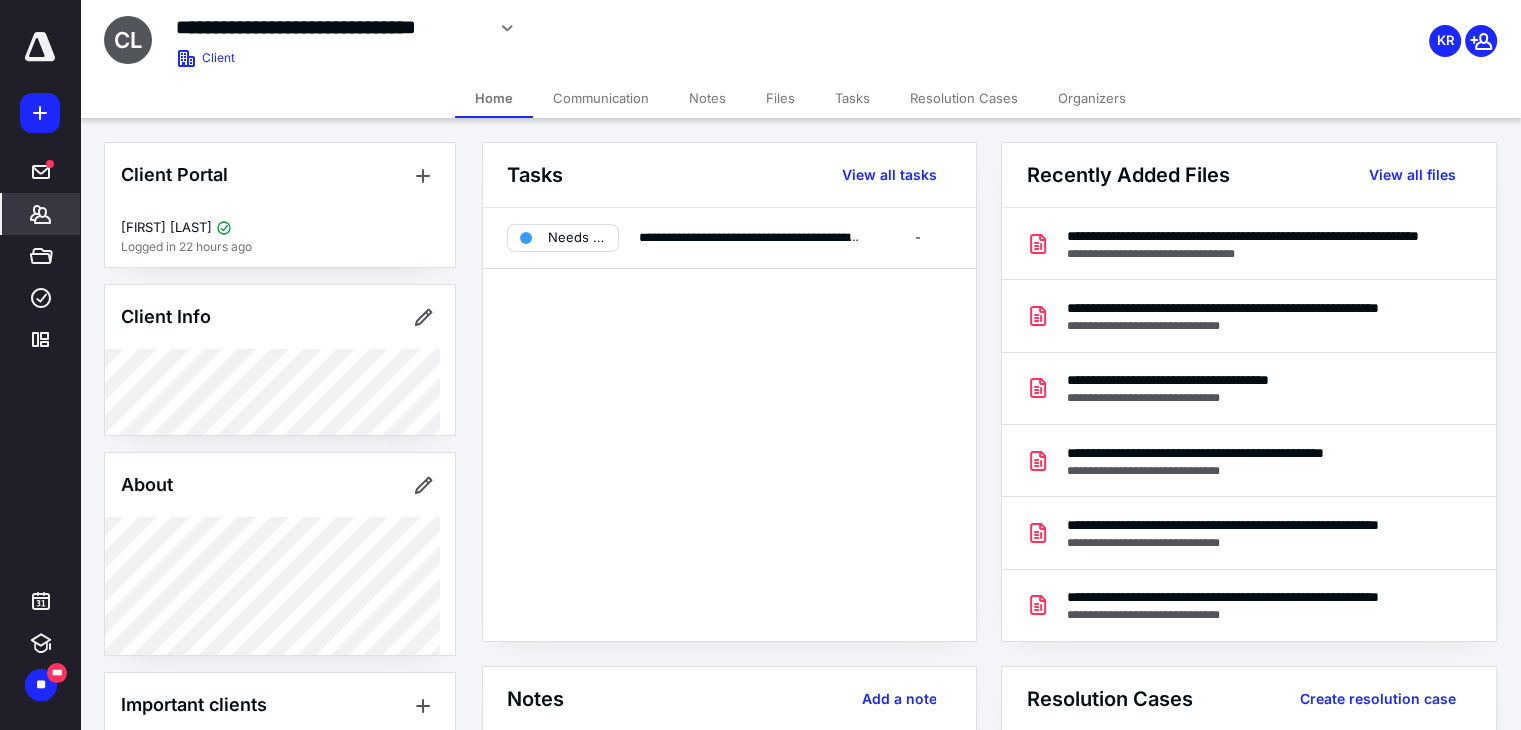 click on "Files" at bounding box center [780, 98] 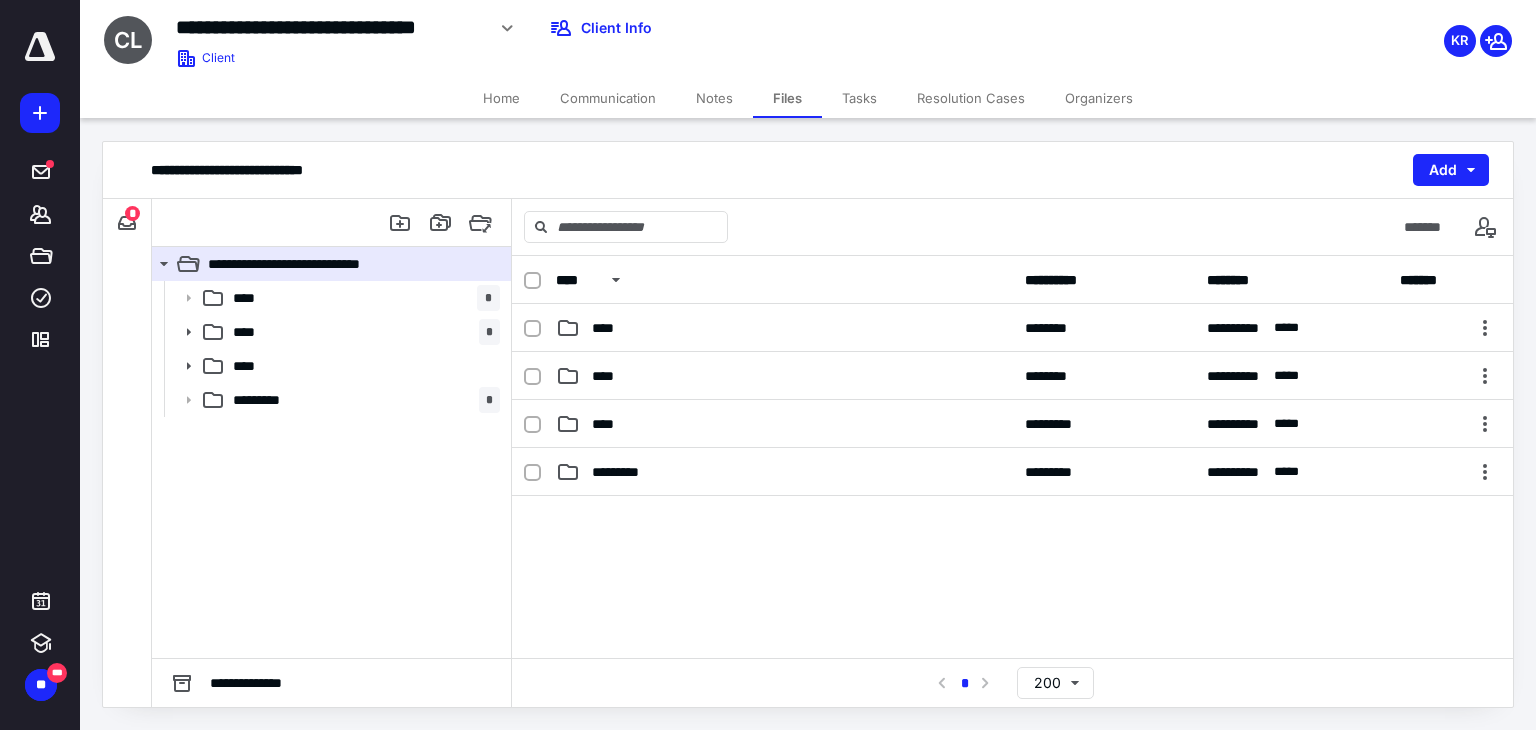 click on "Tasks" at bounding box center (859, 98) 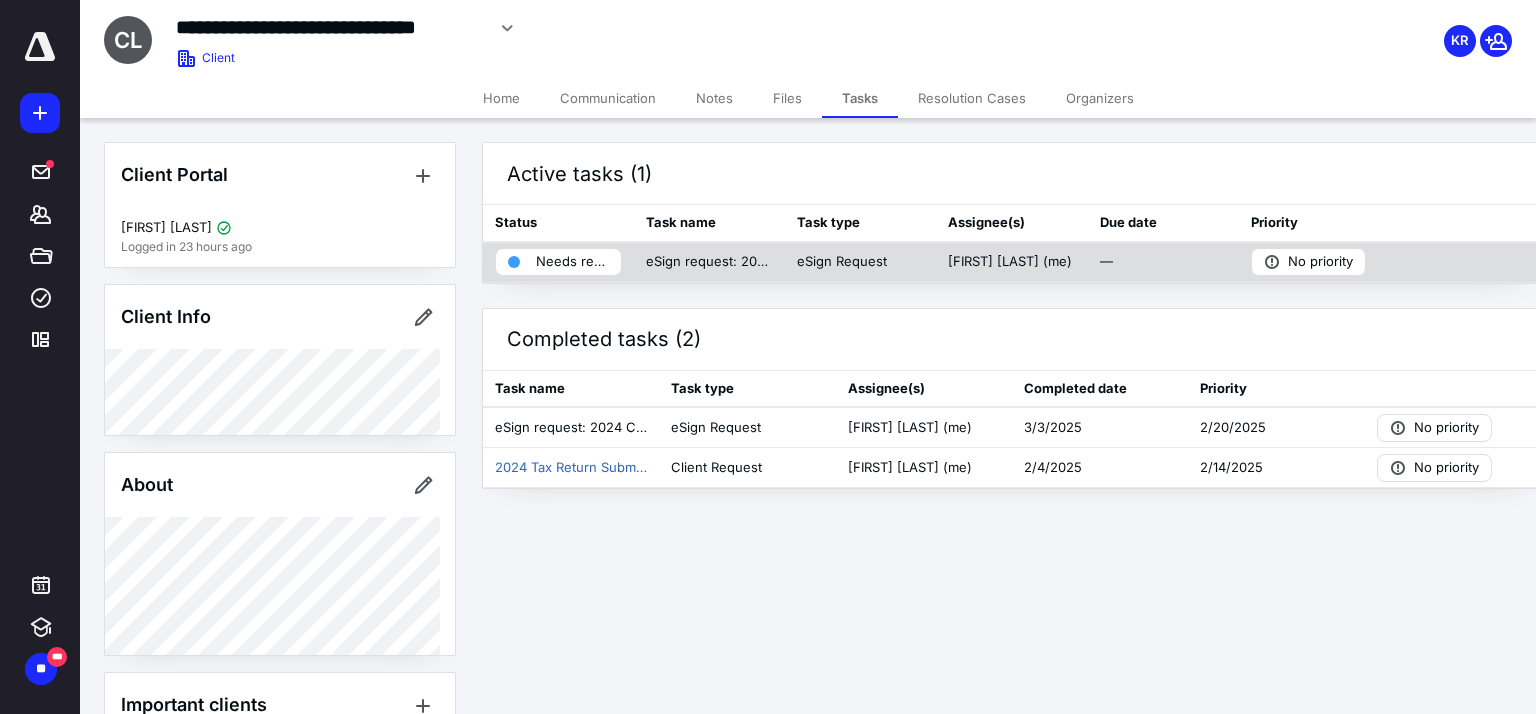 click on "Needs review" at bounding box center [572, 262] 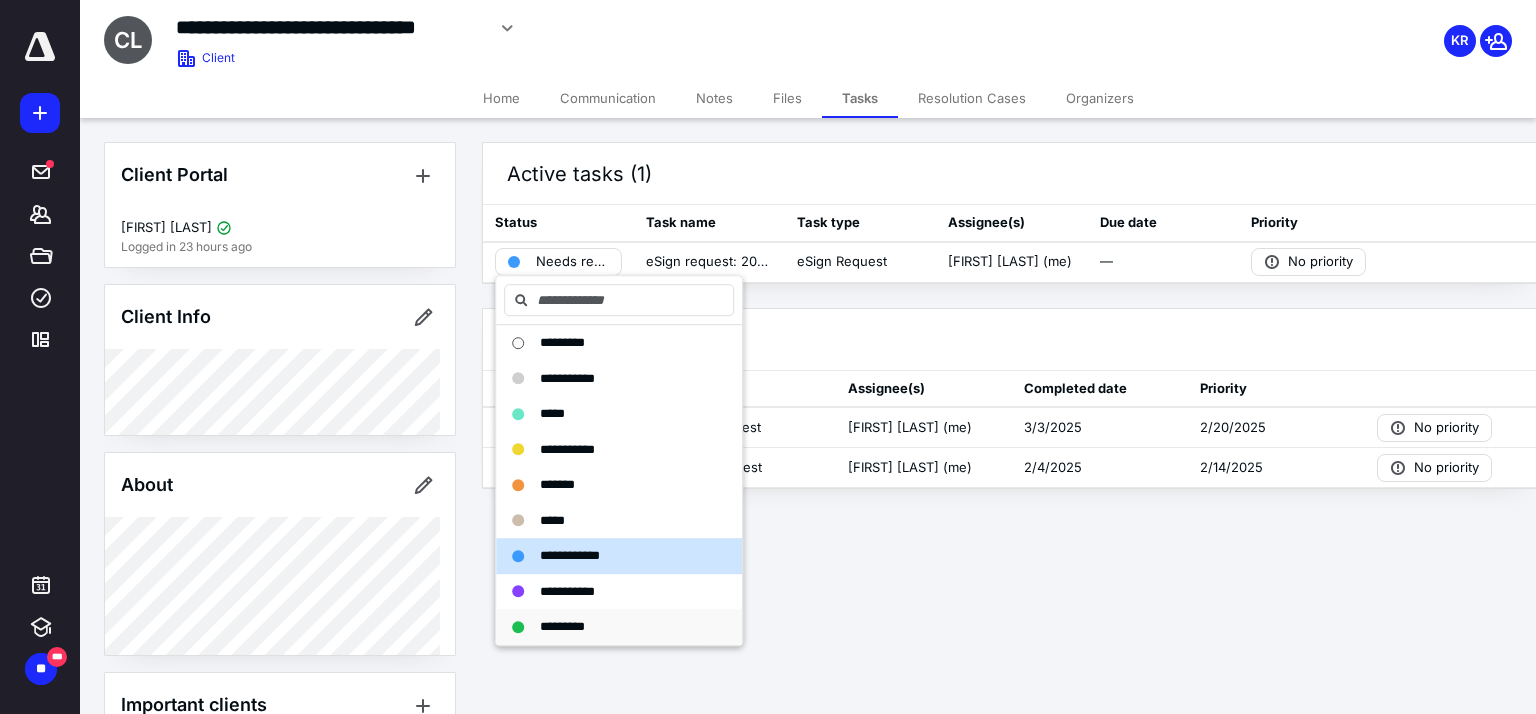 click on "*********" at bounding box center (607, 627) 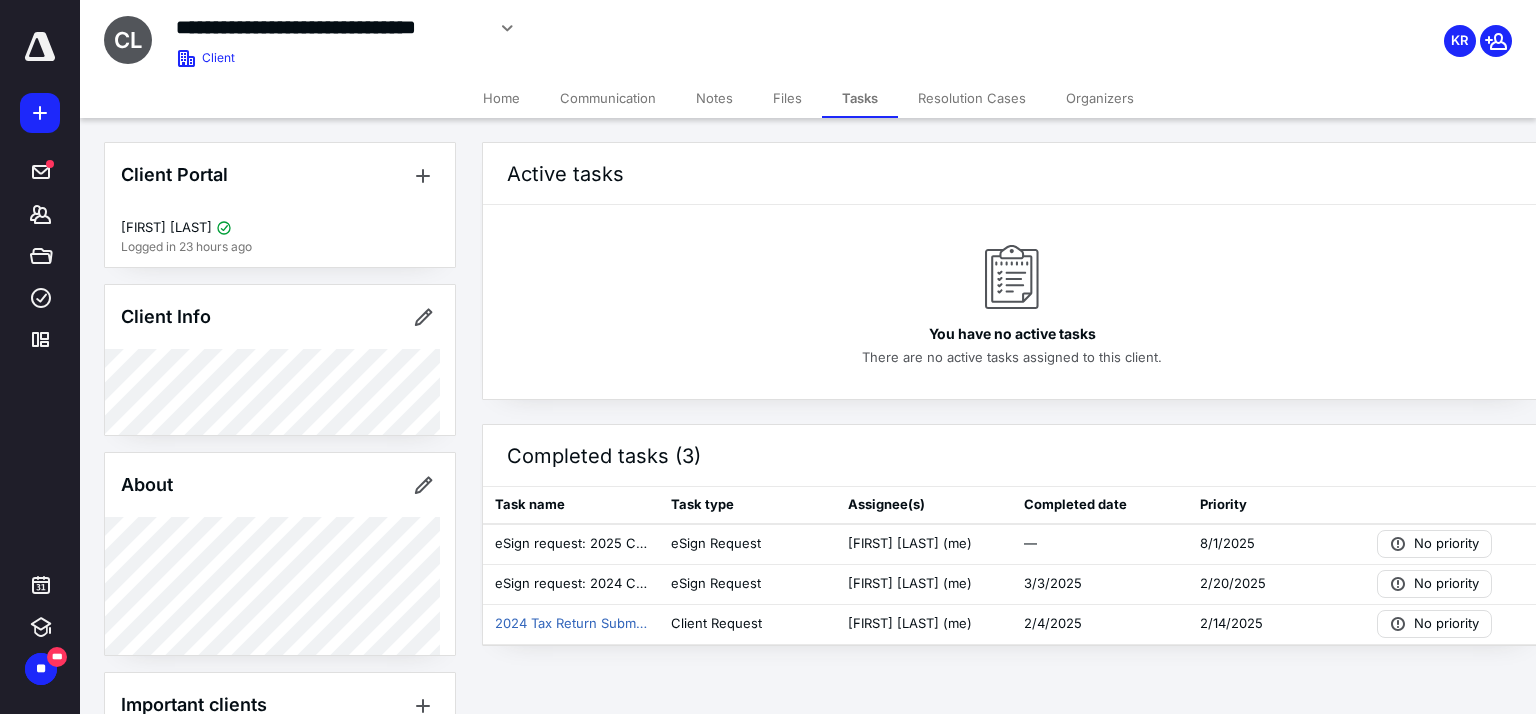 click on "Tasks" at bounding box center (860, 98) 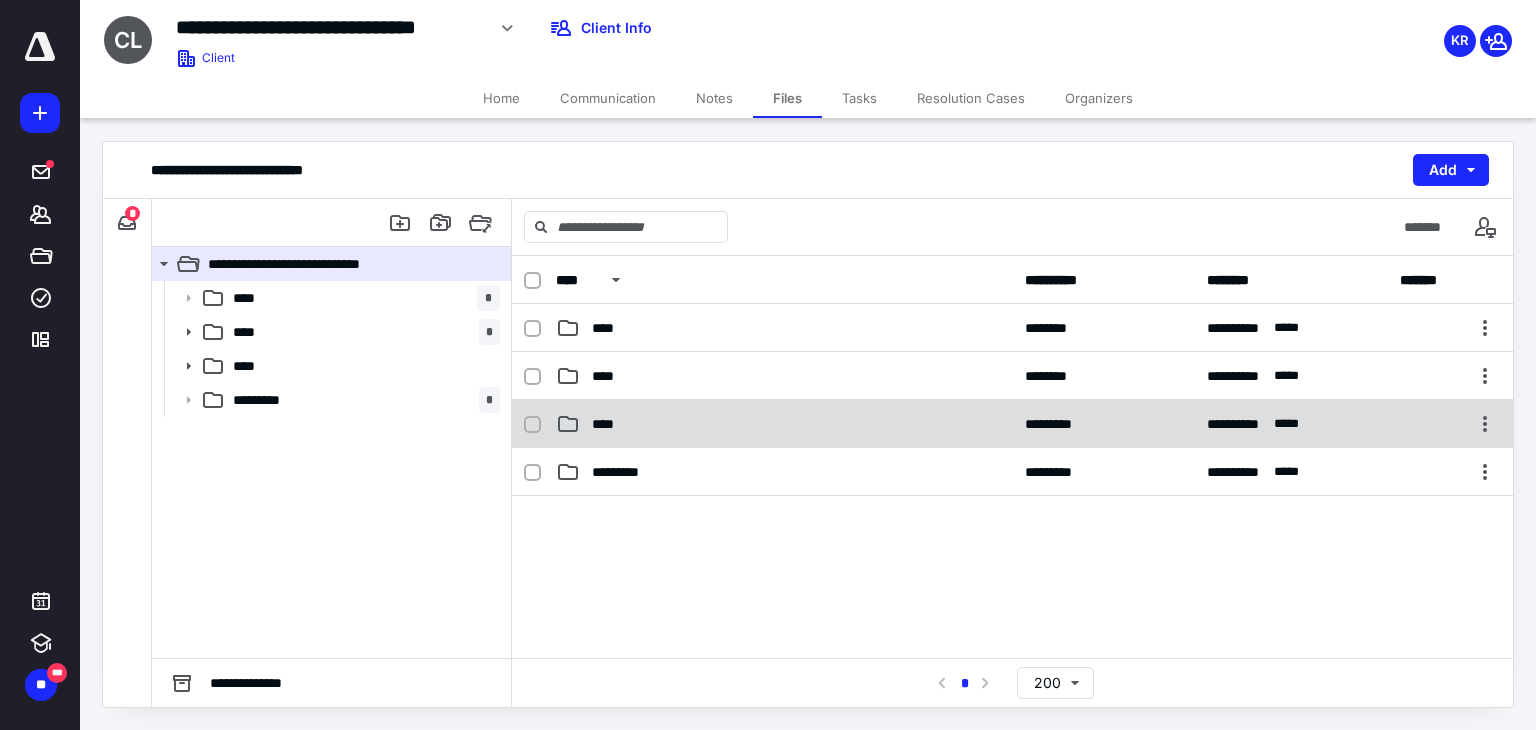 click on "****" at bounding box center [609, 424] 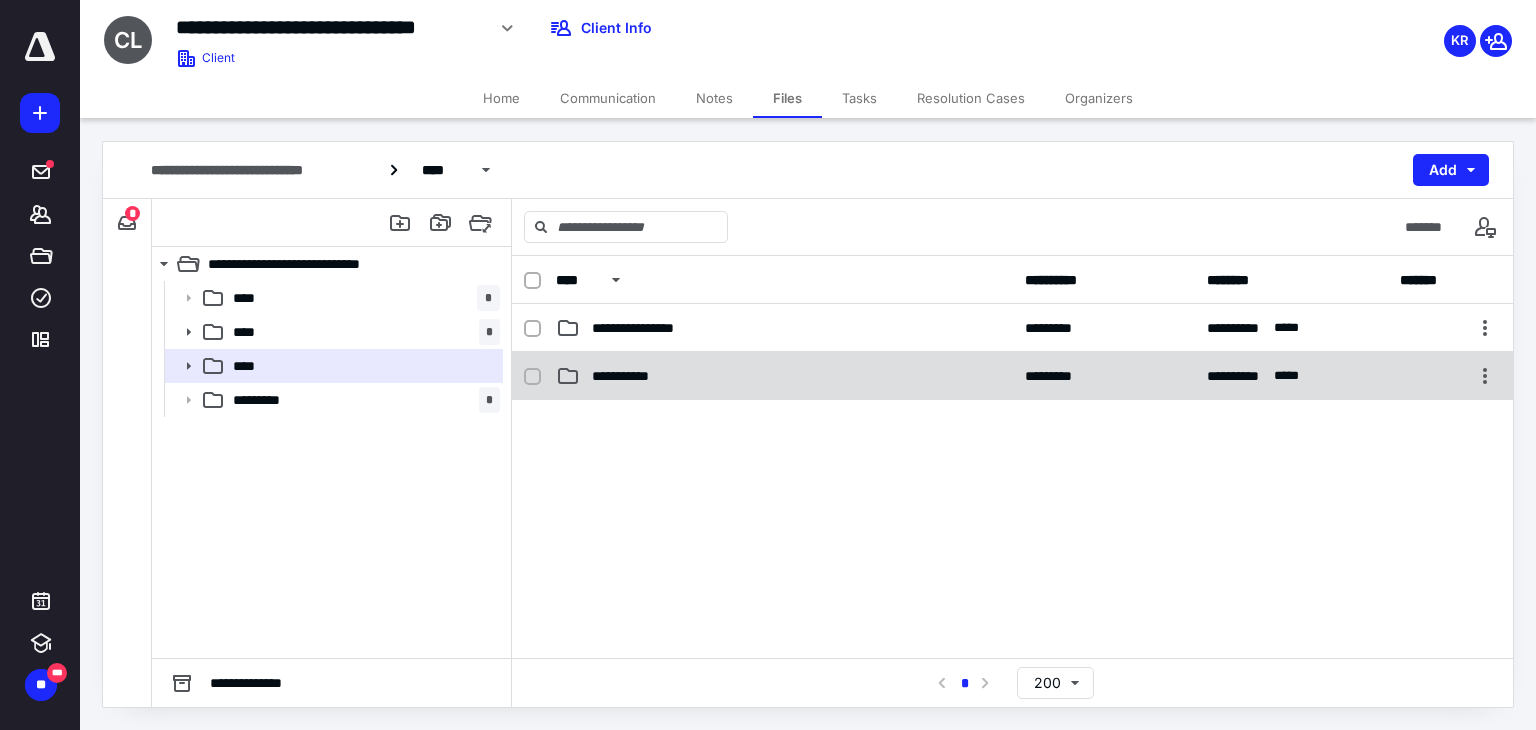 click on "**********" at bounding box center [631, 376] 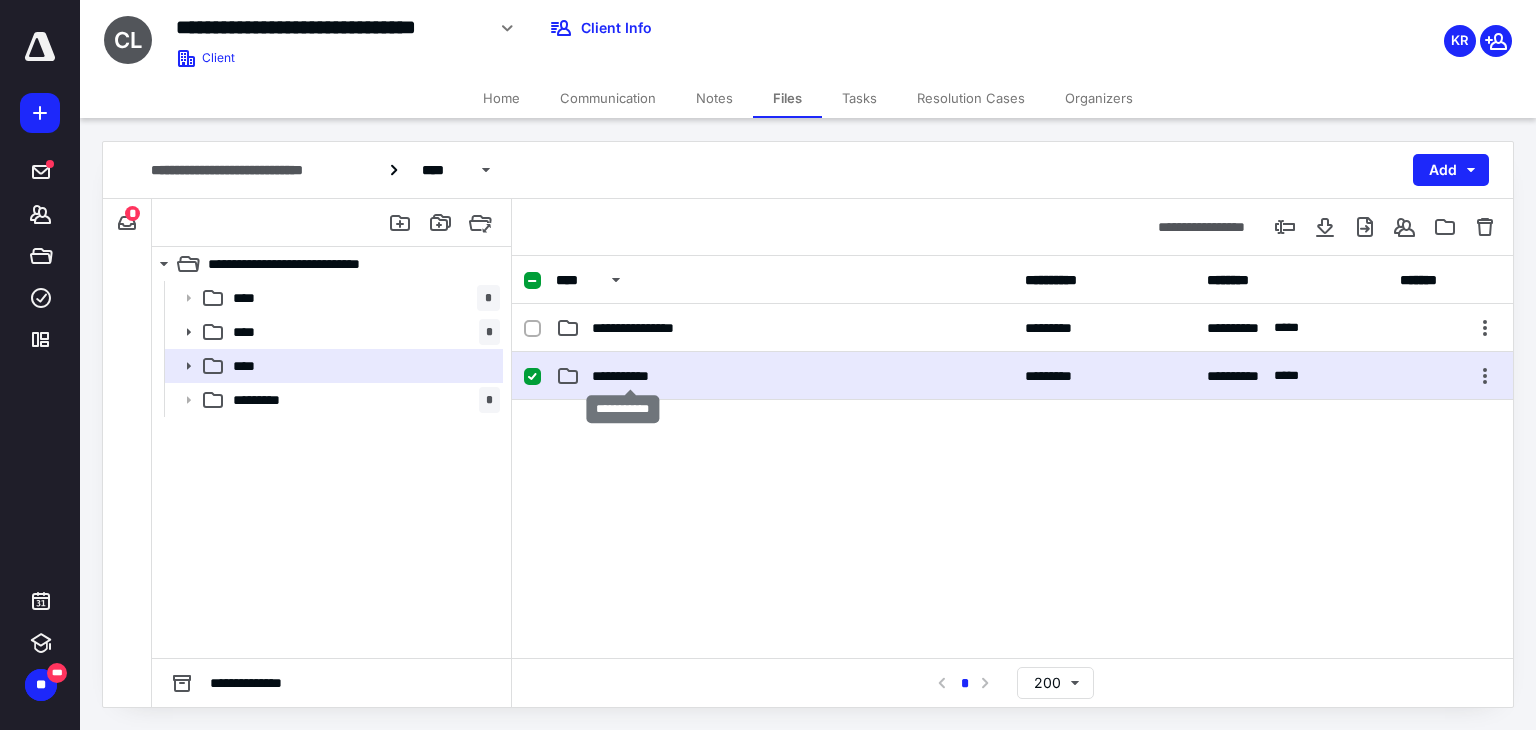 click on "**********" at bounding box center [631, 376] 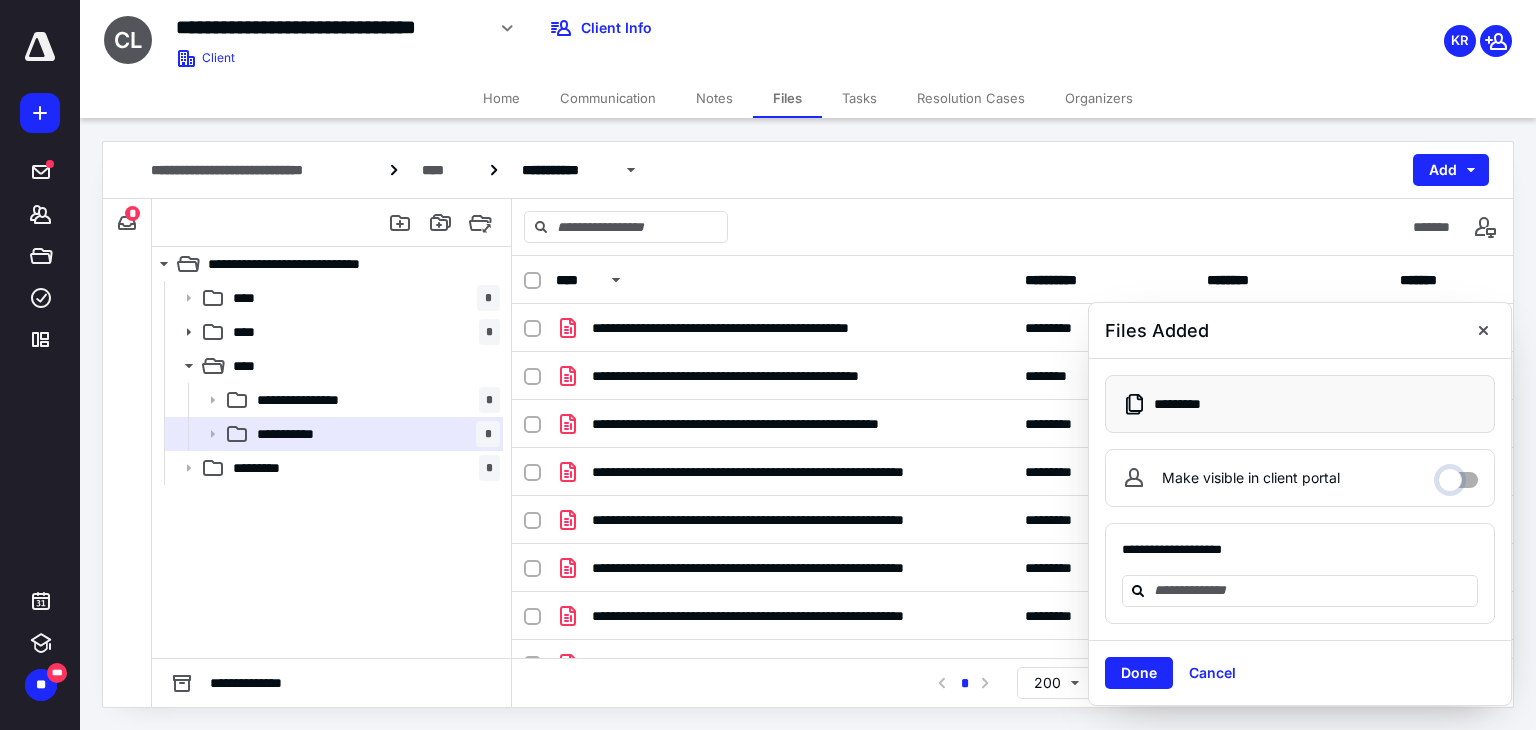 click on "Make visible in client portal" at bounding box center [1458, 475] 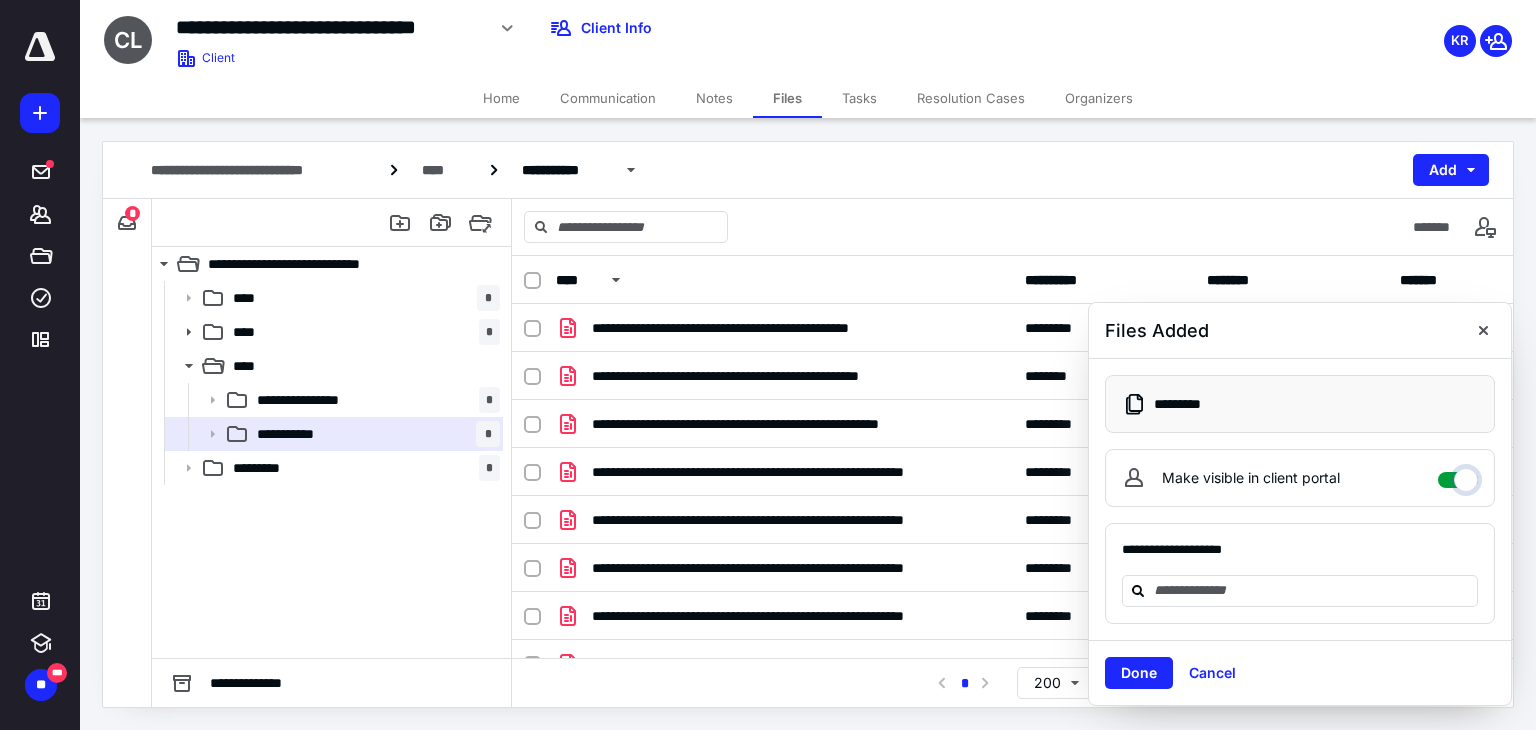 checkbox on "****" 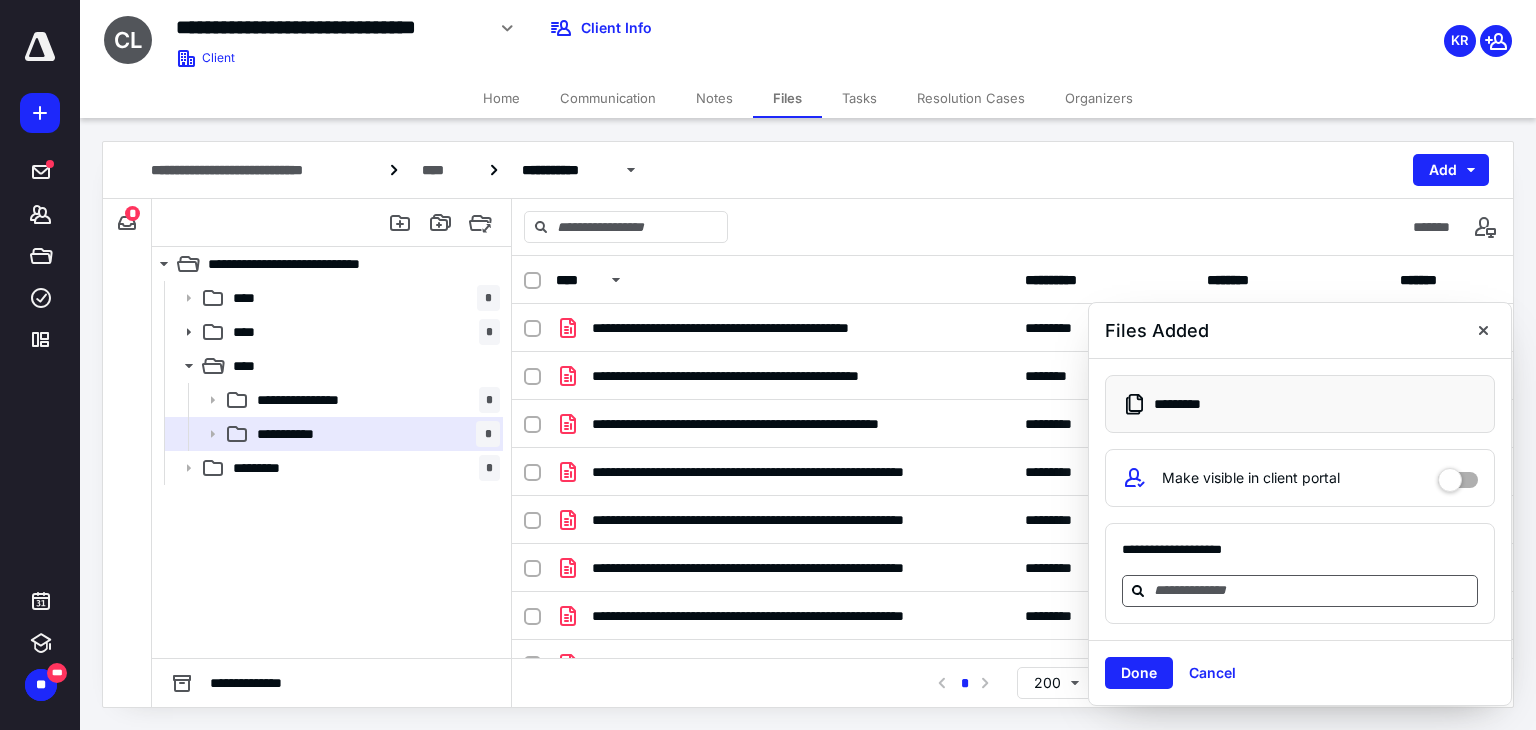 click at bounding box center [1312, 590] 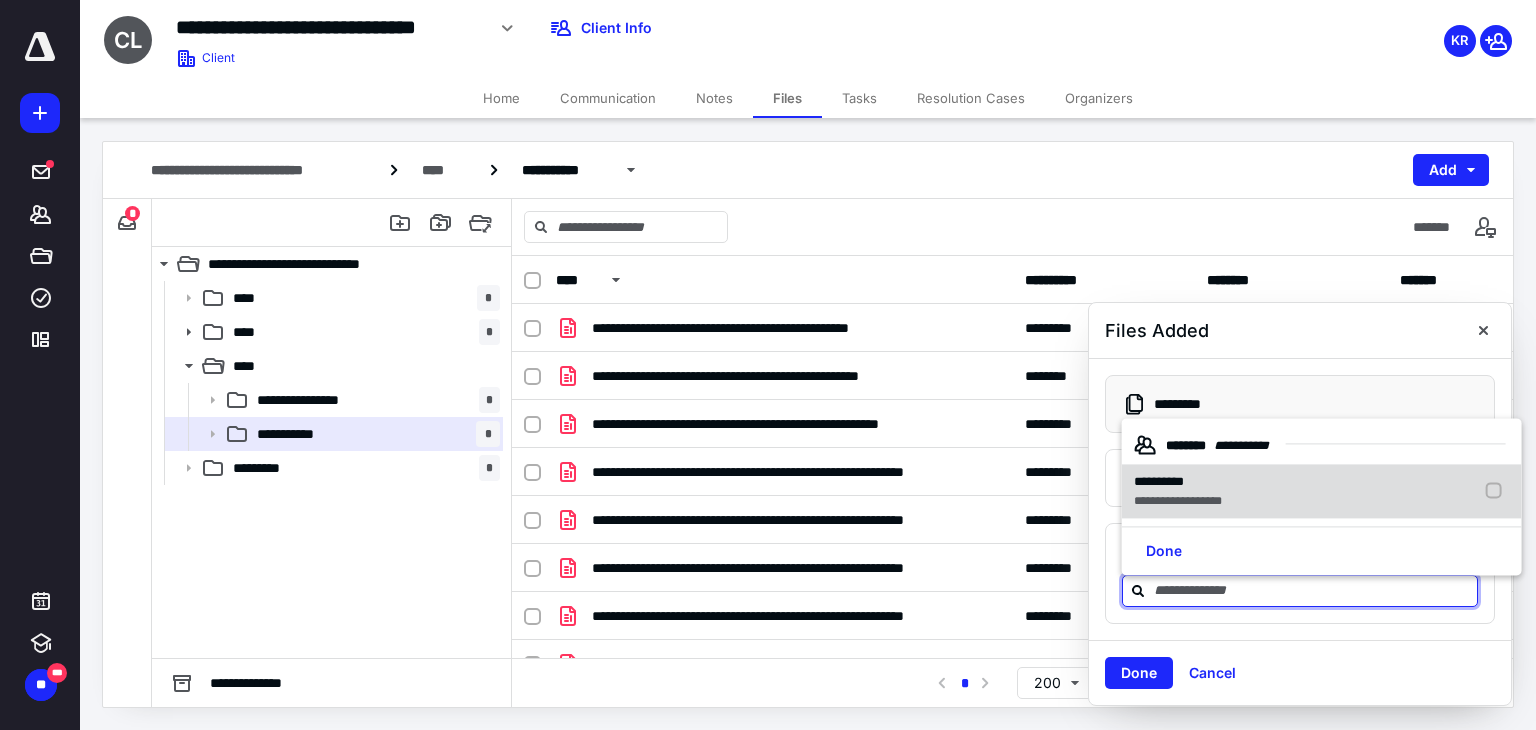 click on "**********" at bounding box center (1322, 491) 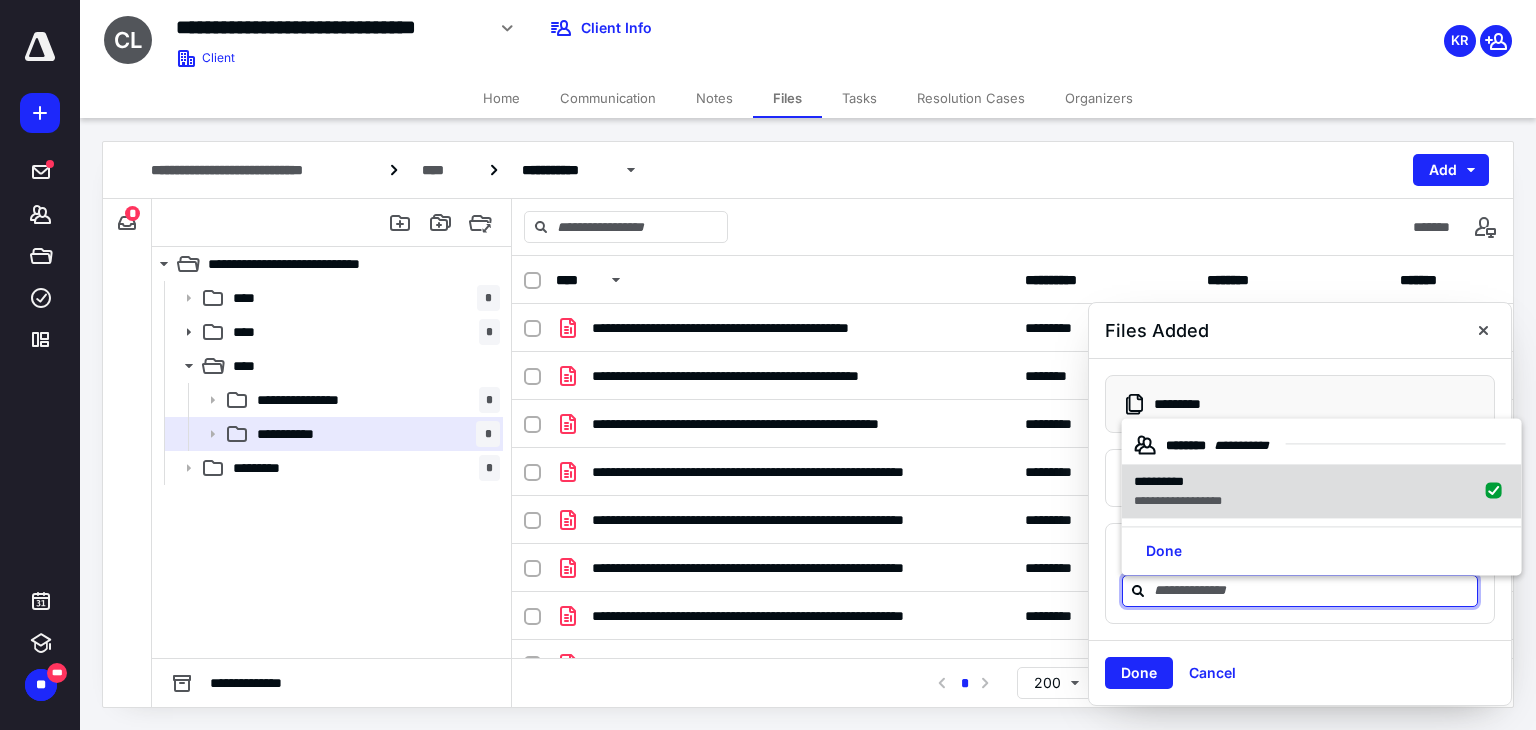 checkbox on "true" 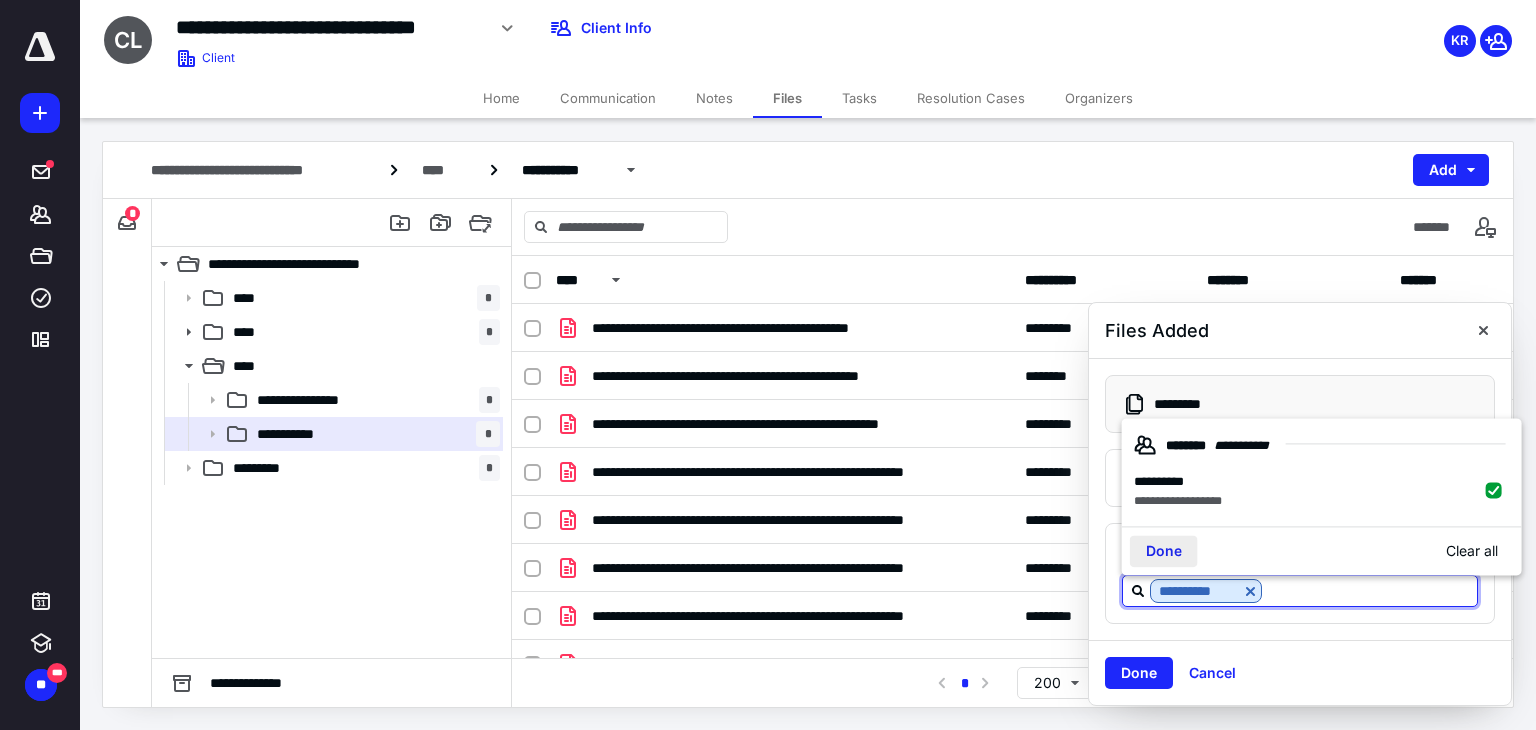 click on "Done" at bounding box center [1164, 551] 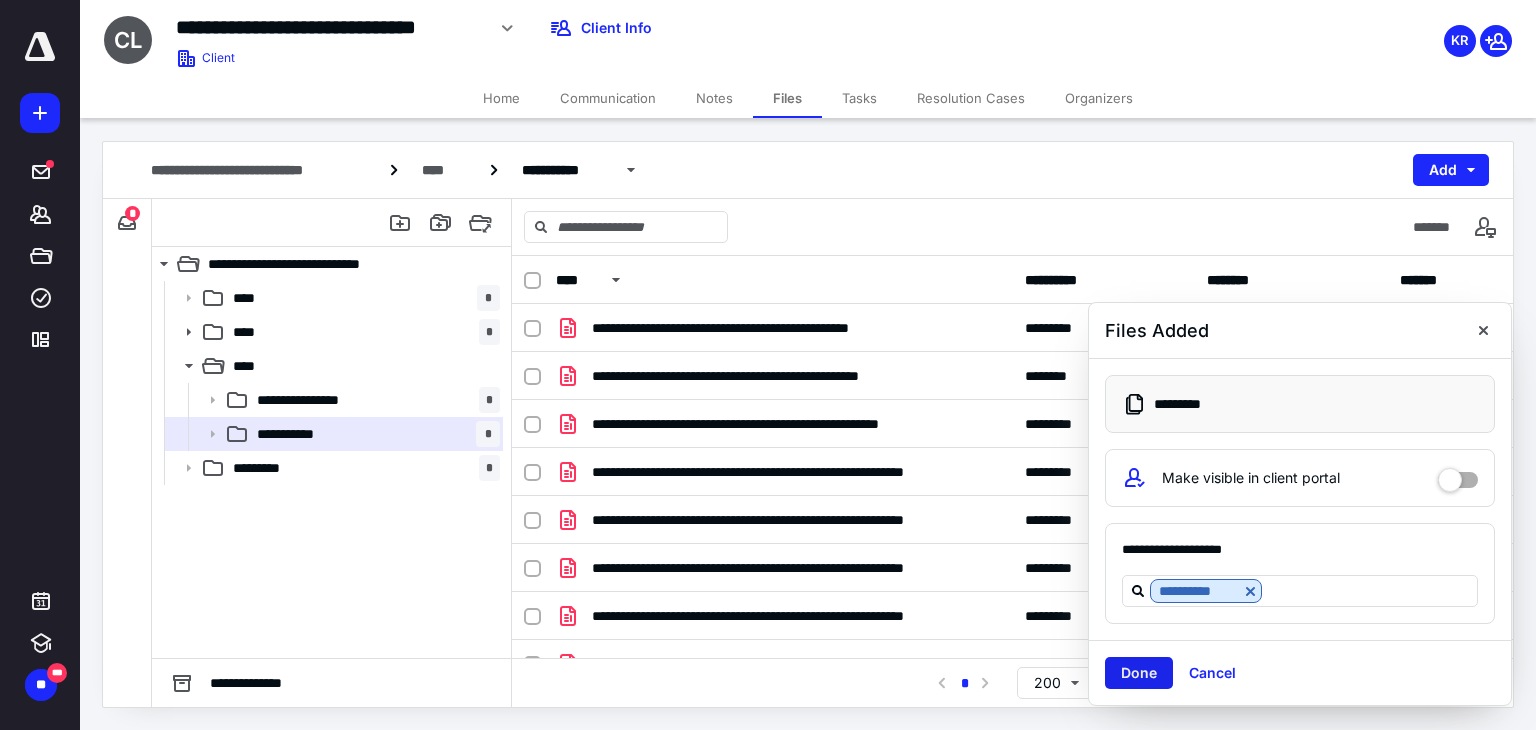 click on "Done" at bounding box center [1139, 673] 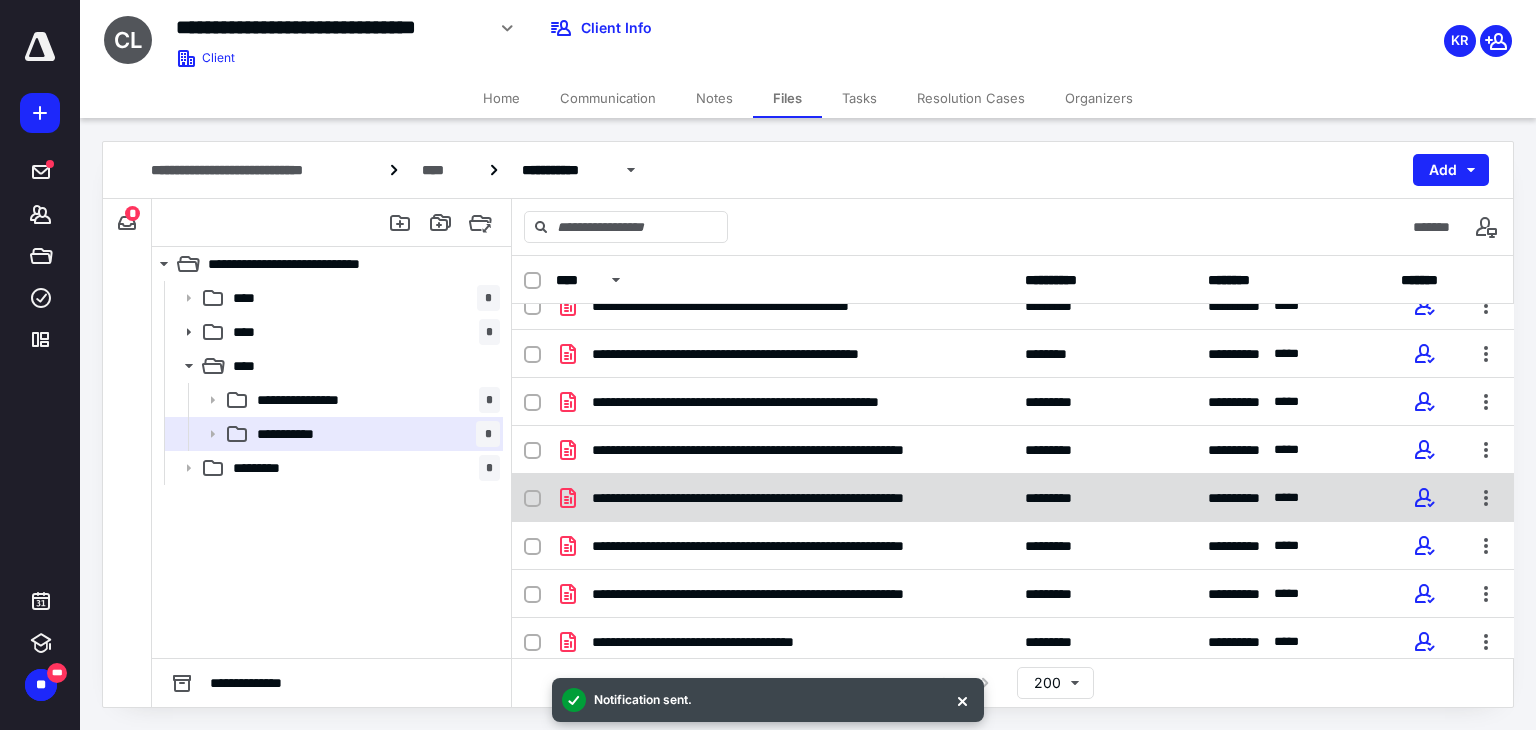 scroll, scrollTop: 28, scrollLeft: 0, axis: vertical 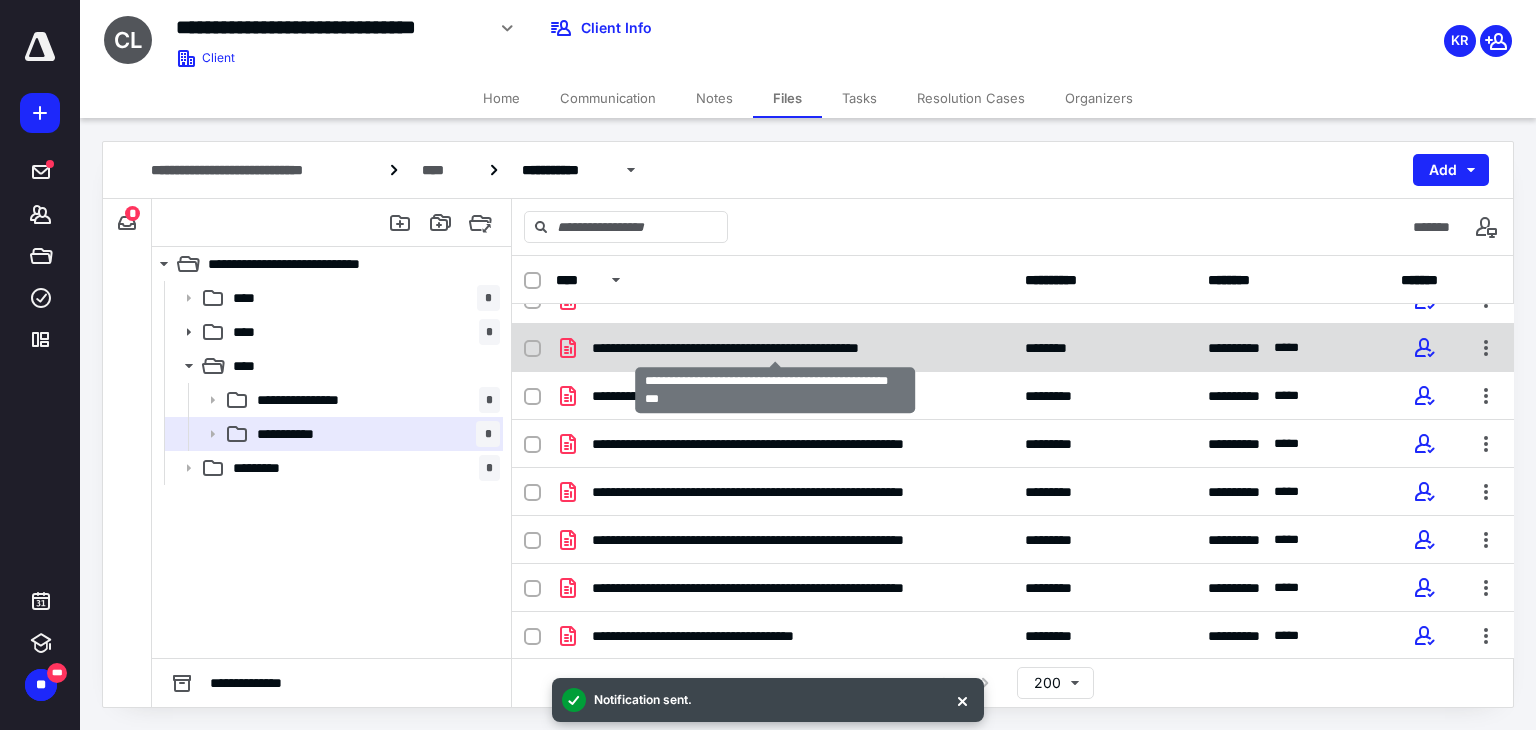 click on "**********" at bounding box center [775, 348] 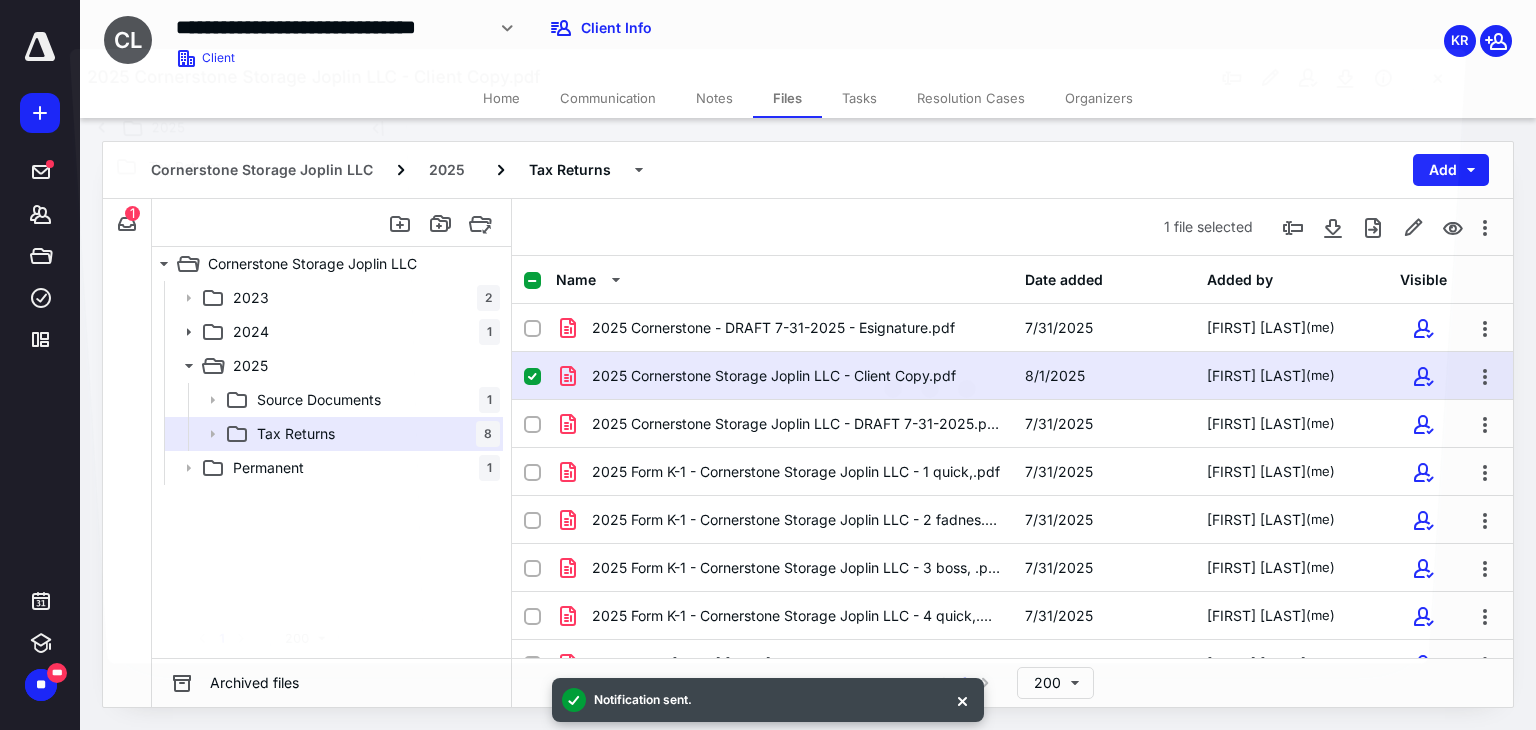 scroll, scrollTop: 28, scrollLeft: 0, axis: vertical 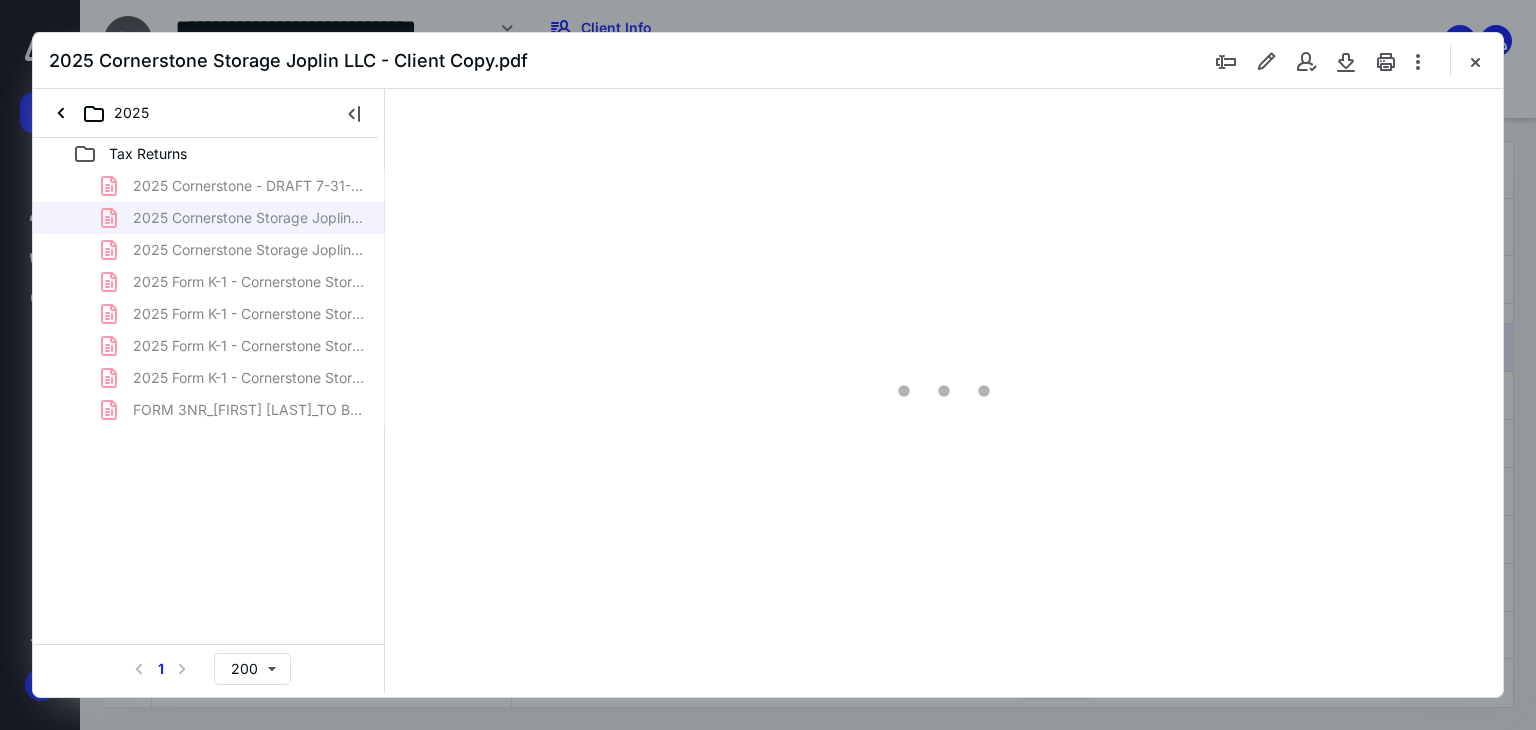 type on "179" 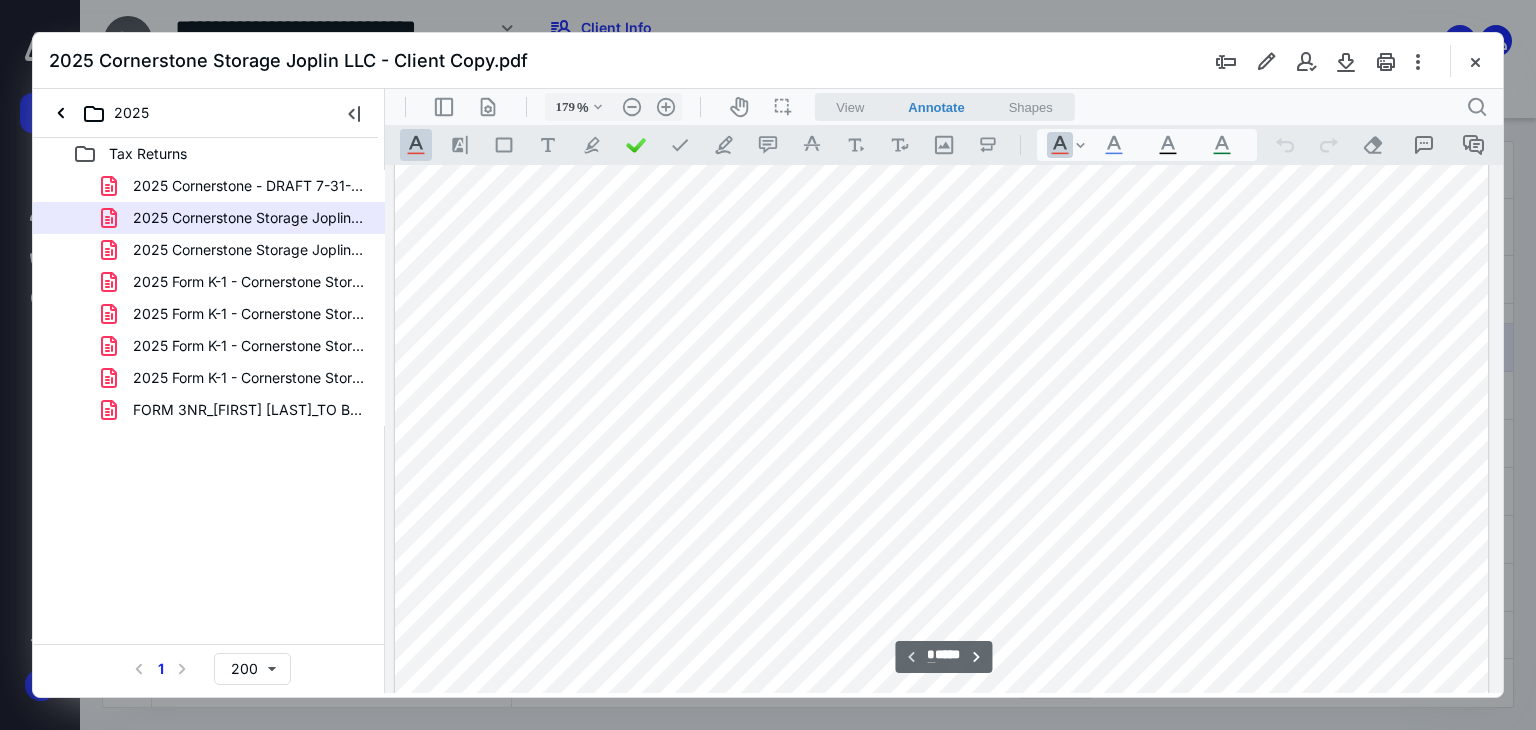 type on "*" 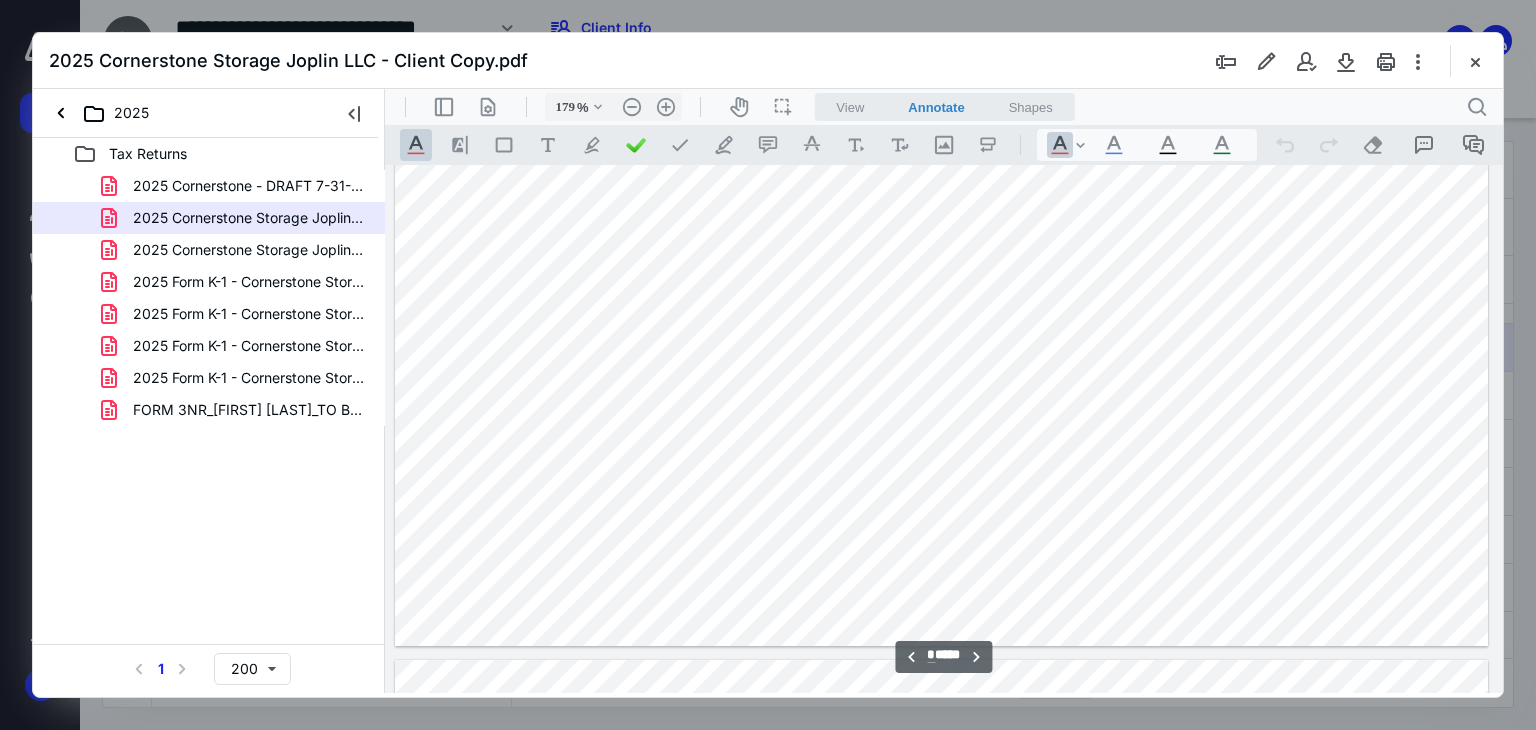 scroll, scrollTop: 2383, scrollLeft: 158, axis: both 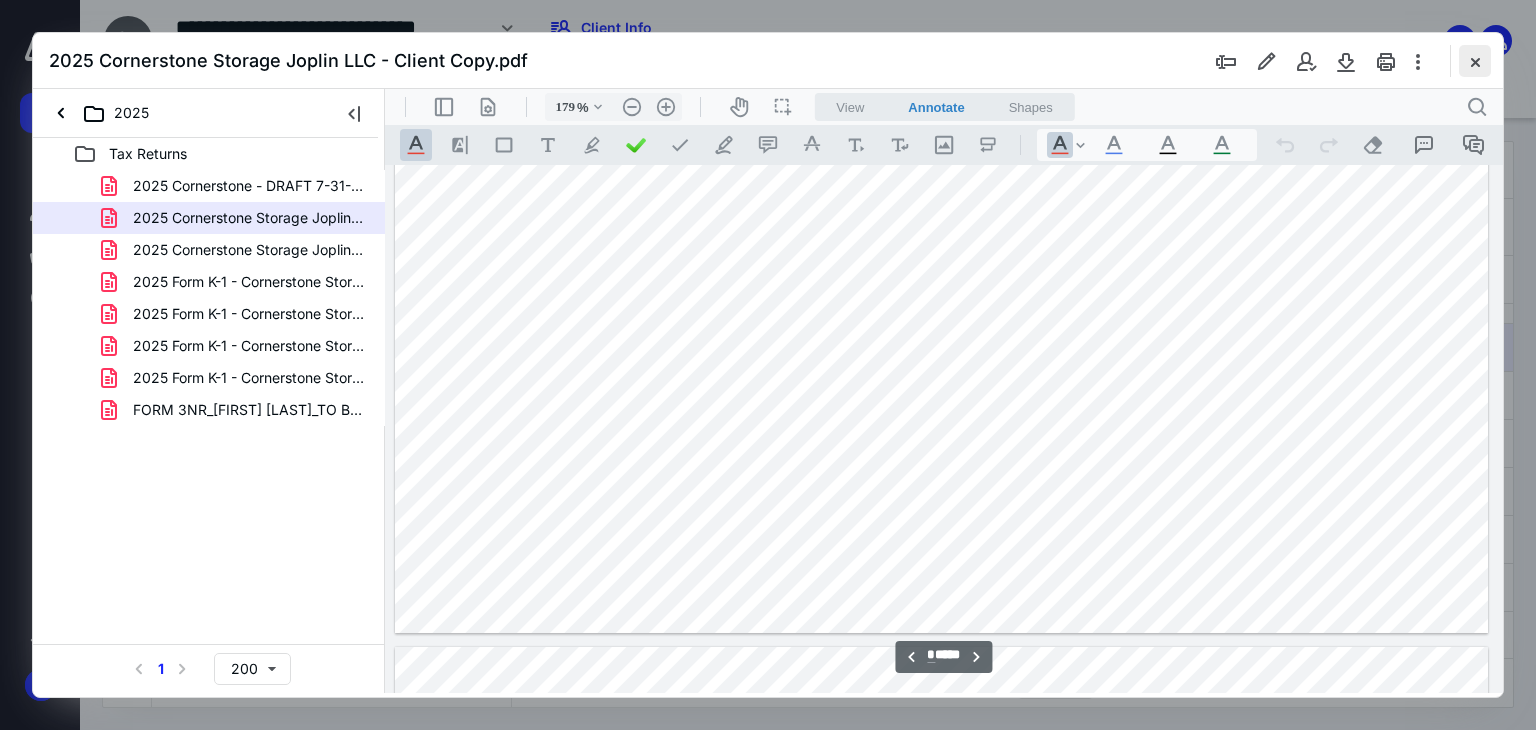 click at bounding box center [1475, 61] 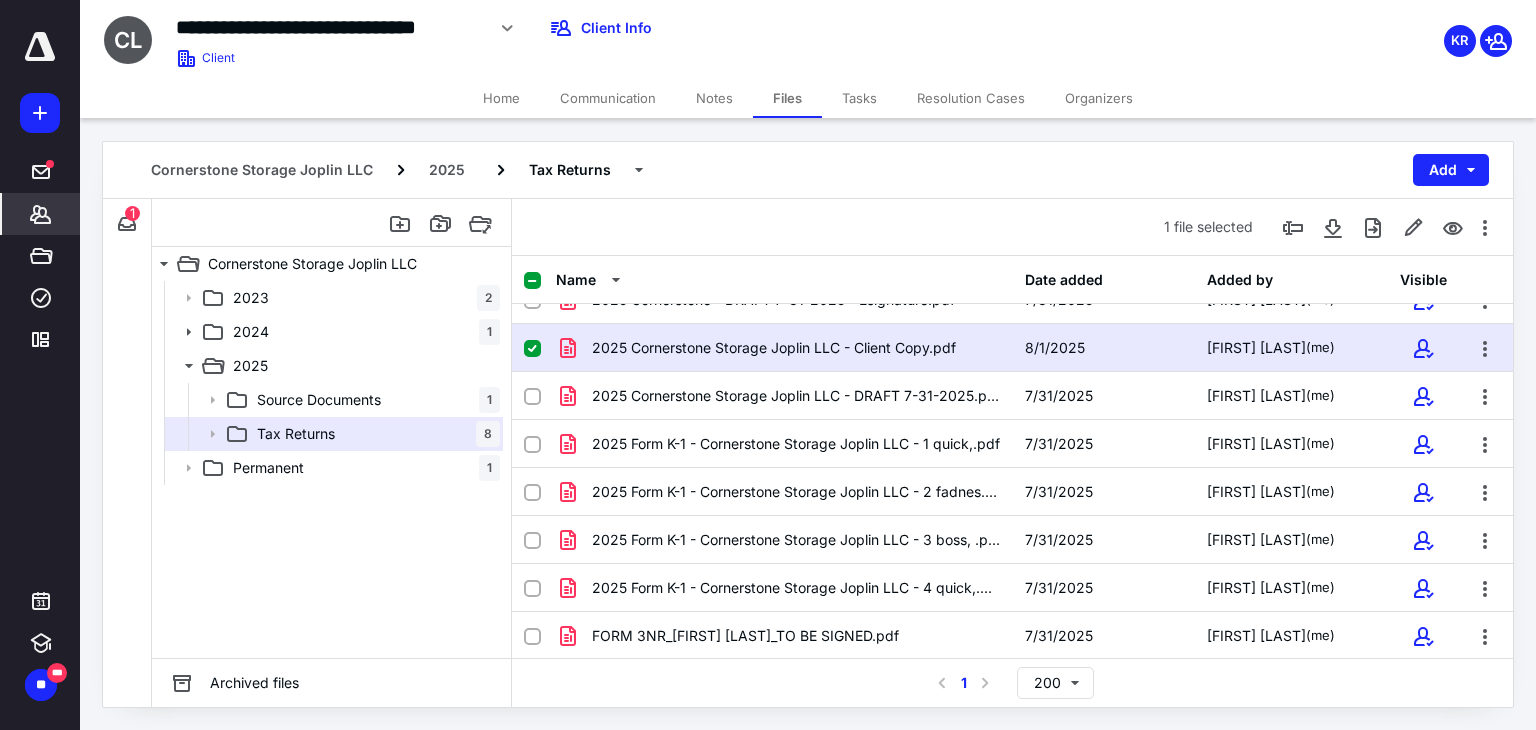 click 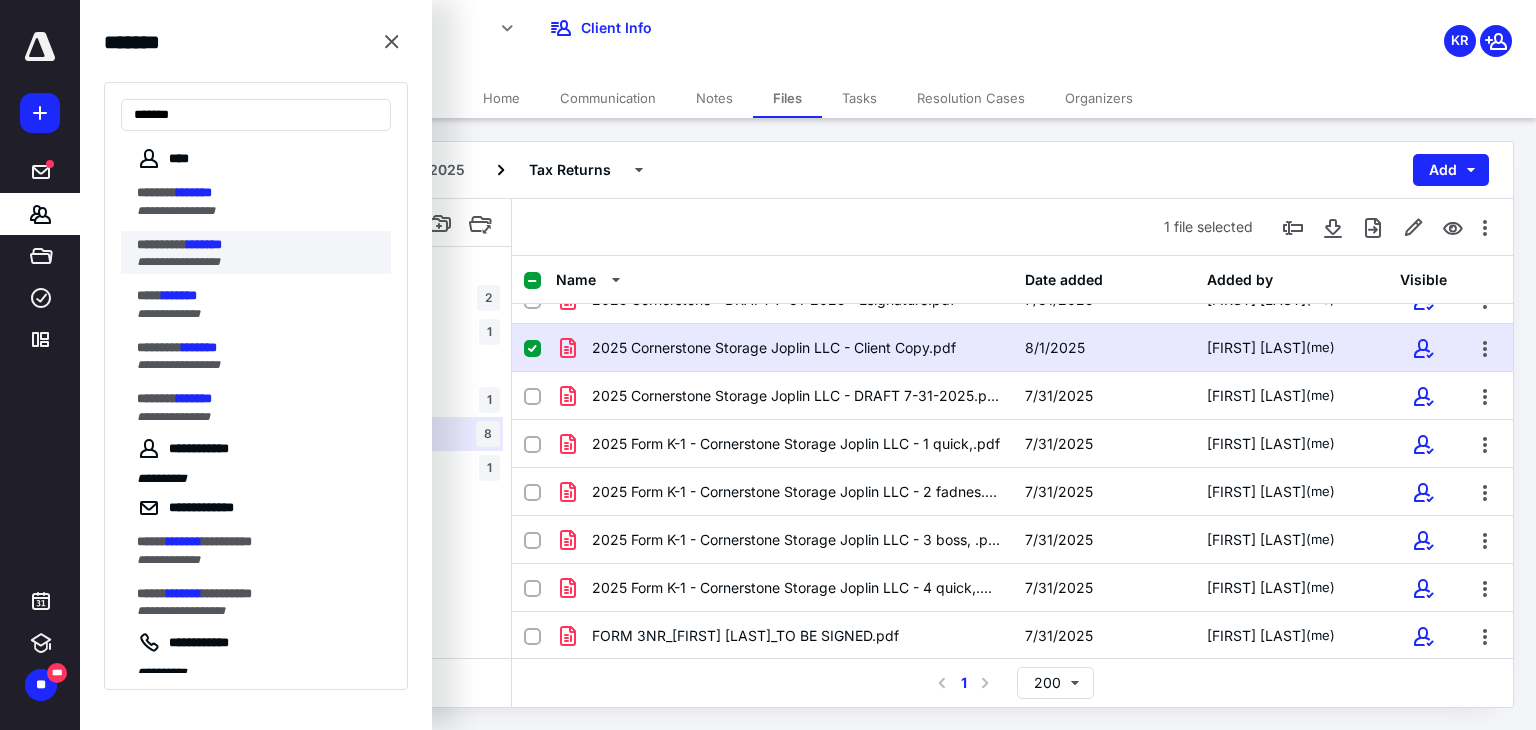 type on "*******" 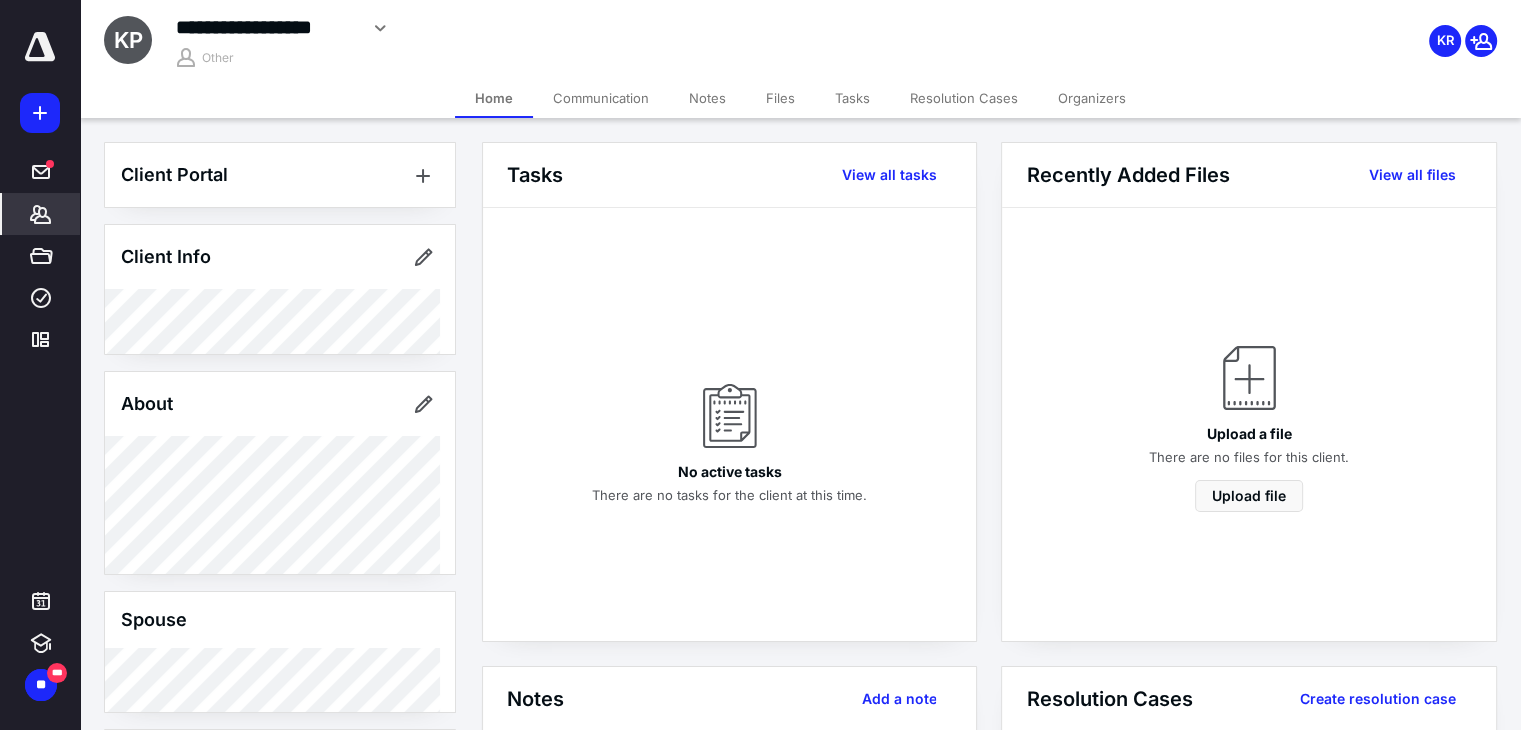 click on "*******" at bounding box center [41, 214] 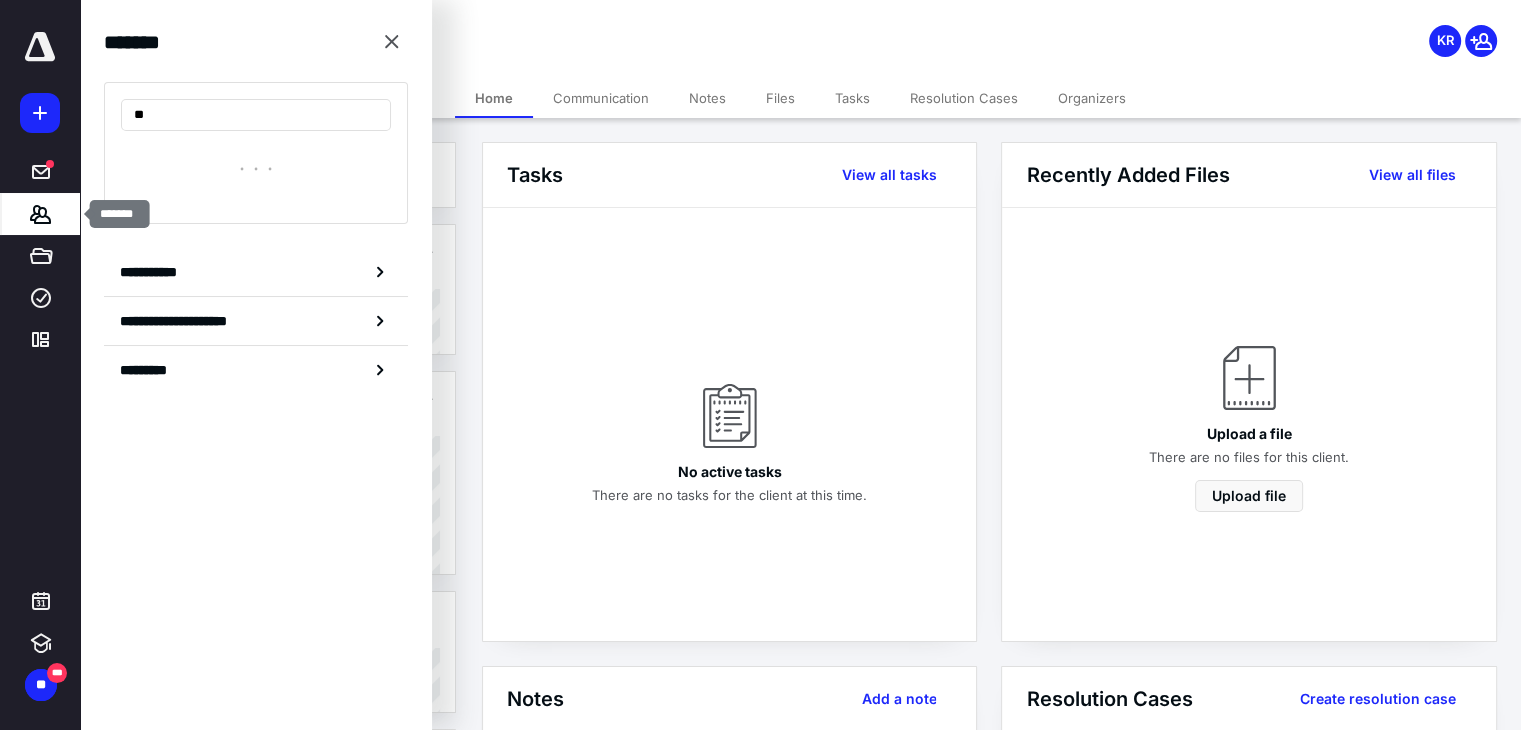 type on "*" 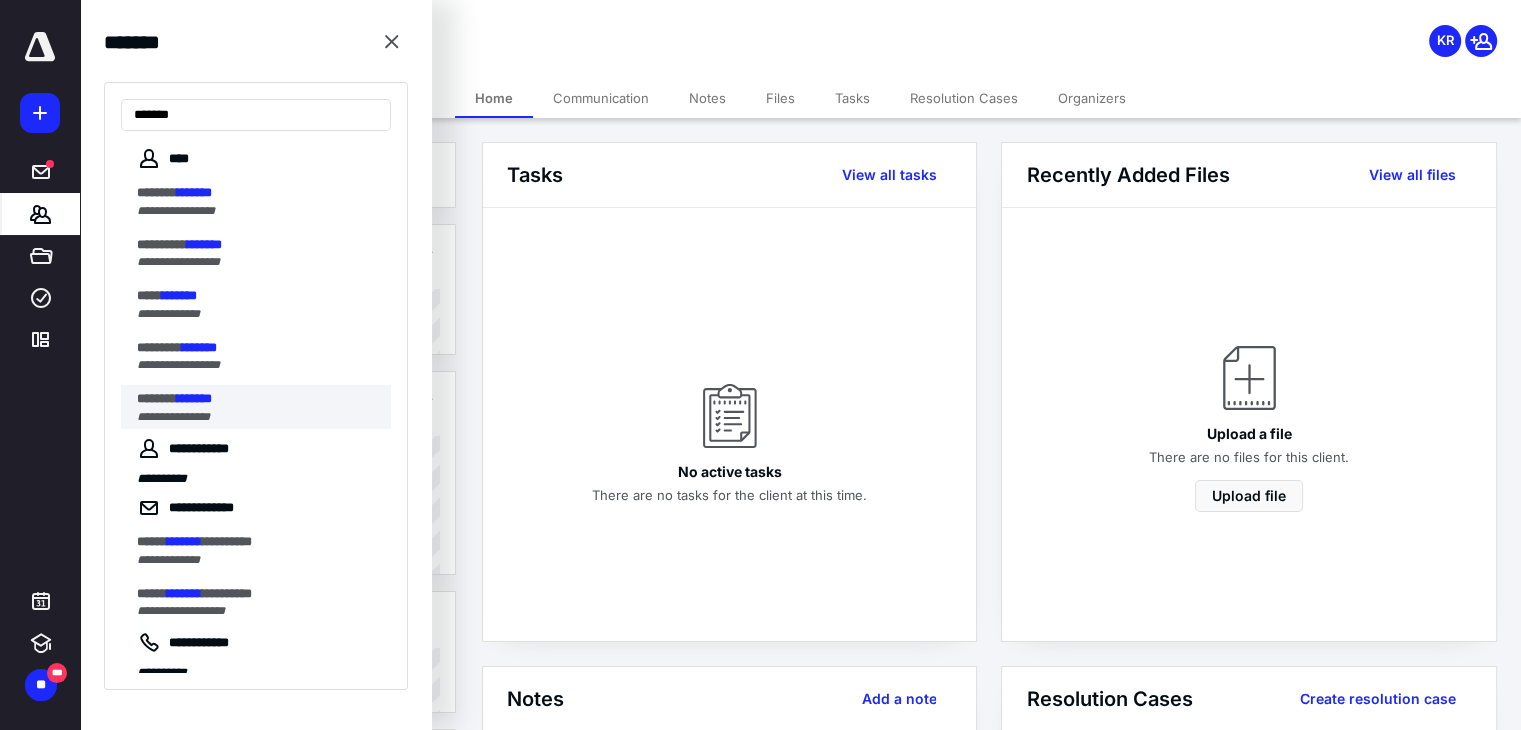 type on "*******" 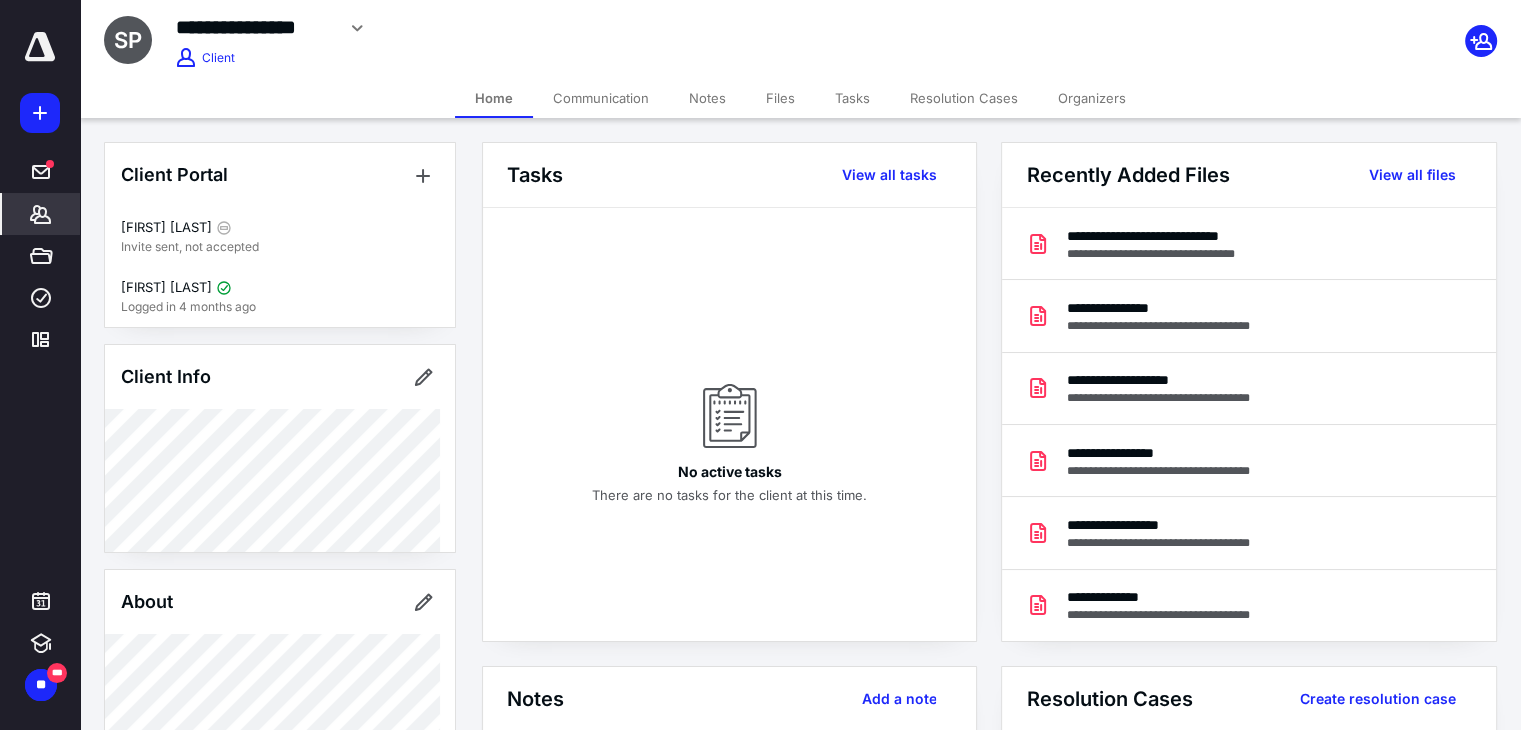 drag, startPoint x: 792, startPoint y: 101, endPoint x: 805, endPoint y: 102, distance: 13.038404 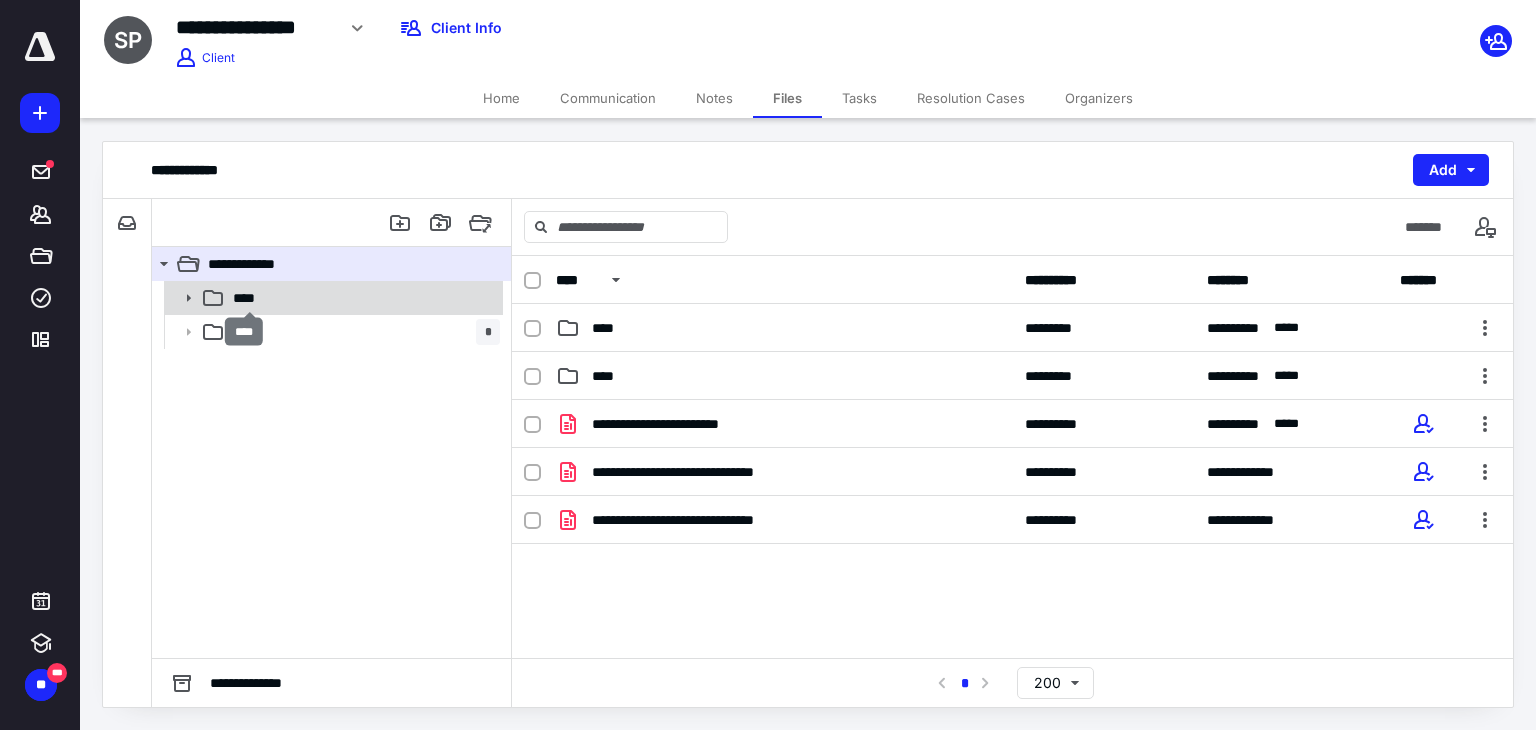 click on "****" at bounding box center [250, 298] 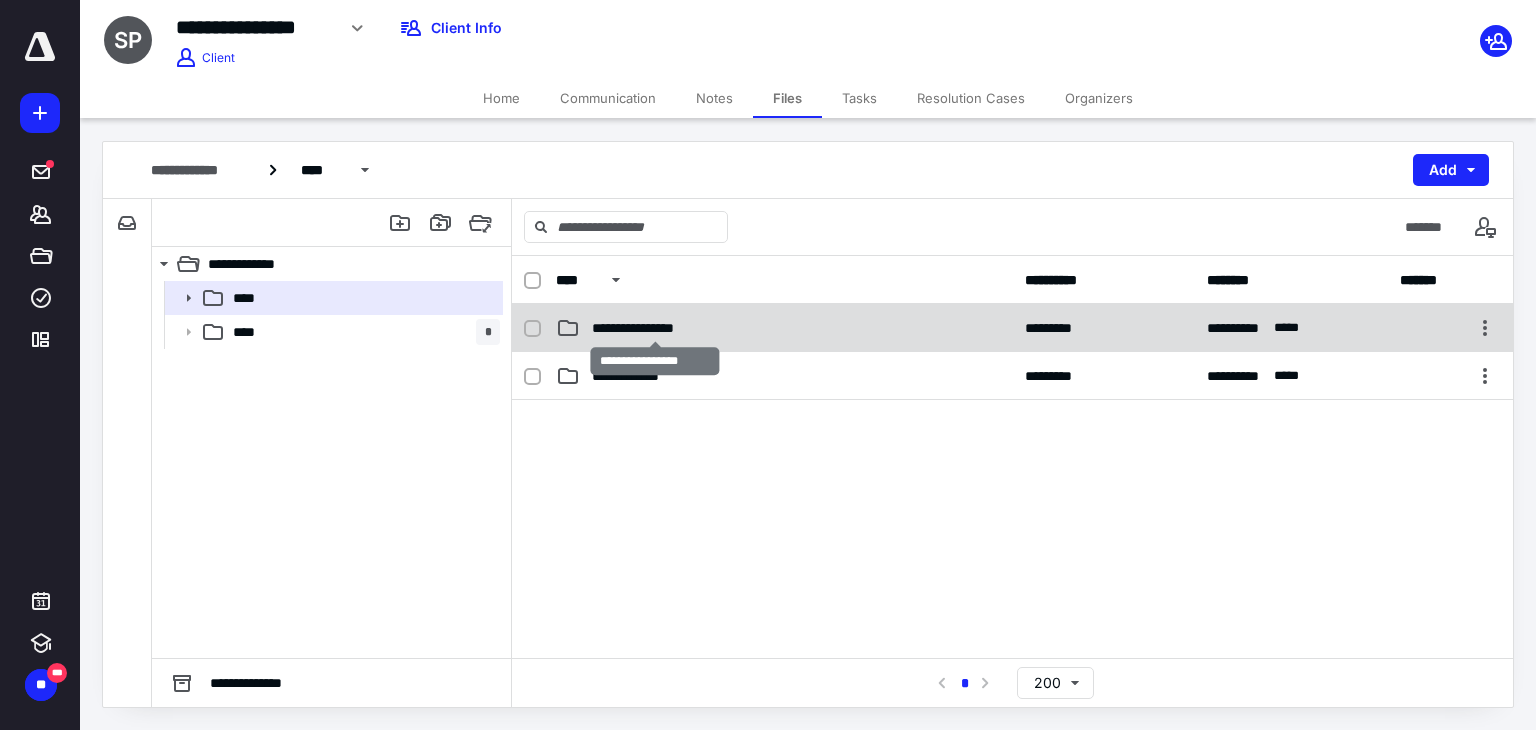 click on "**********" at bounding box center (655, 328) 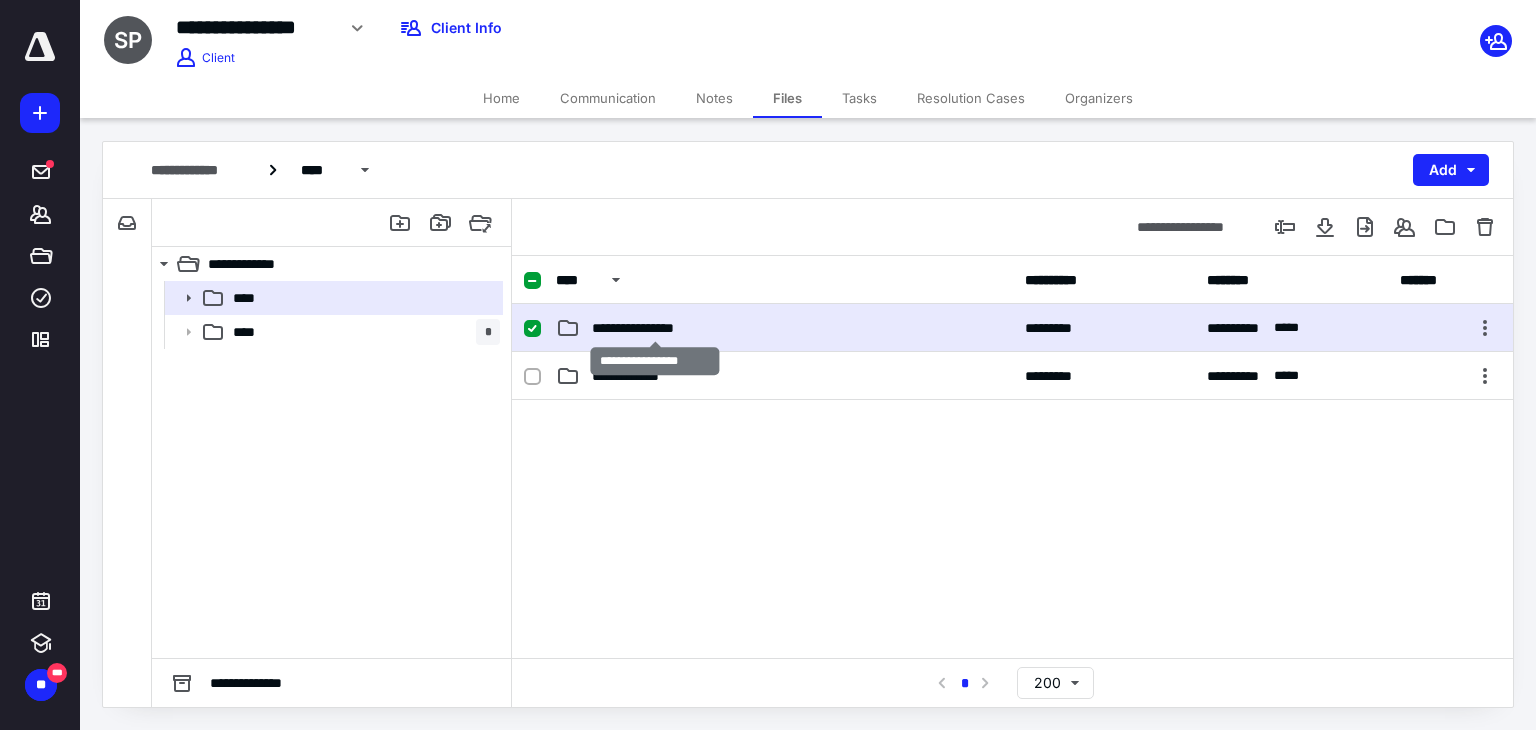 click on "**********" at bounding box center [655, 328] 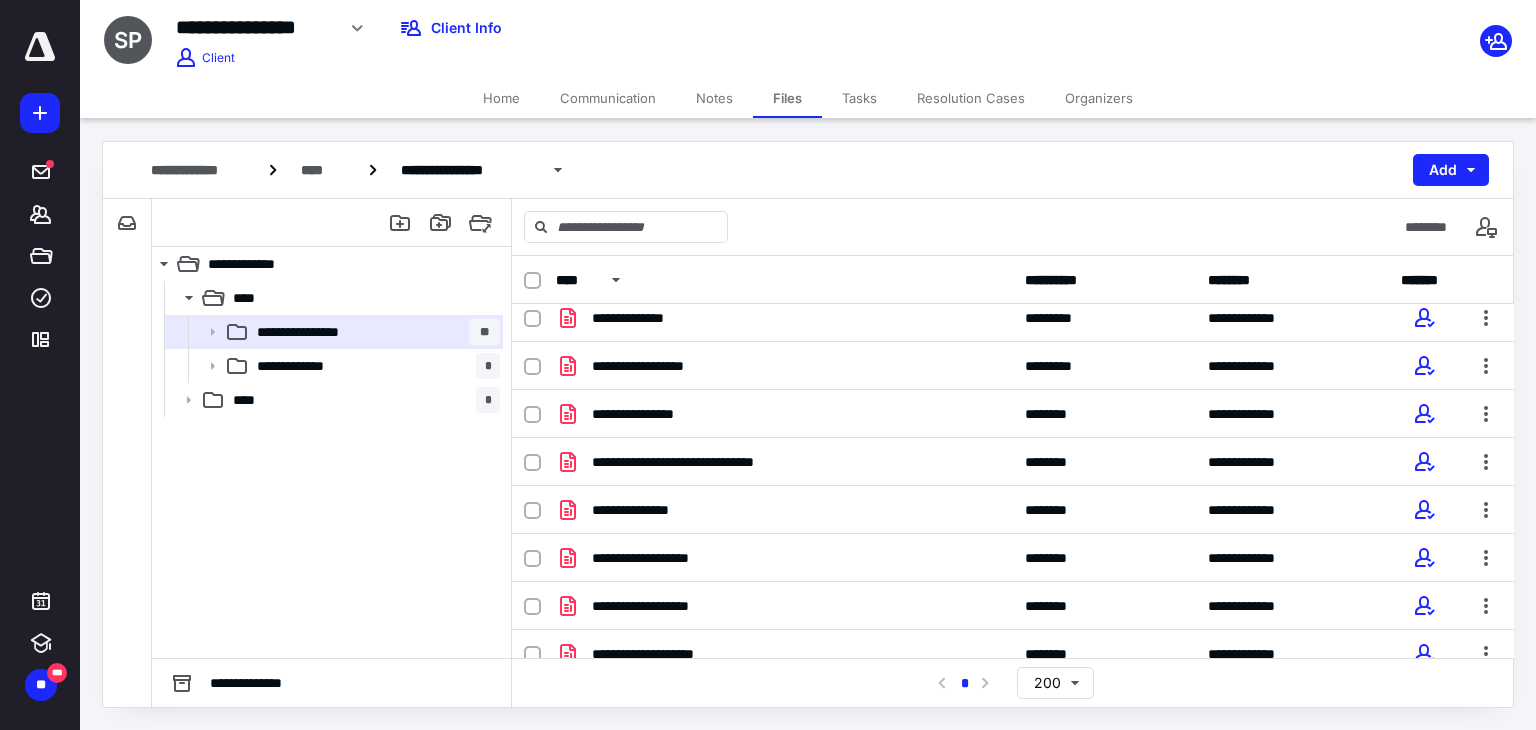 scroll, scrollTop: 0, scrollLeft: 0, axis: both 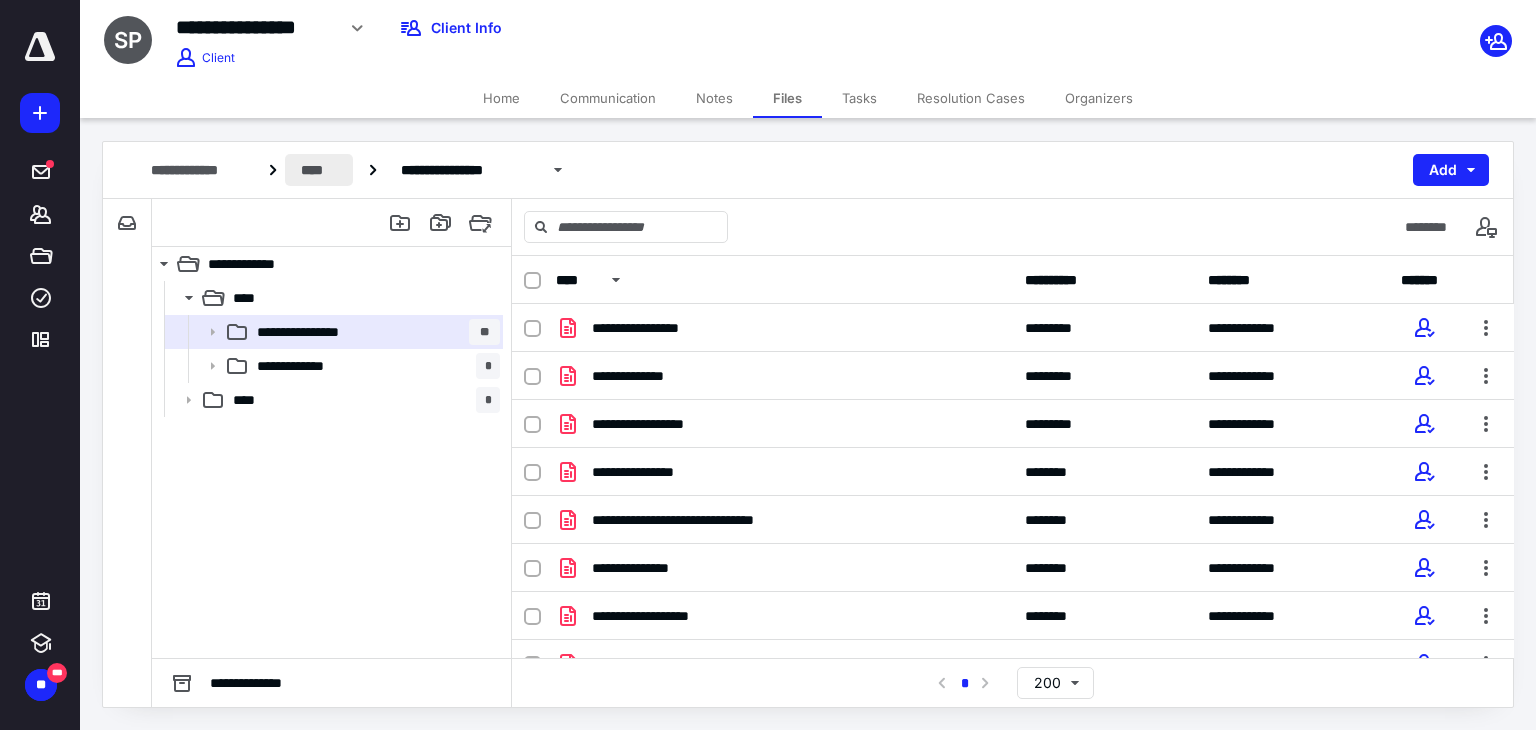 click on "****" at bounding box center [319, 170] 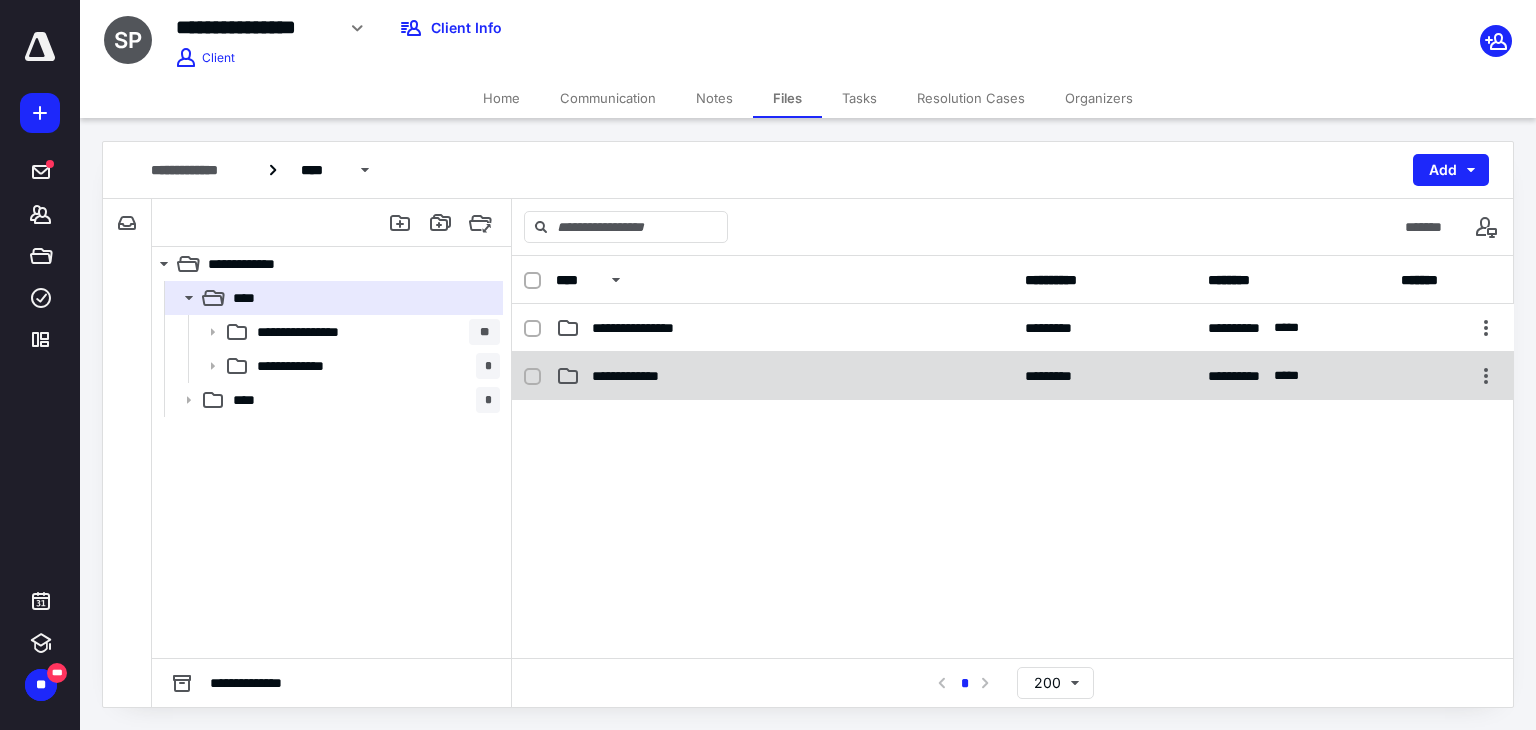 click on "**********" at bounding box center (636, 376) 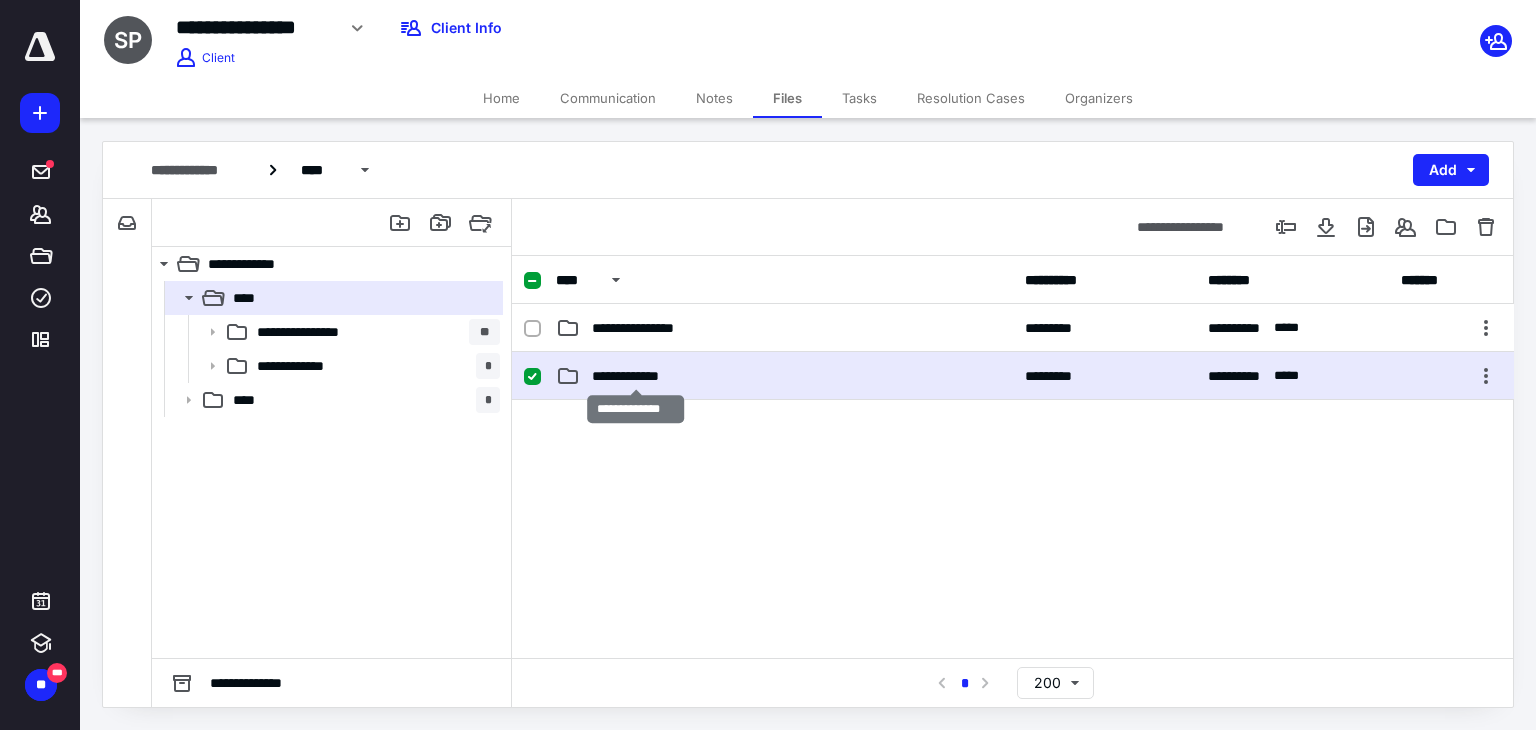 click on "**********" at bounding box center [636, 376] 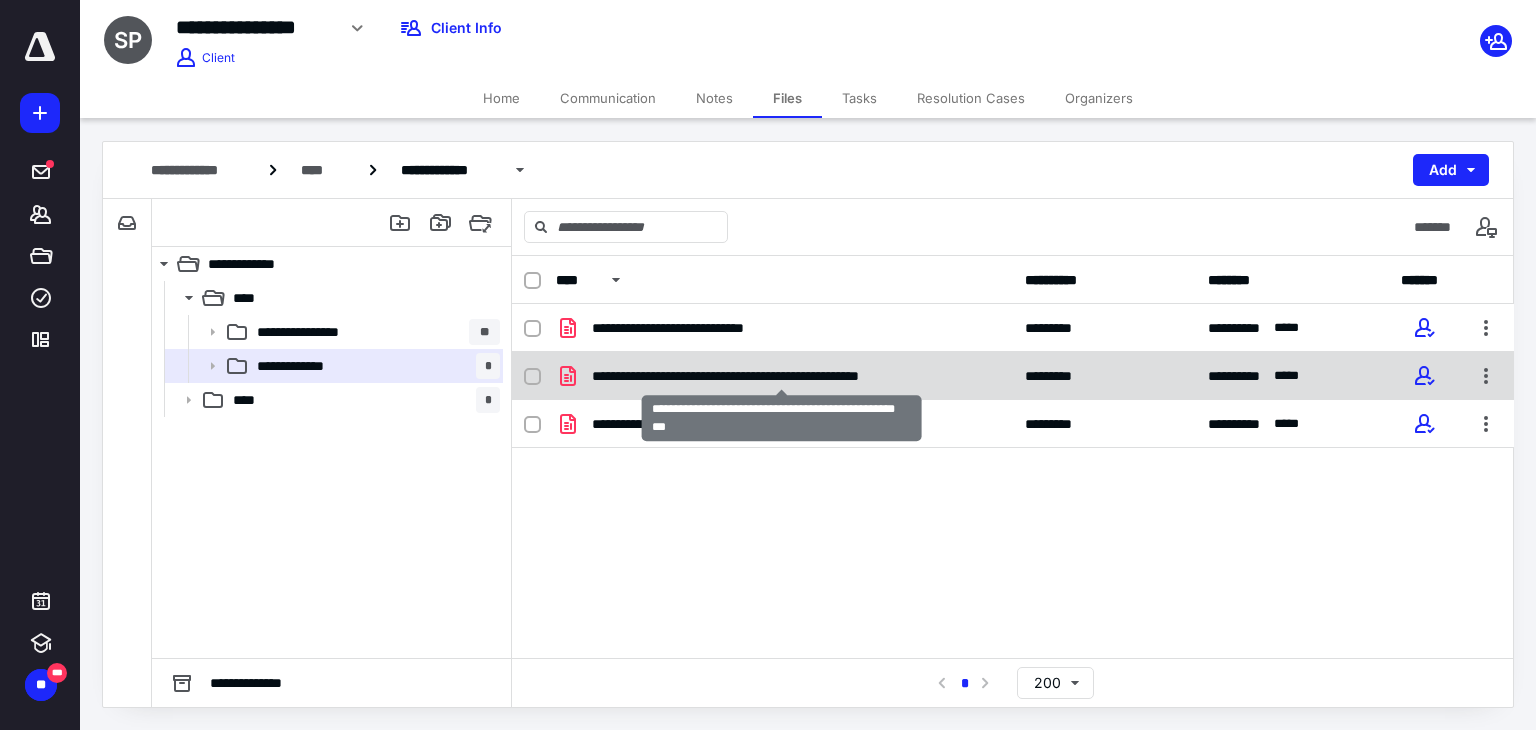 click on "**********" at bounding box center (782, 376) 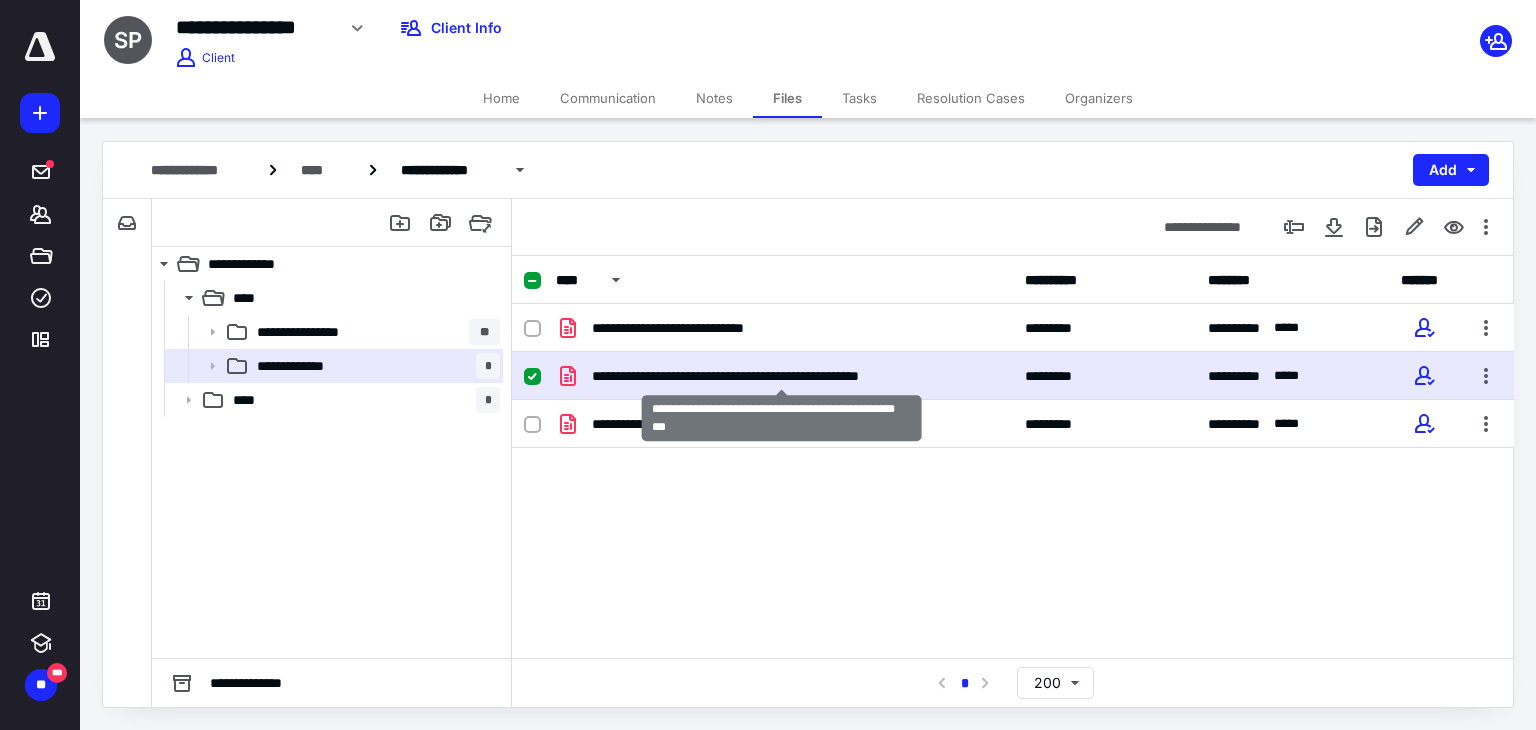 click on "**********" at bounding box center [782, 376] 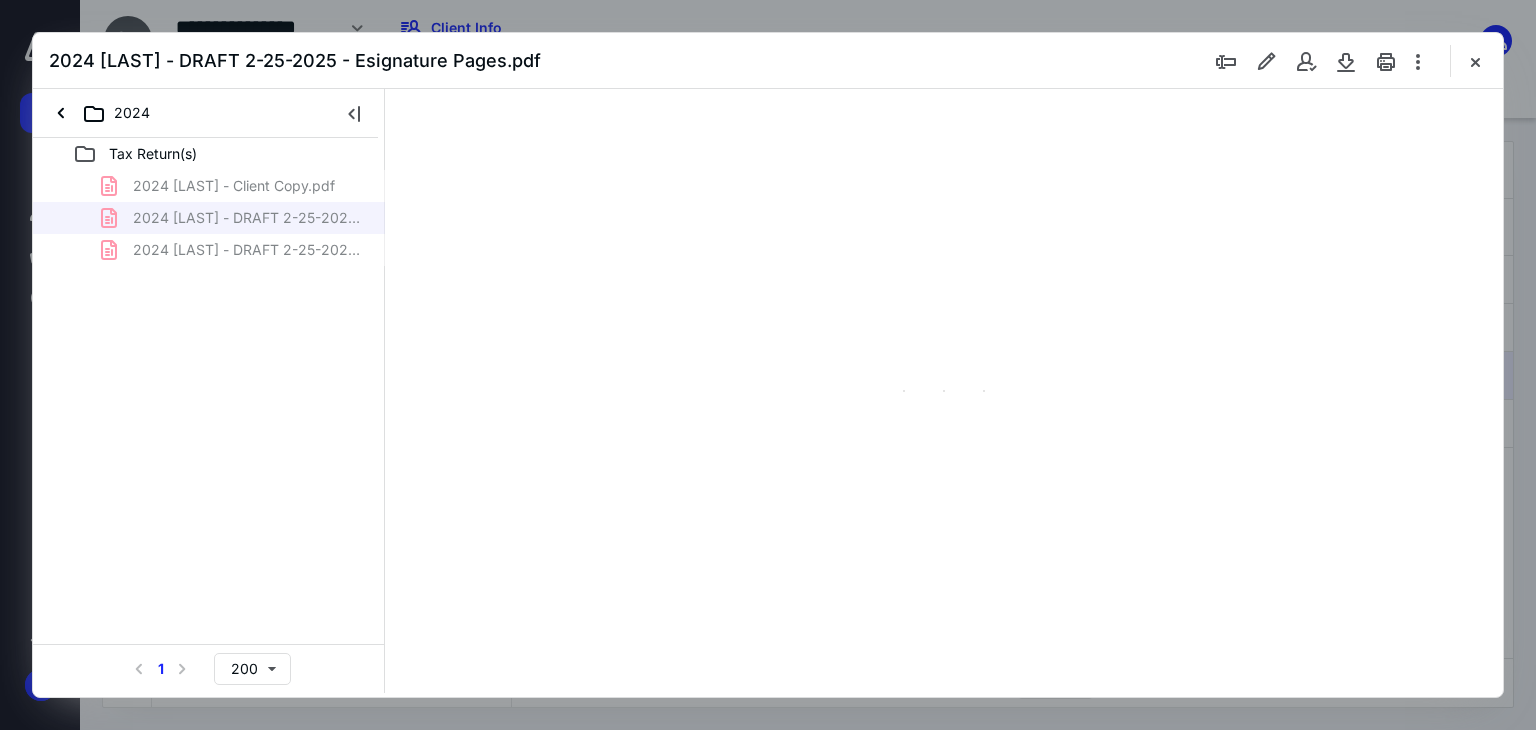 scroll, scrollTop: 0, scrollLeft: 0, axis: both 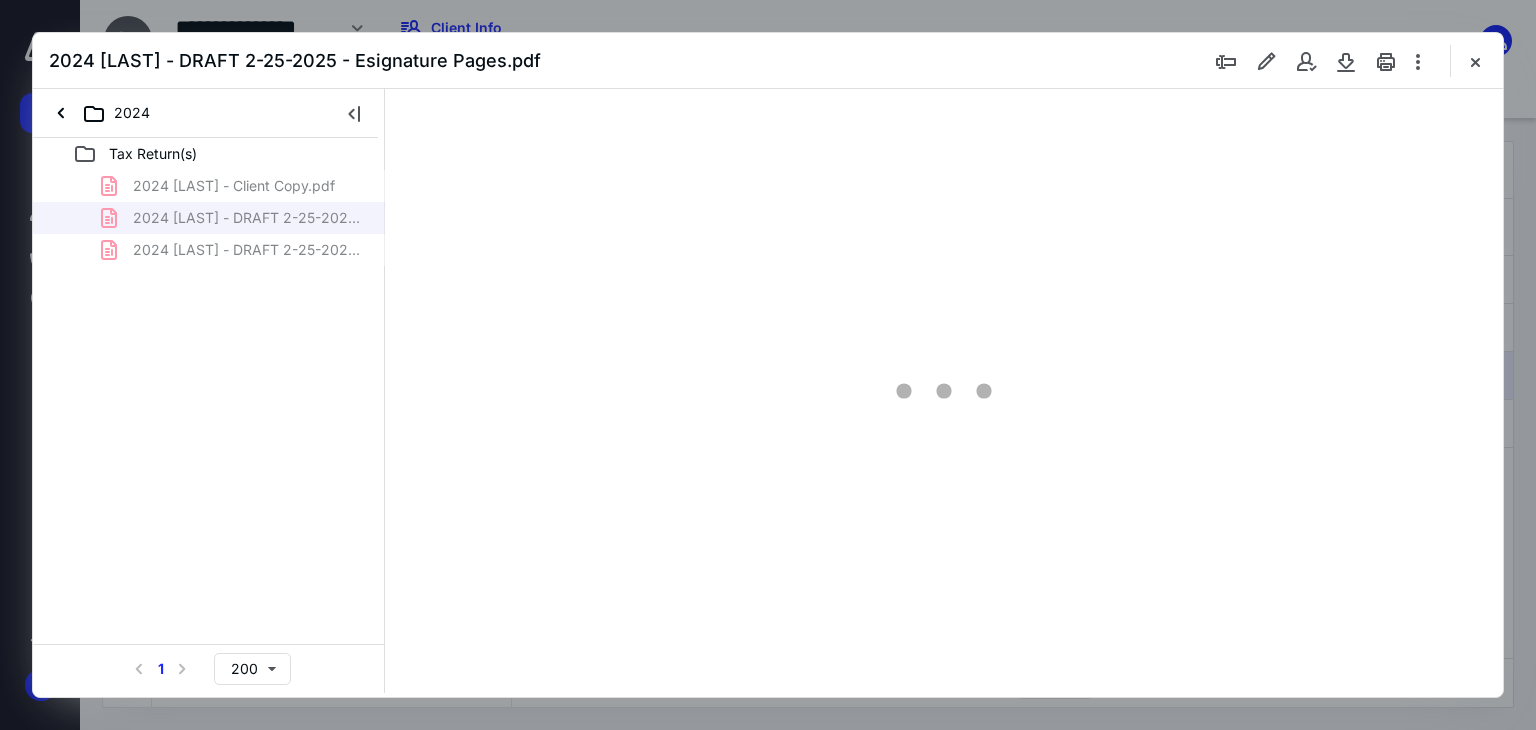 type on "179" 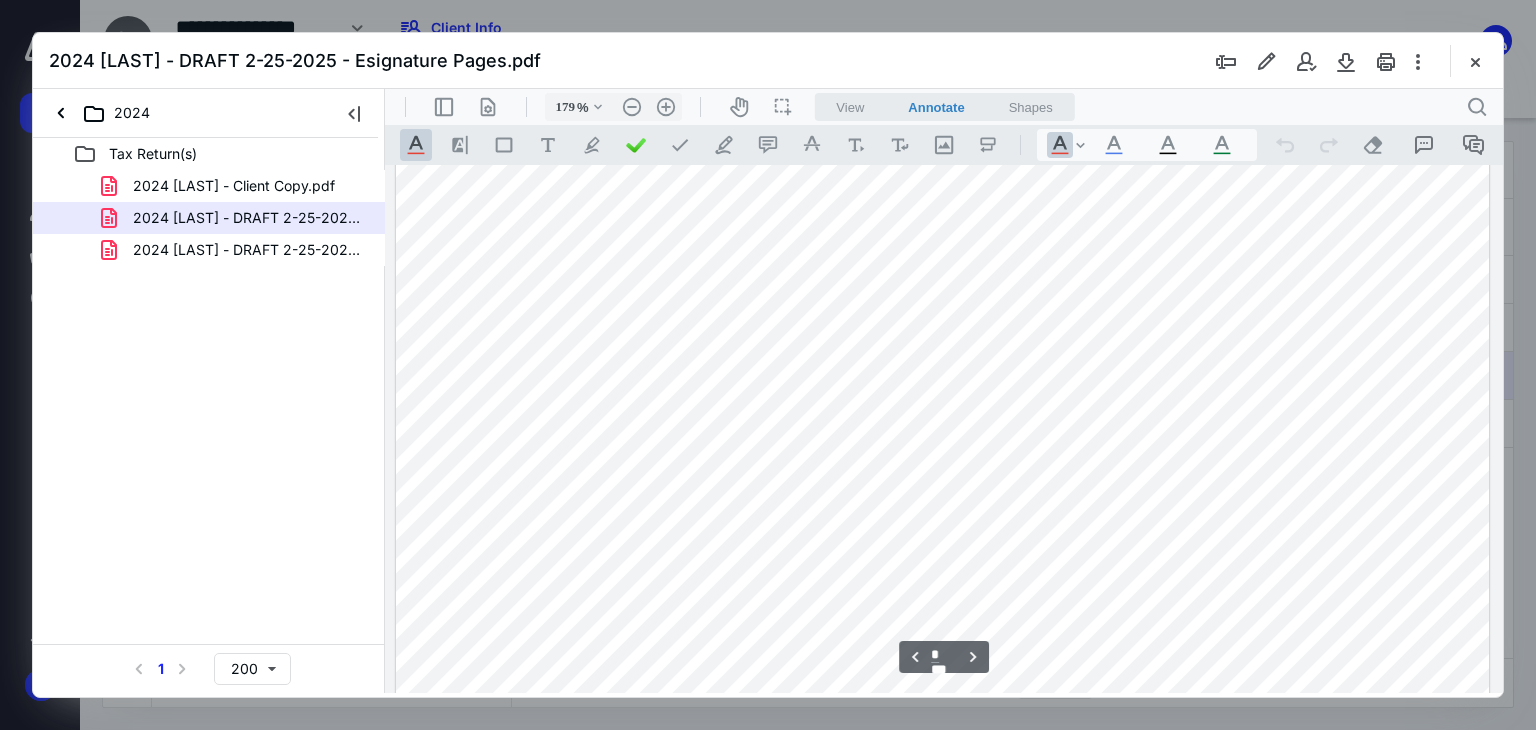 type on "*" 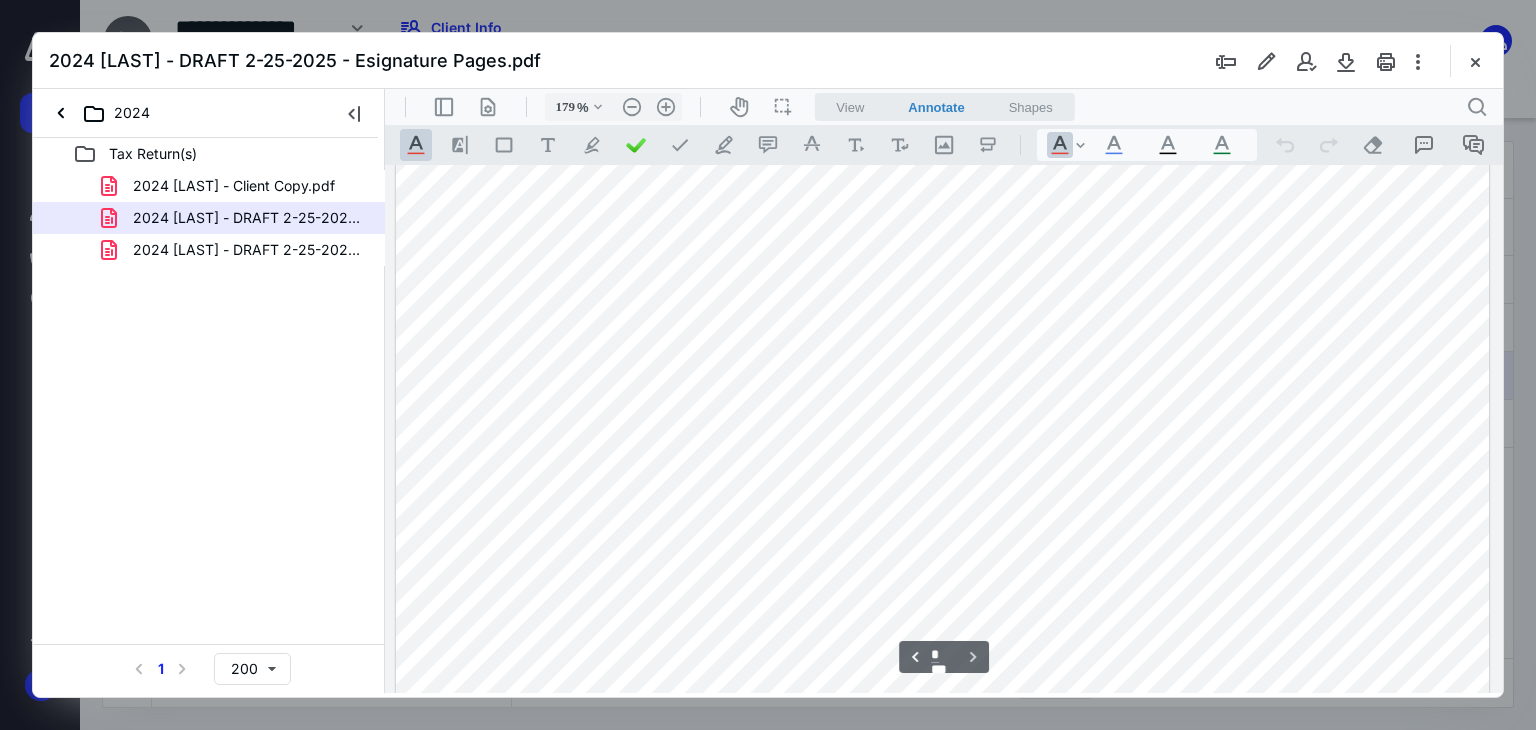 scroll, scrollTop: 3759, scrollLeft: 0, axis: vertical 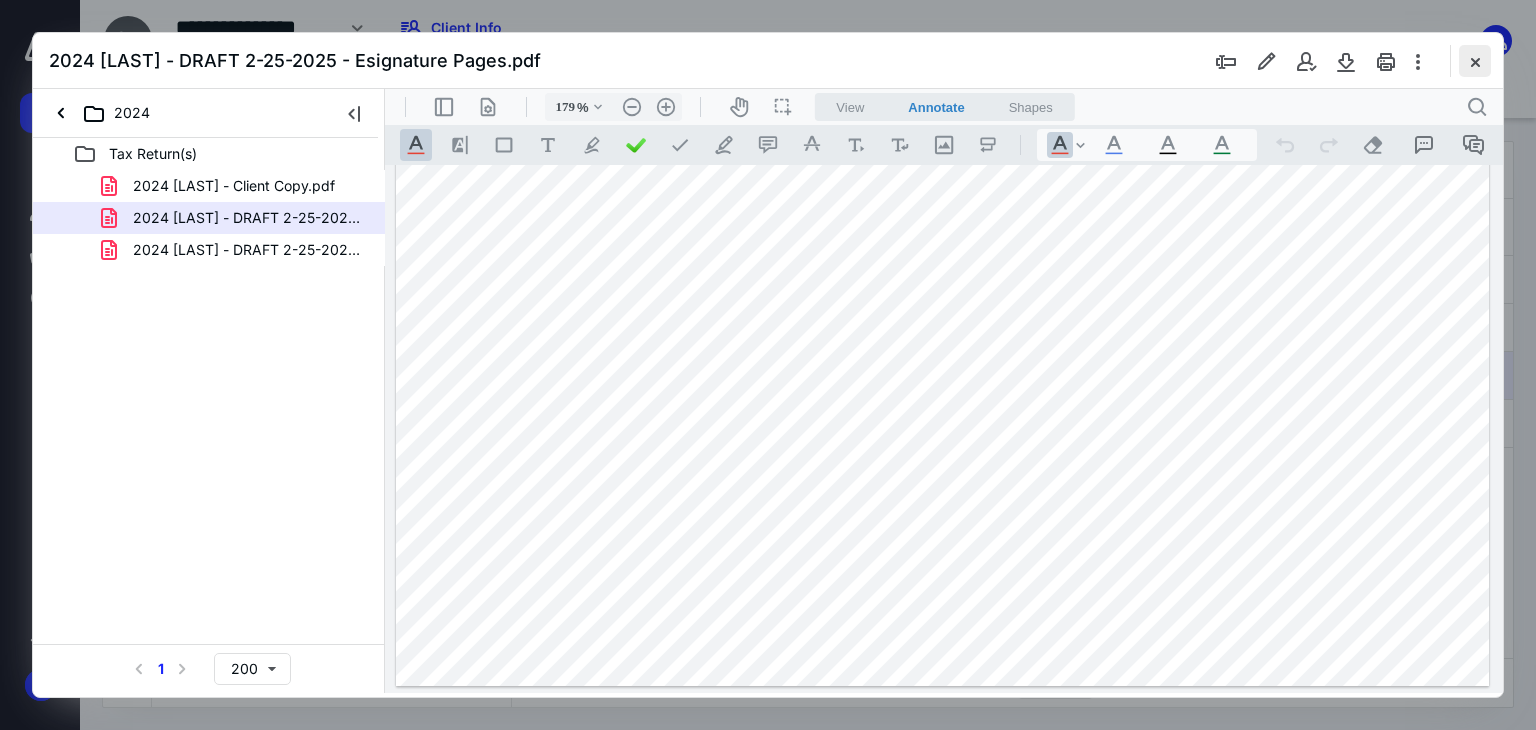 click at bounding box center [1475, 61] 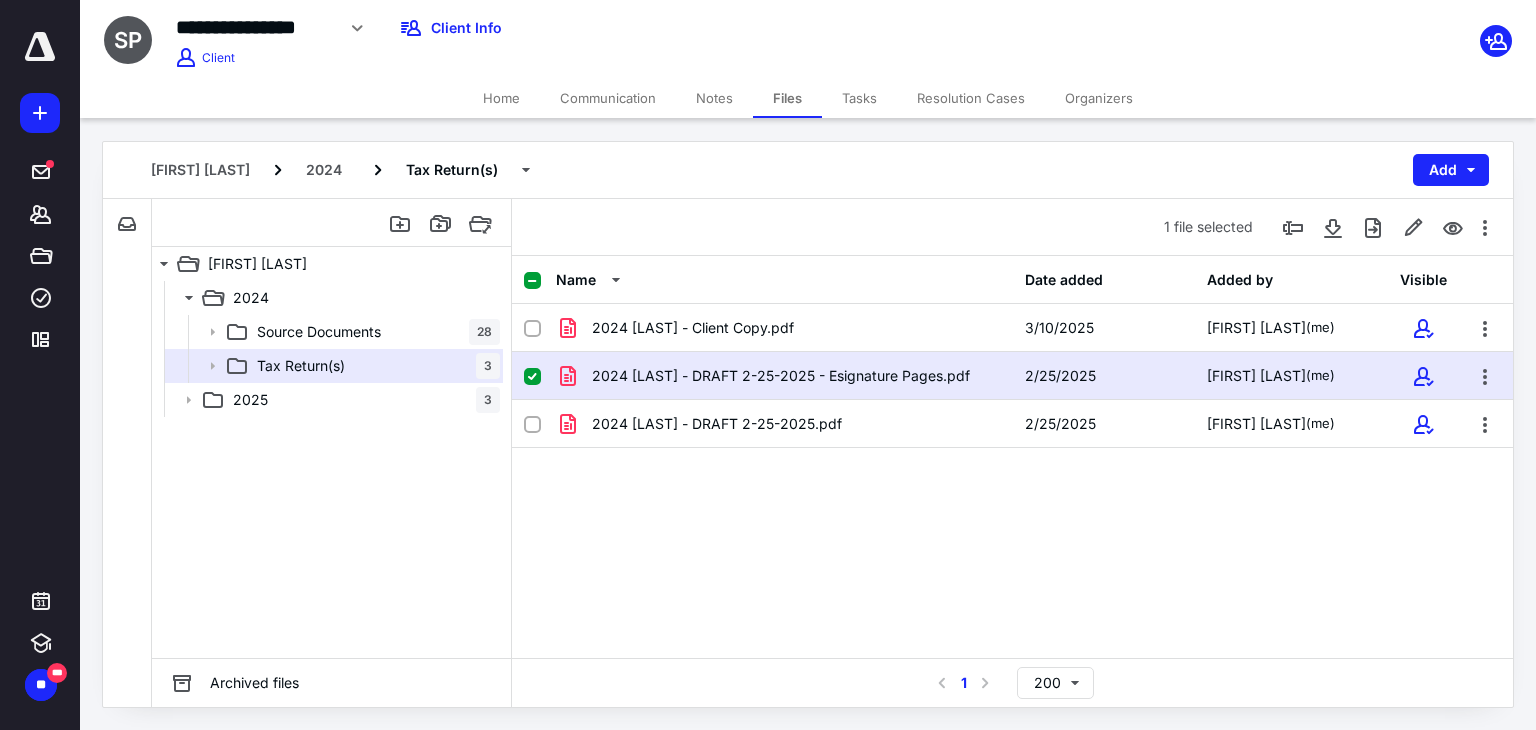 click on "Tasks" at bounding box center (859, 98) 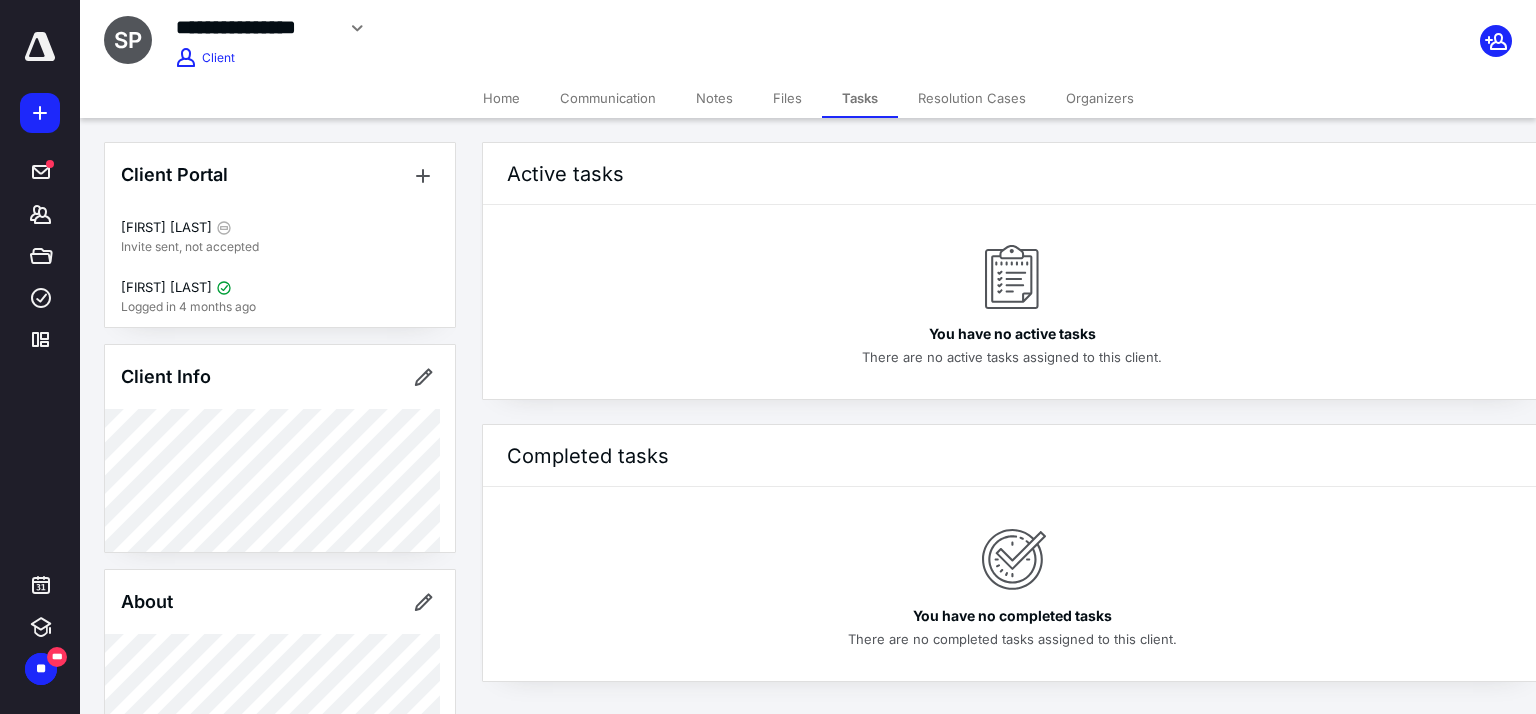 click on "Files" at bounding box center (787, 98) 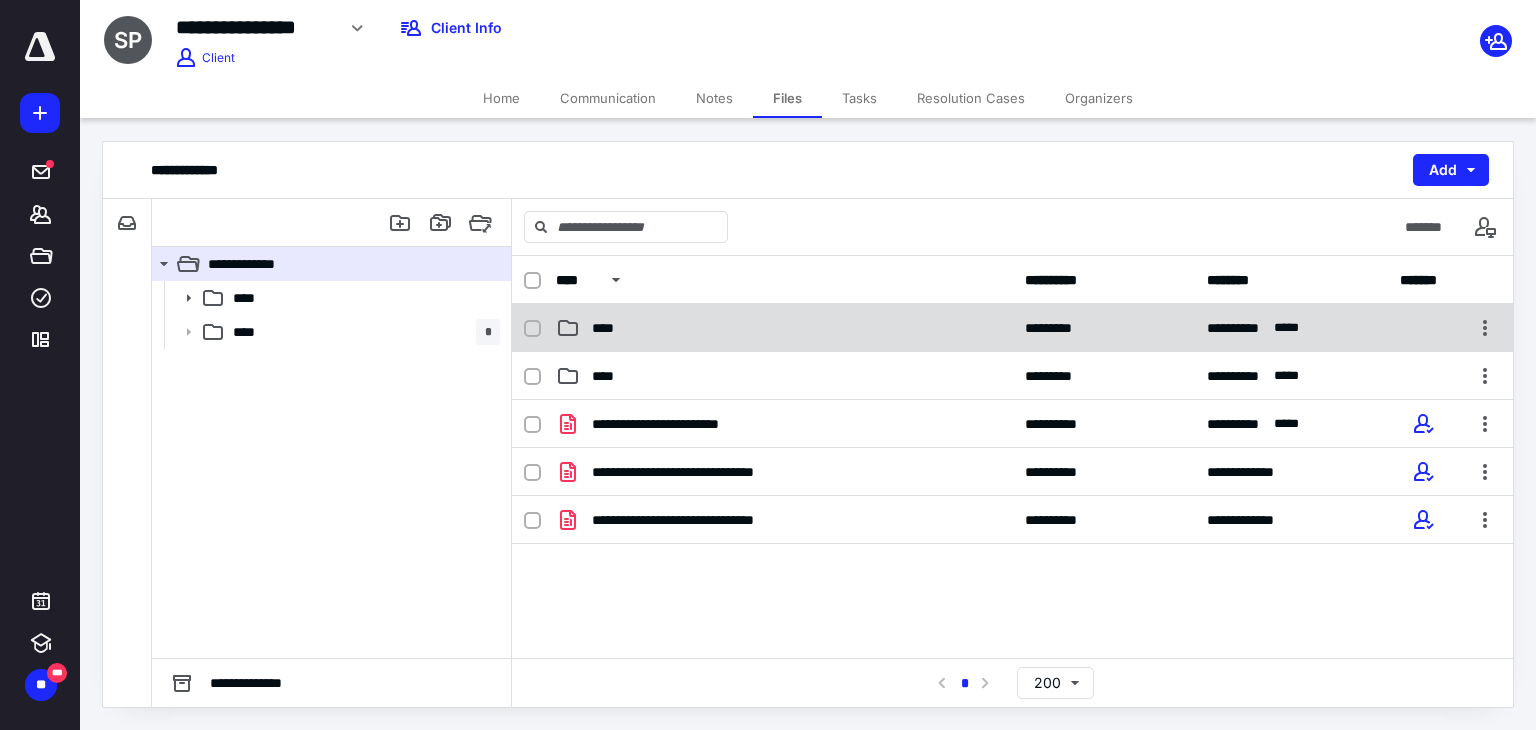 click on "****" at bounding box center [609, 328] 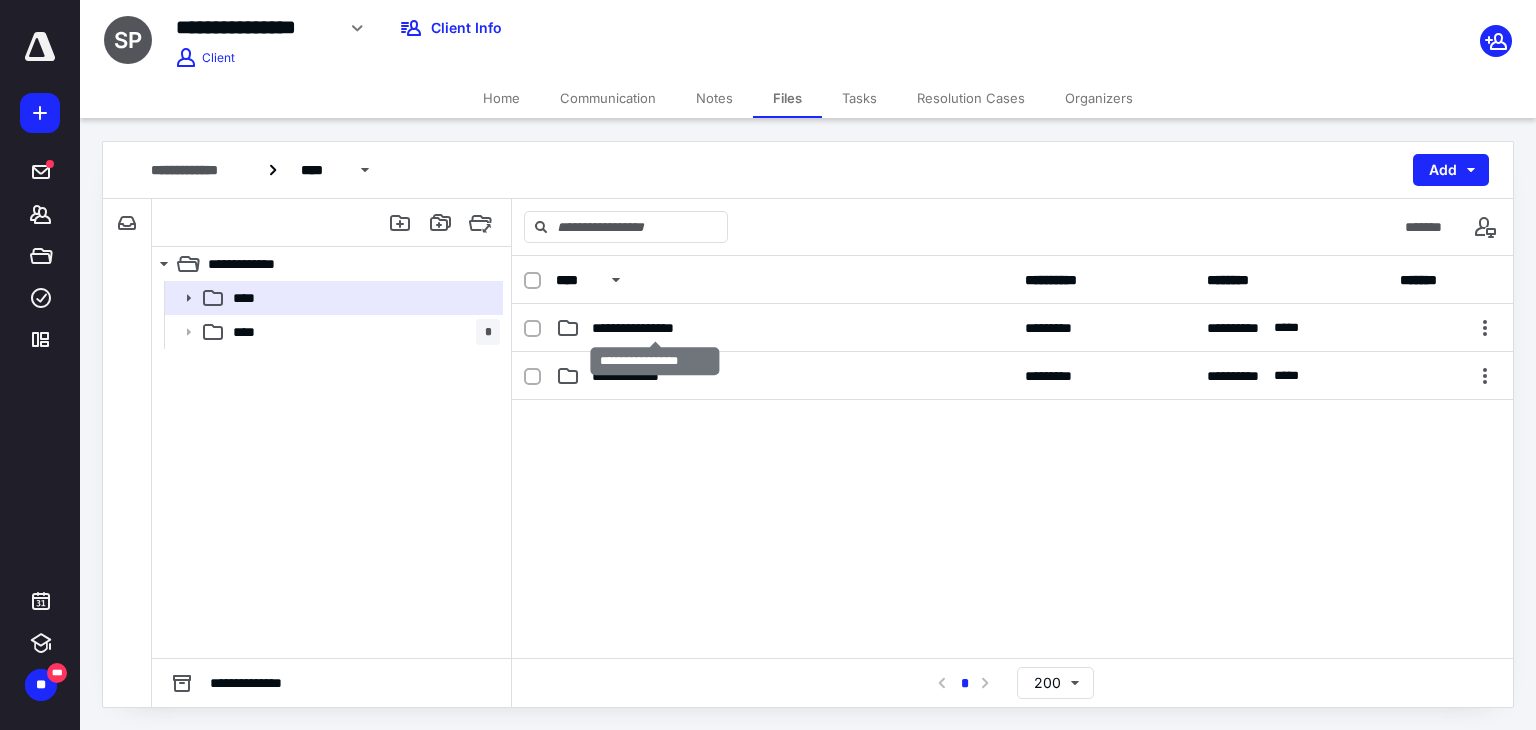 click on "**********" at bounding box center [655, 328] 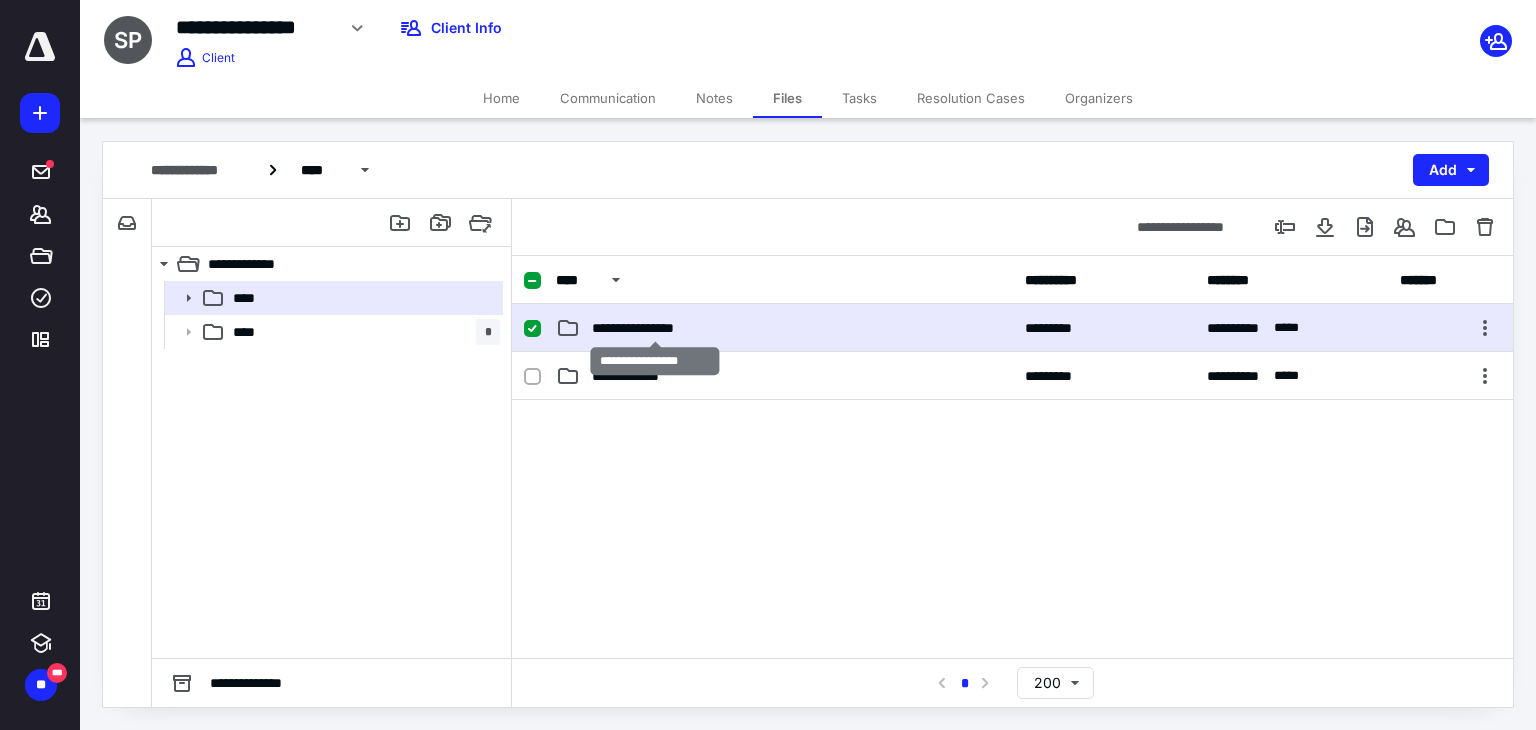 click on "**********" at bounding box center (655, 328) 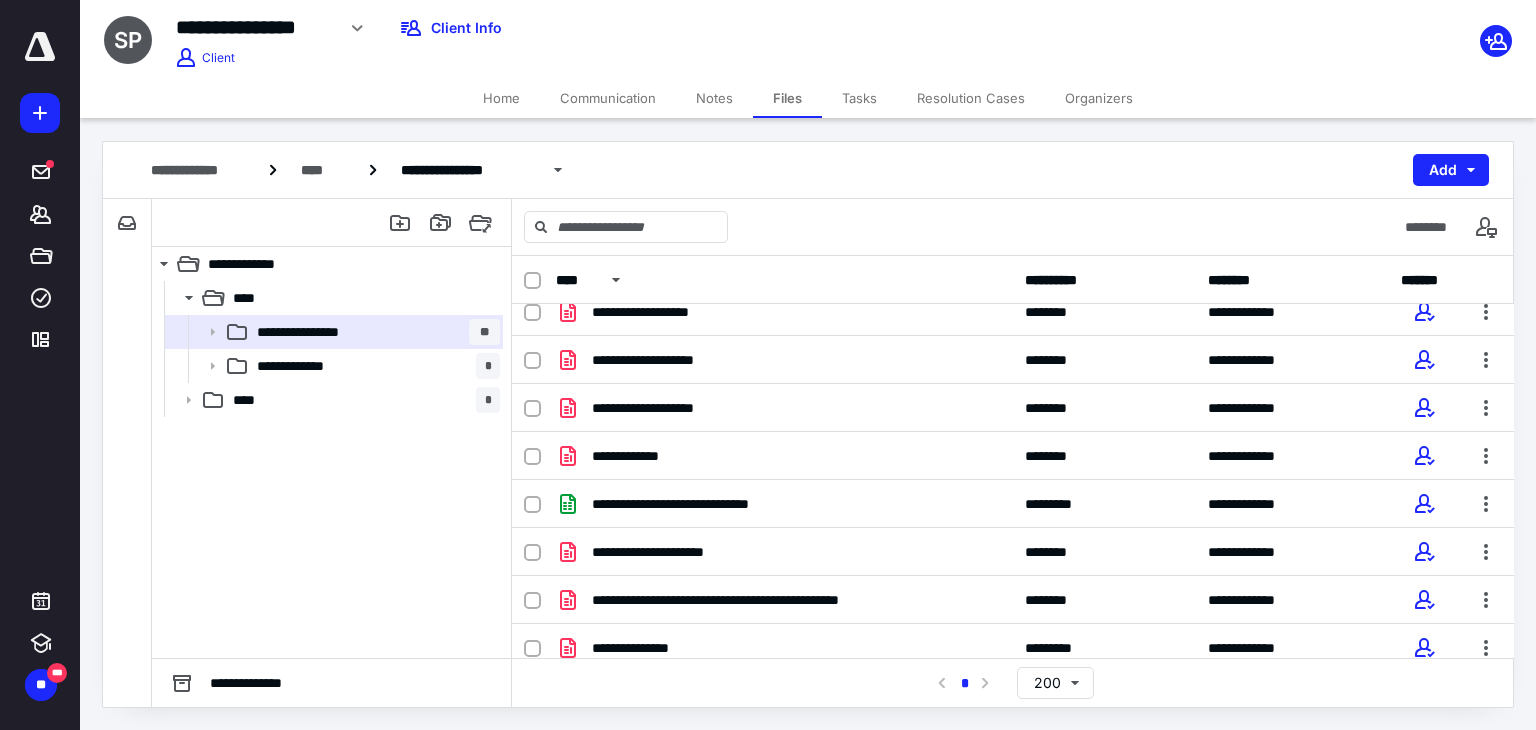 scroll, scrollTop: 400, scrollLeft: 0, axis: vertical 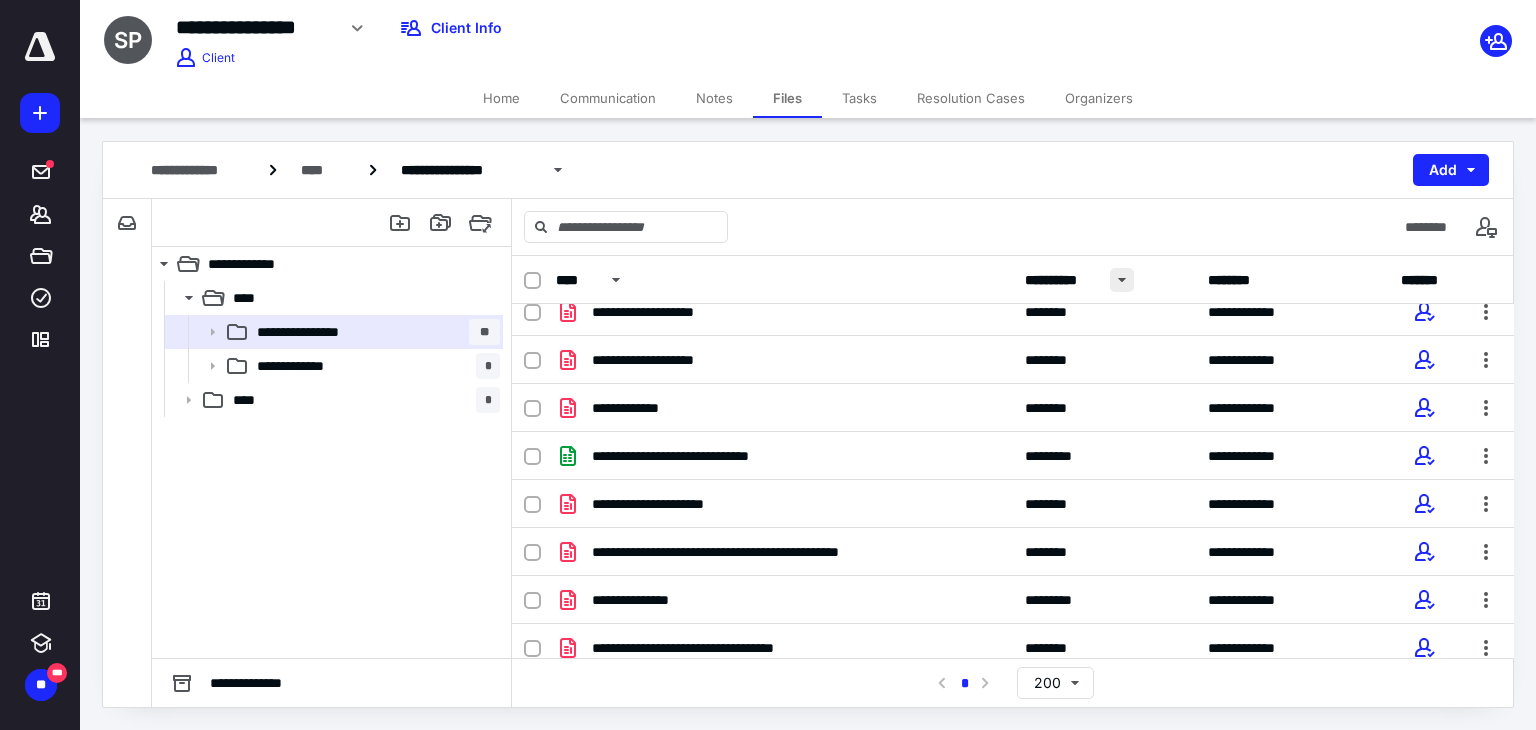 click at bounding box center [1122, 280] 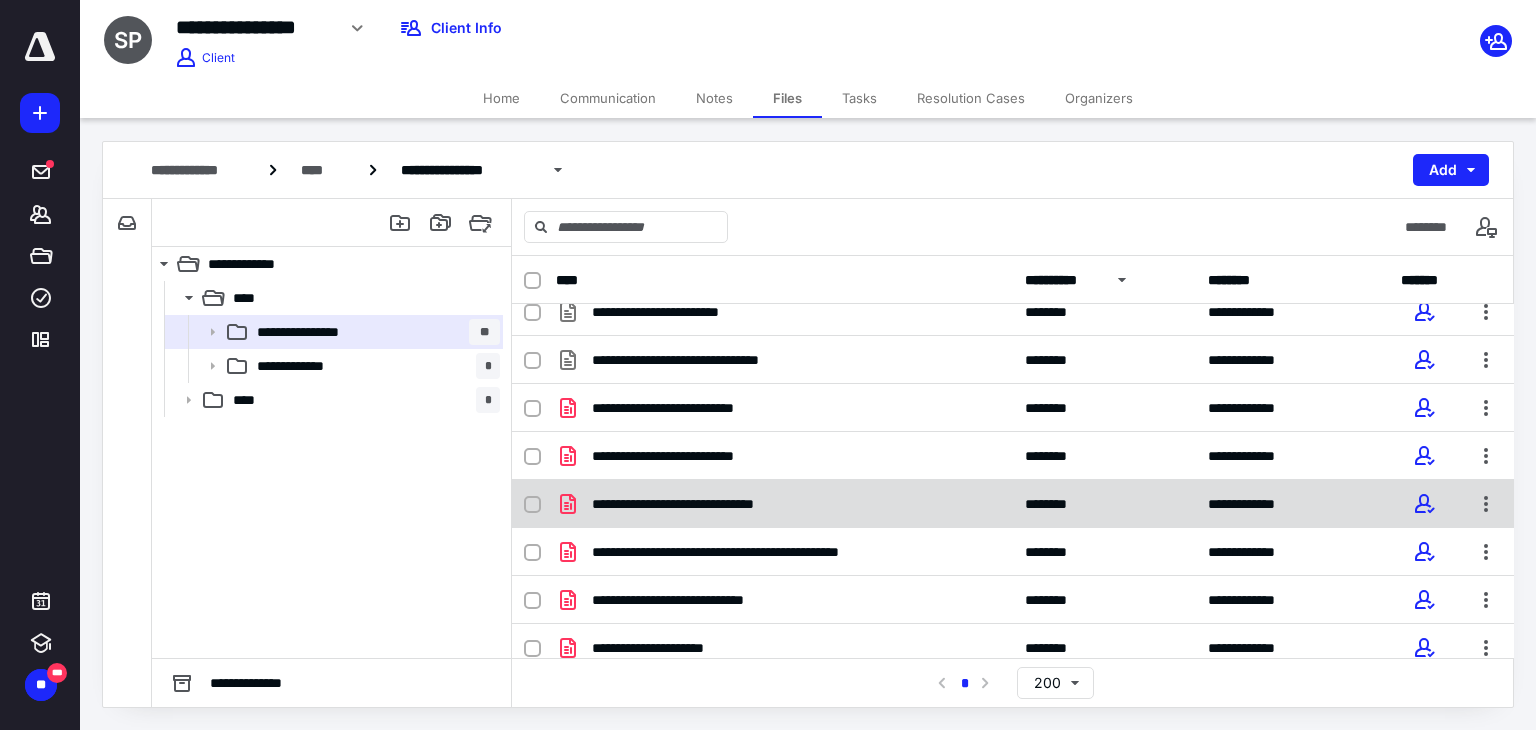 scroll, scrollTop: 0, scrollLeft: 0, axis: both 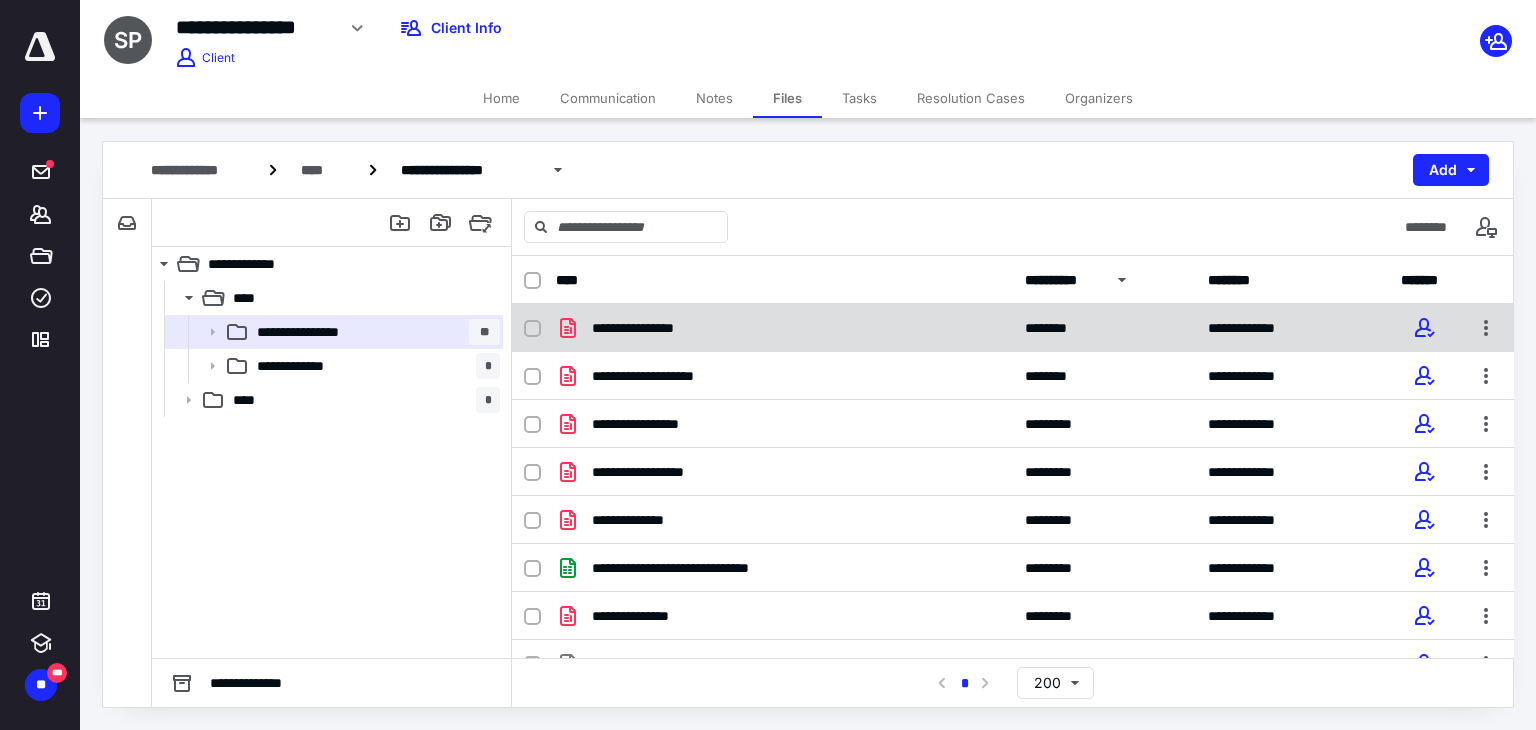 click on "**********" at bounding box center (644, 328) 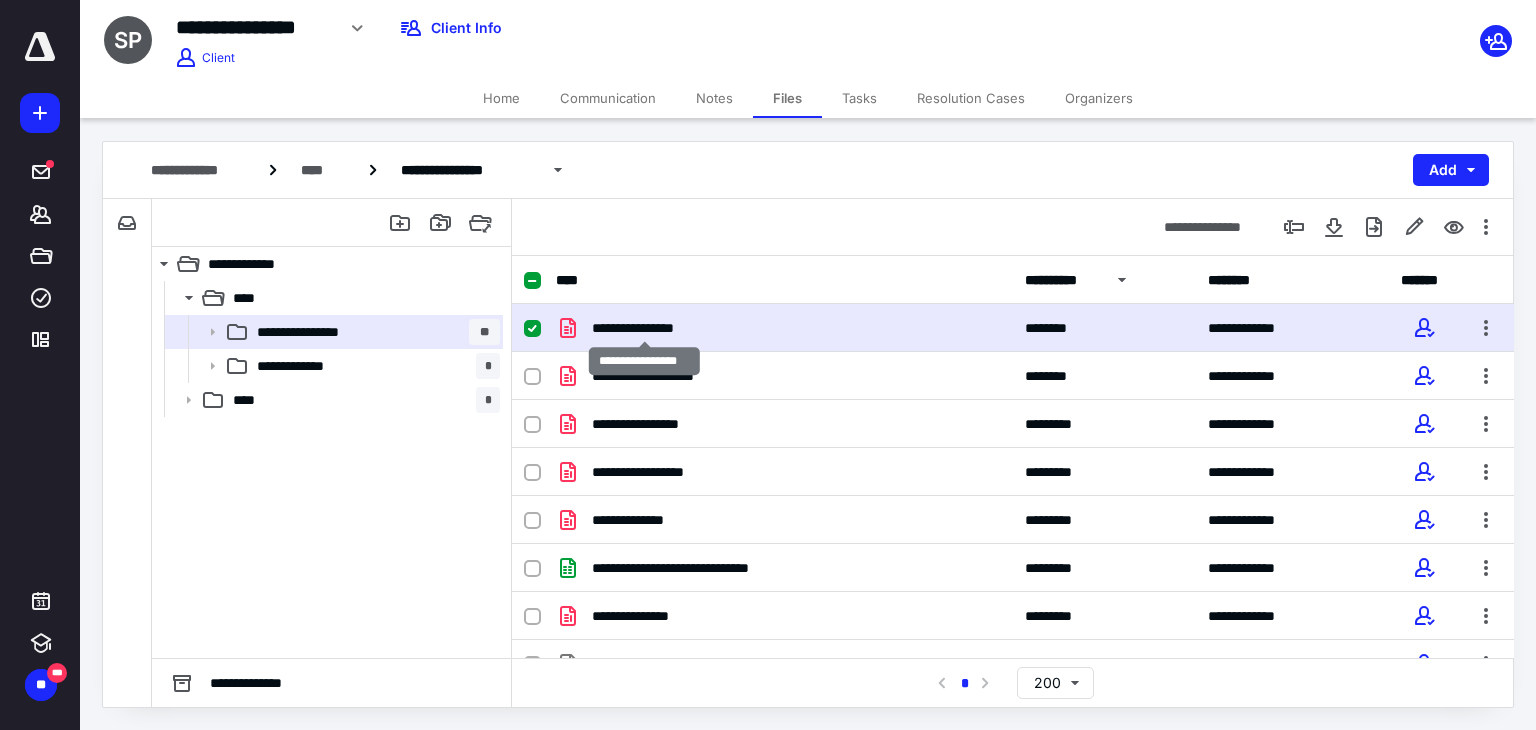 click on "**********" at bounding box center [644, 328] 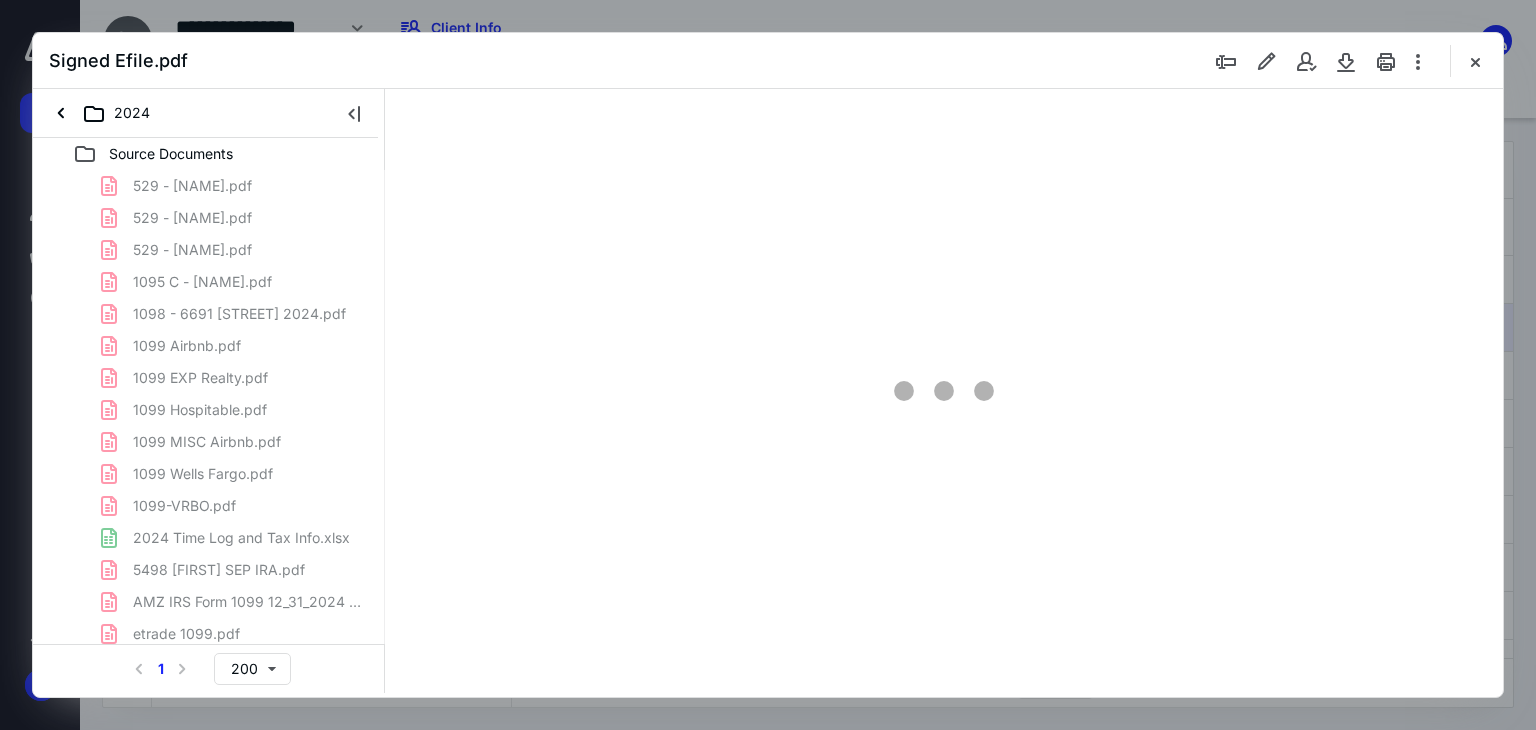 scroll, scrollTop: 0, scrollLeft: 0, axis: both 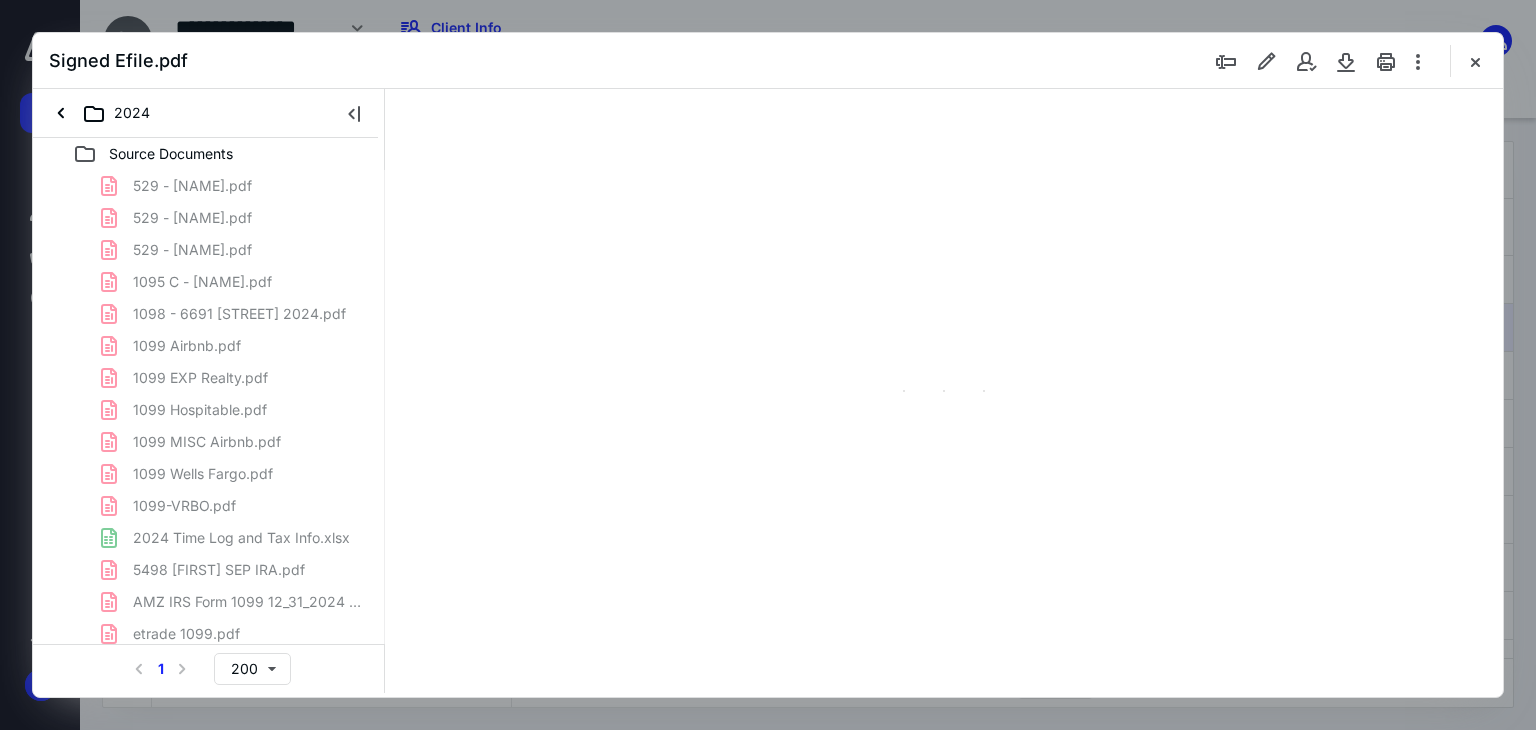 type on "179" 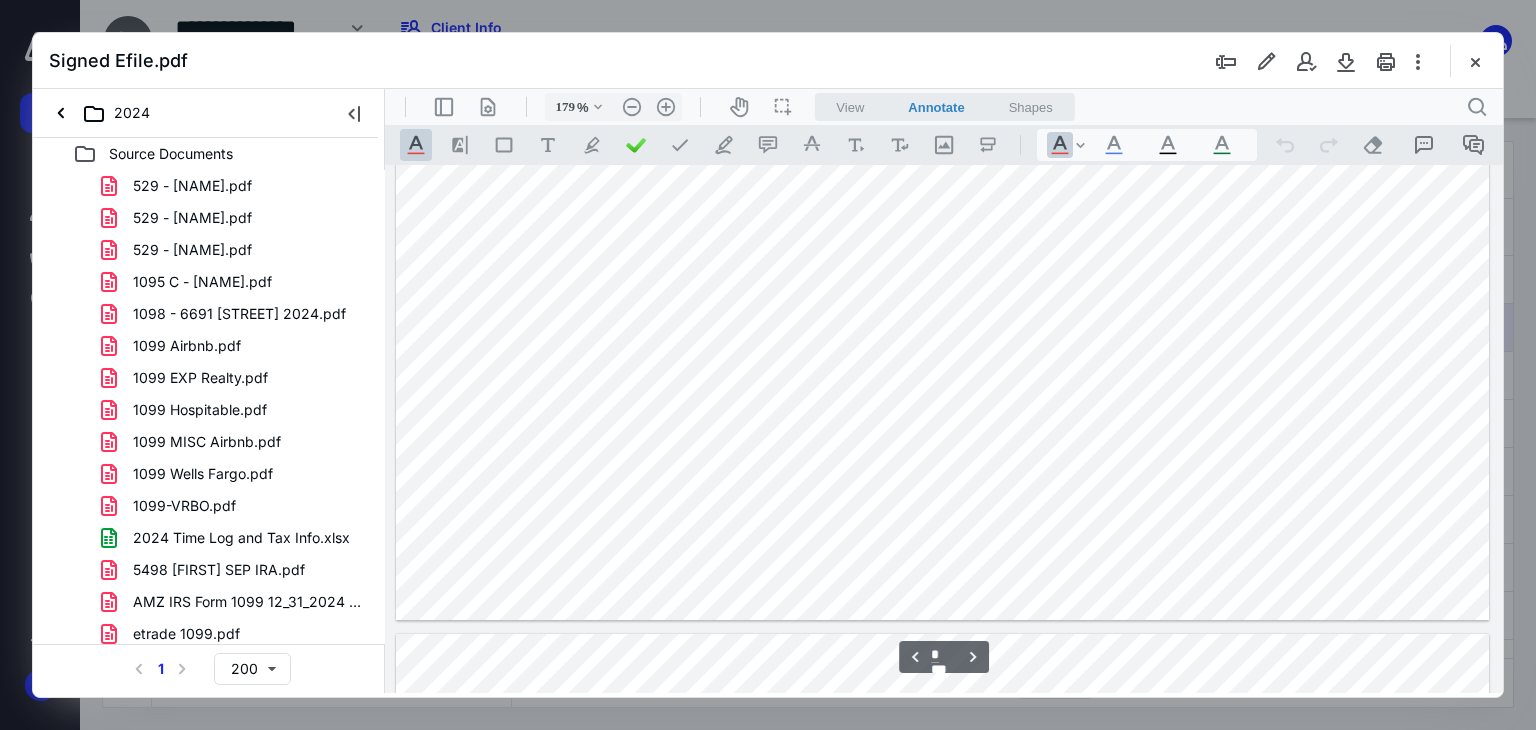 type on "*" 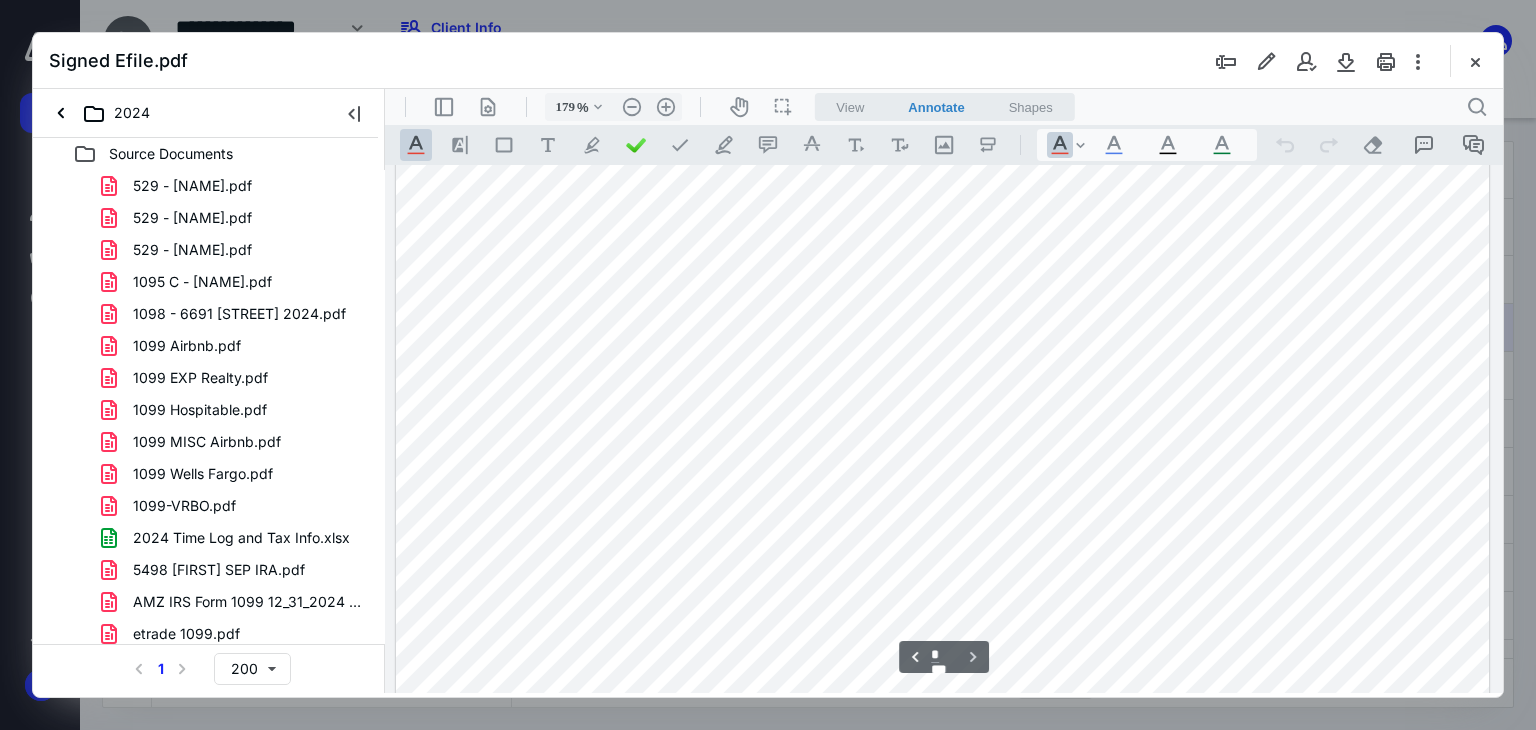 scroll, scrollTop: 3759, scrollLeft: 0, axis: vertical 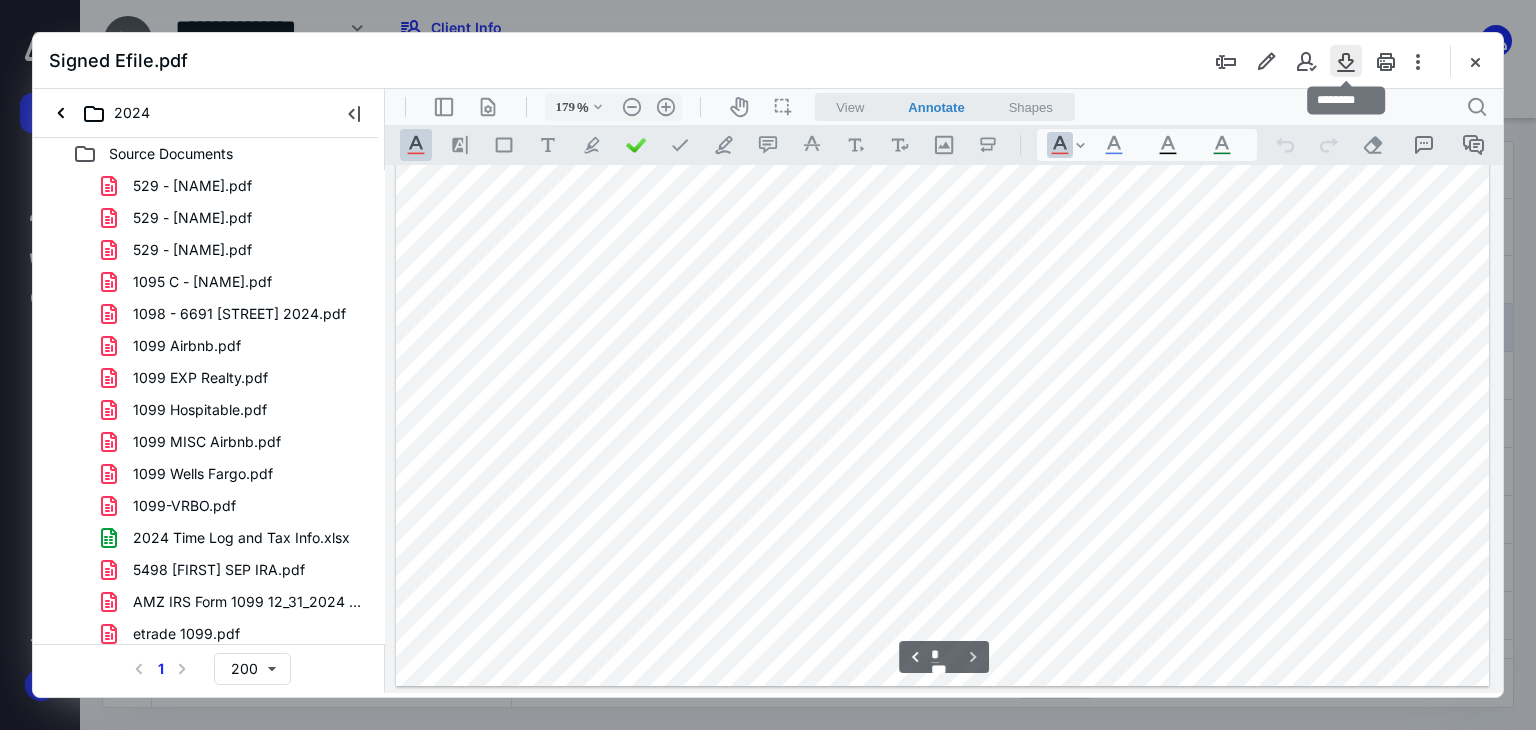click at bounding box center [1346, 61] 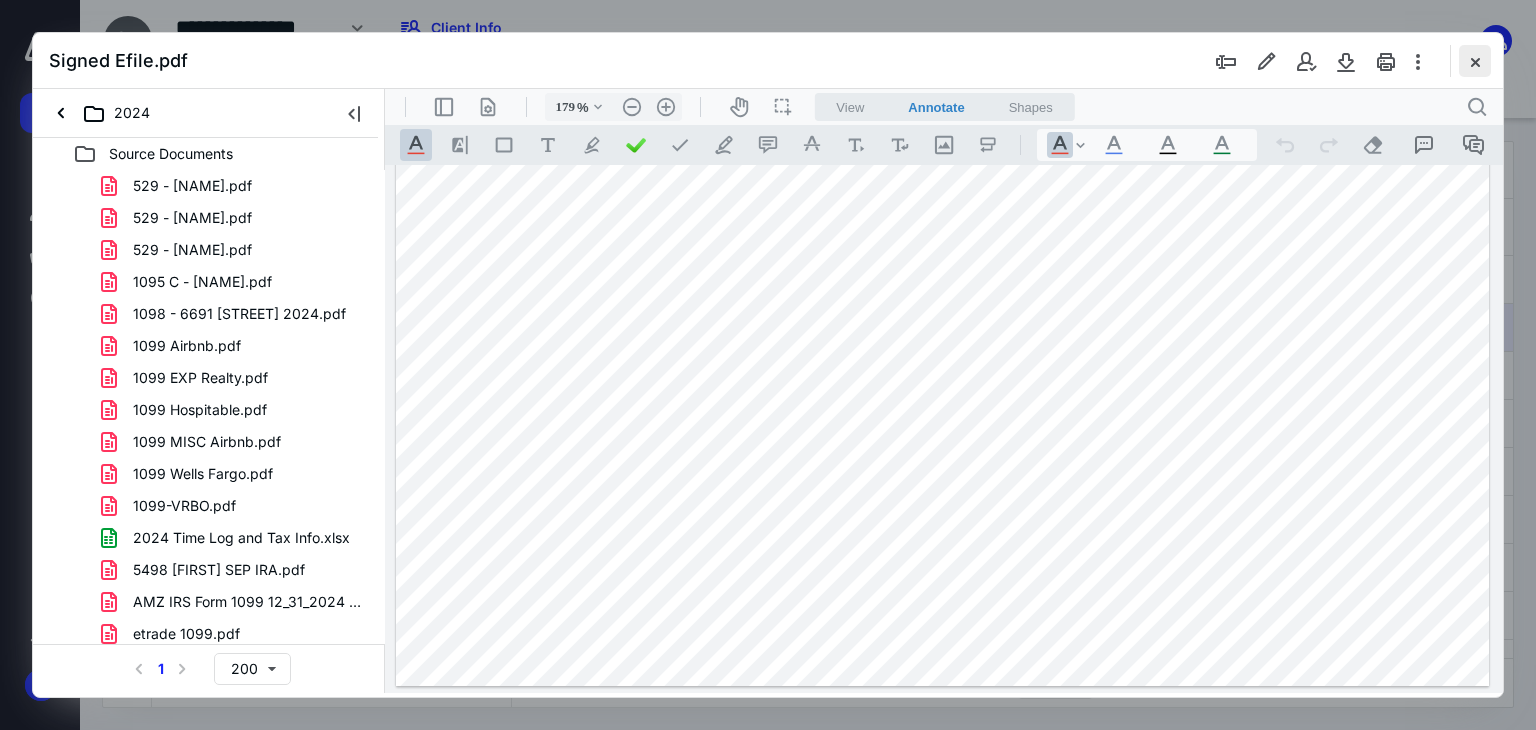 click at bounding box center [1475, 61] 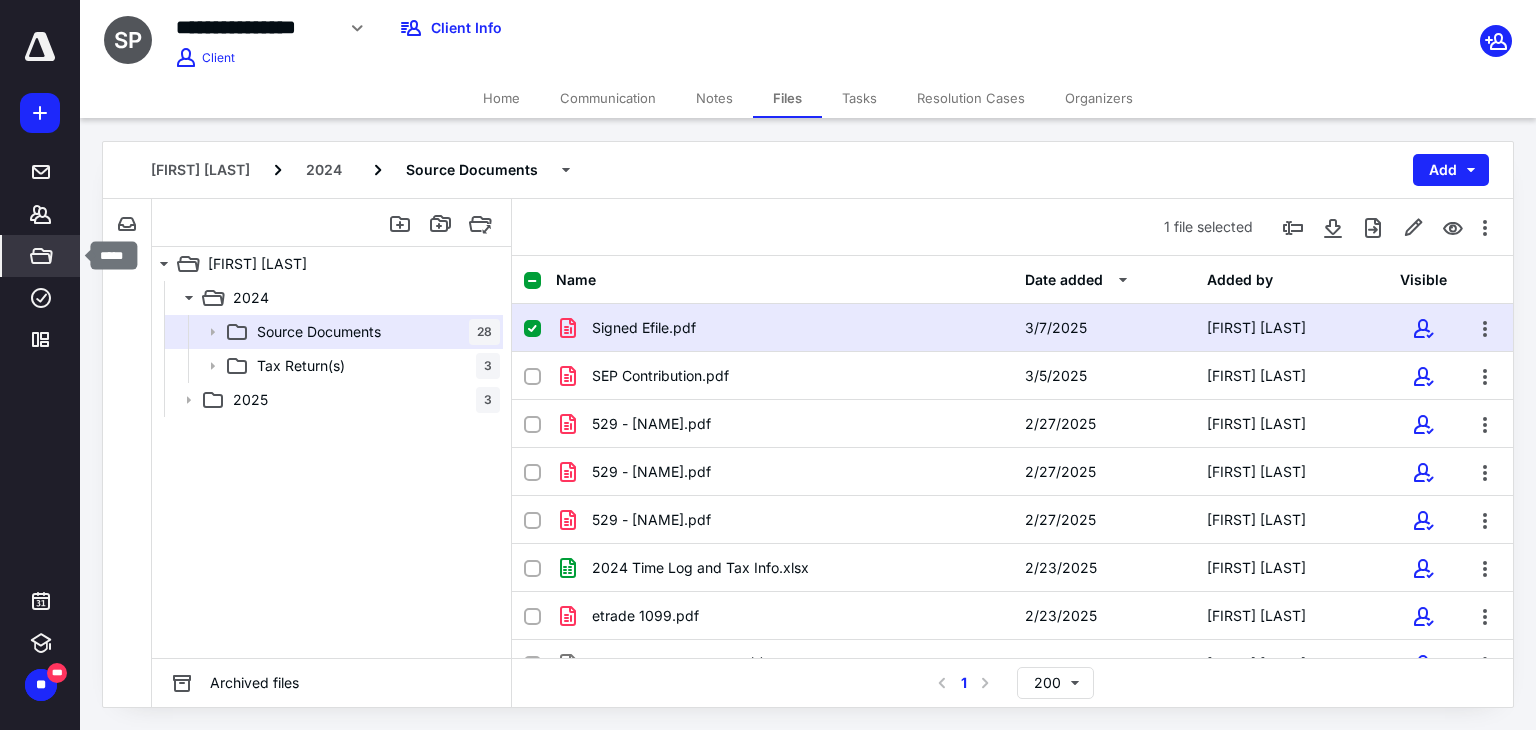 click on "*****" at bounding box center (41, 256) 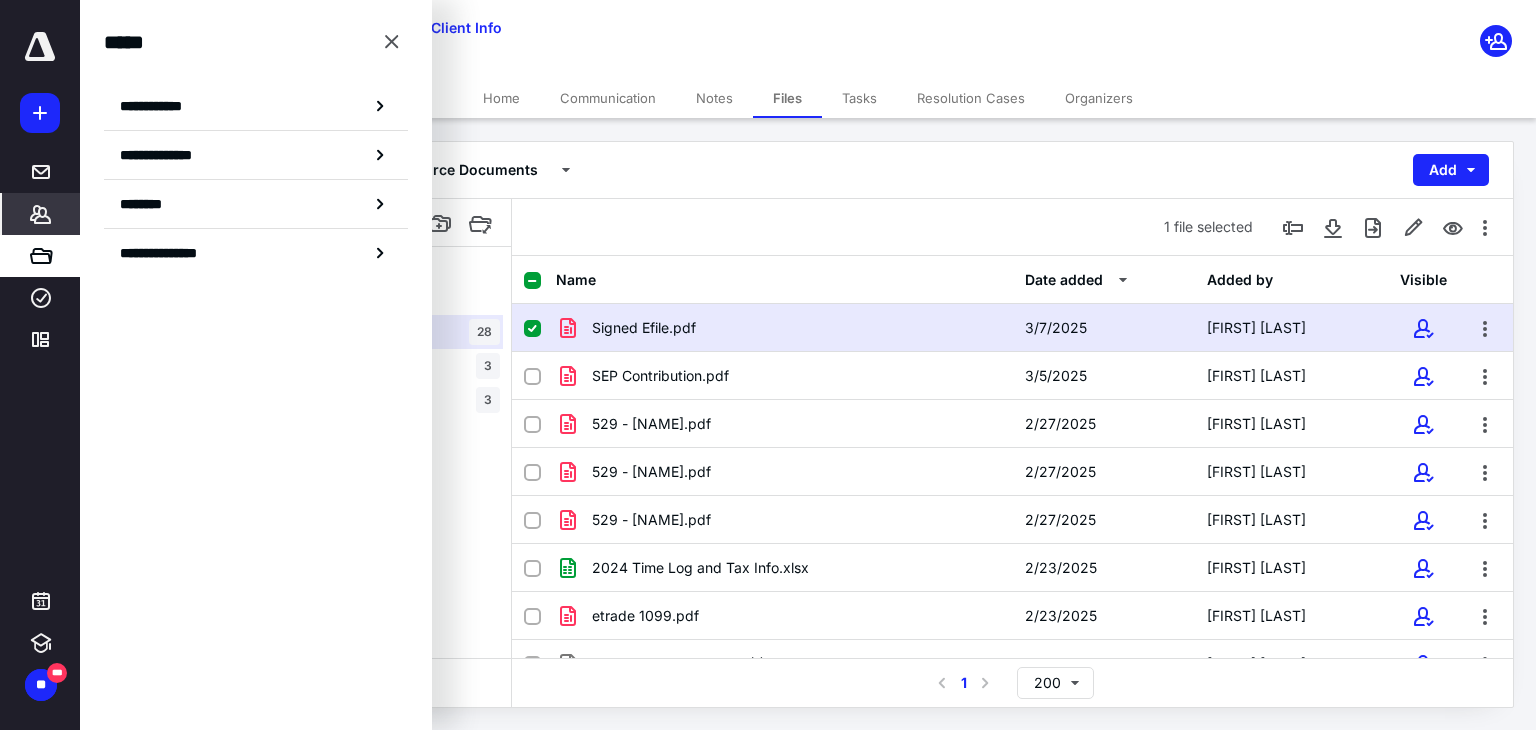 click 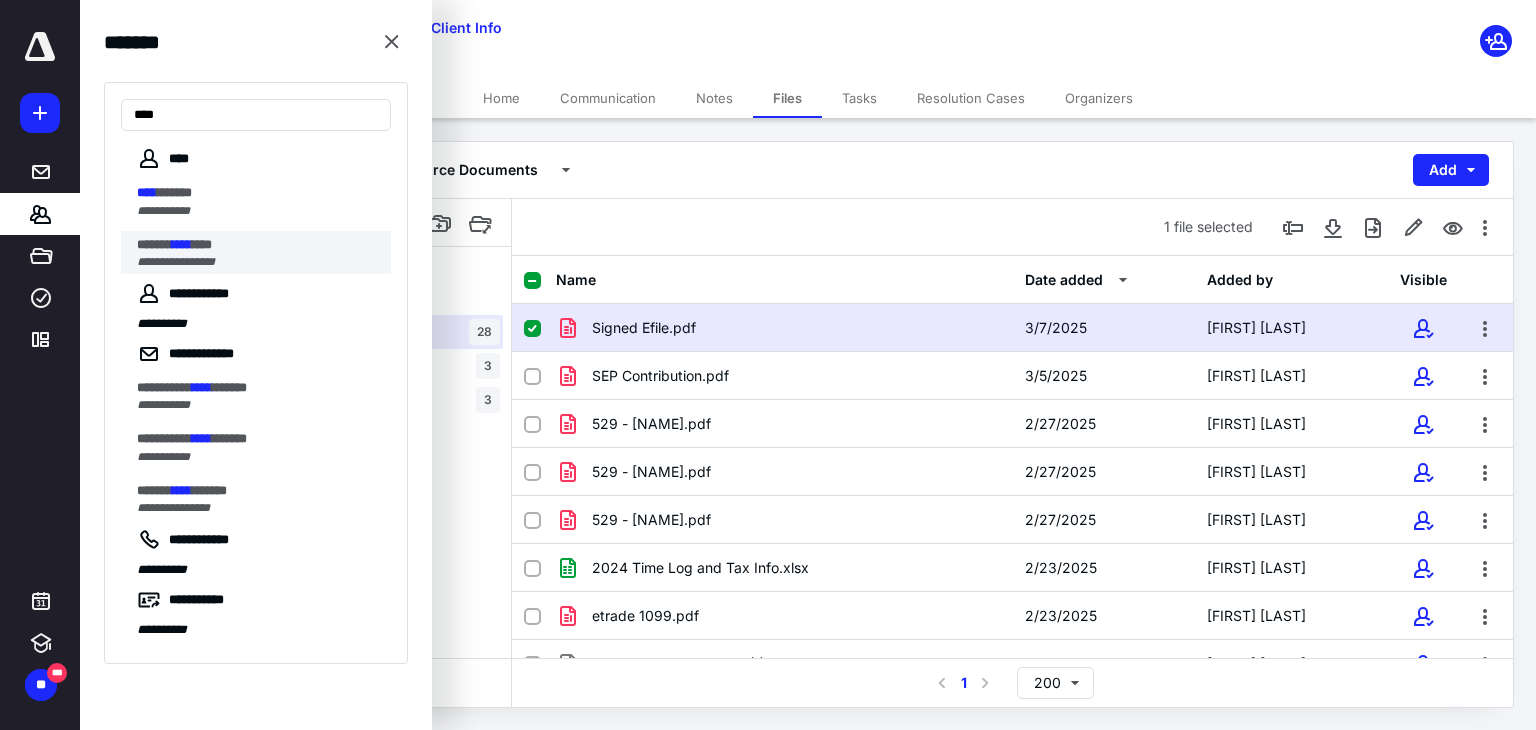 type on "****" 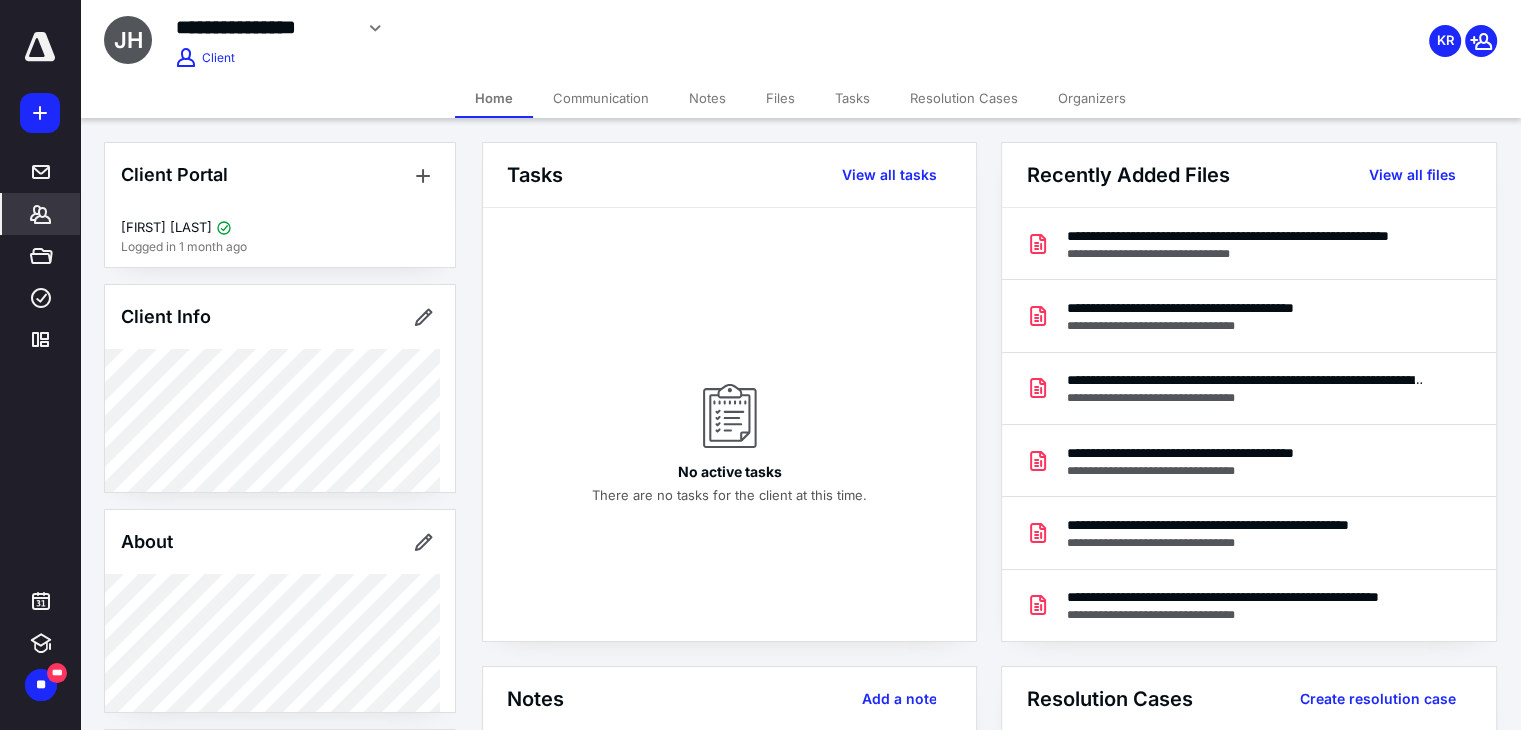 click on "Files" at bounding box center (780, 98) 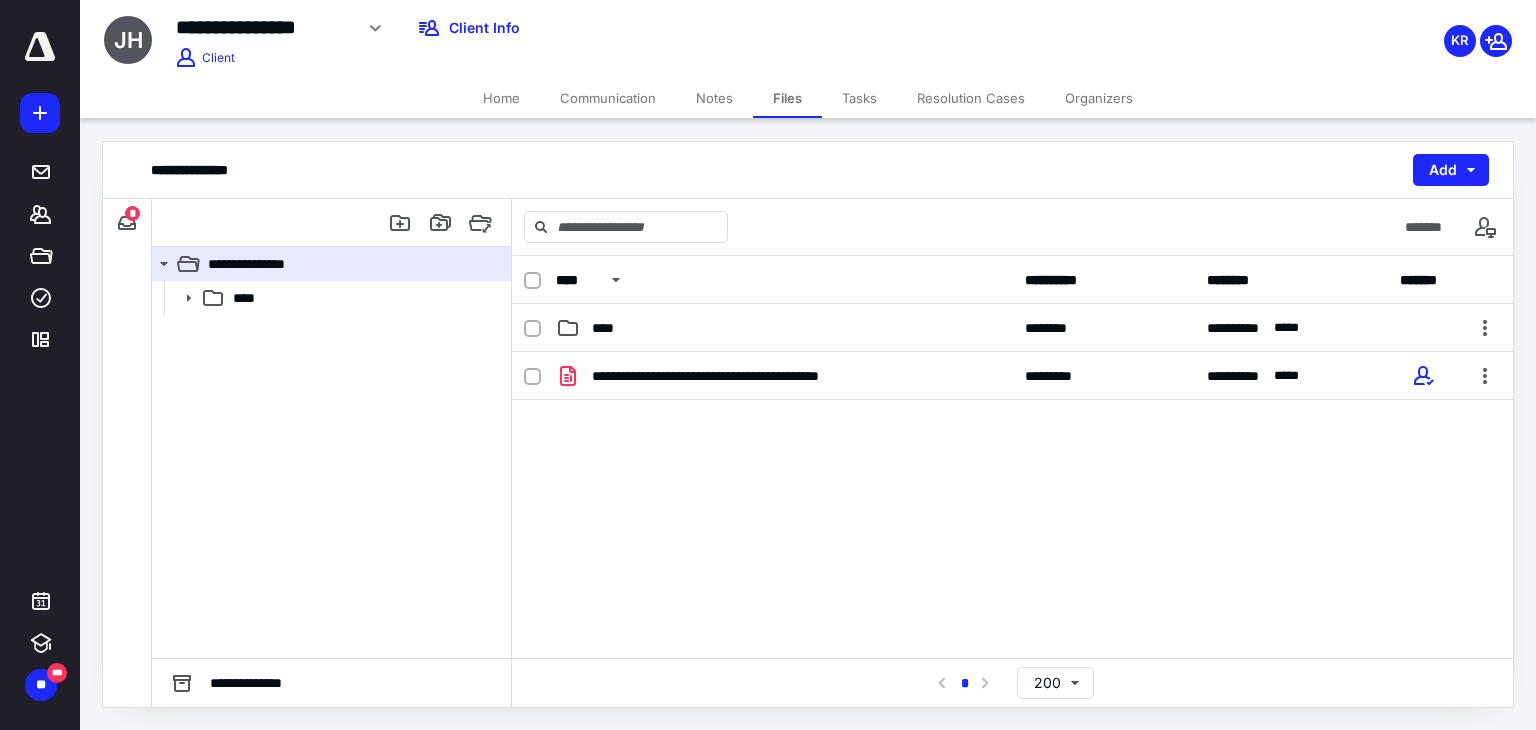 click on "*" at bounding box center (132, 213) 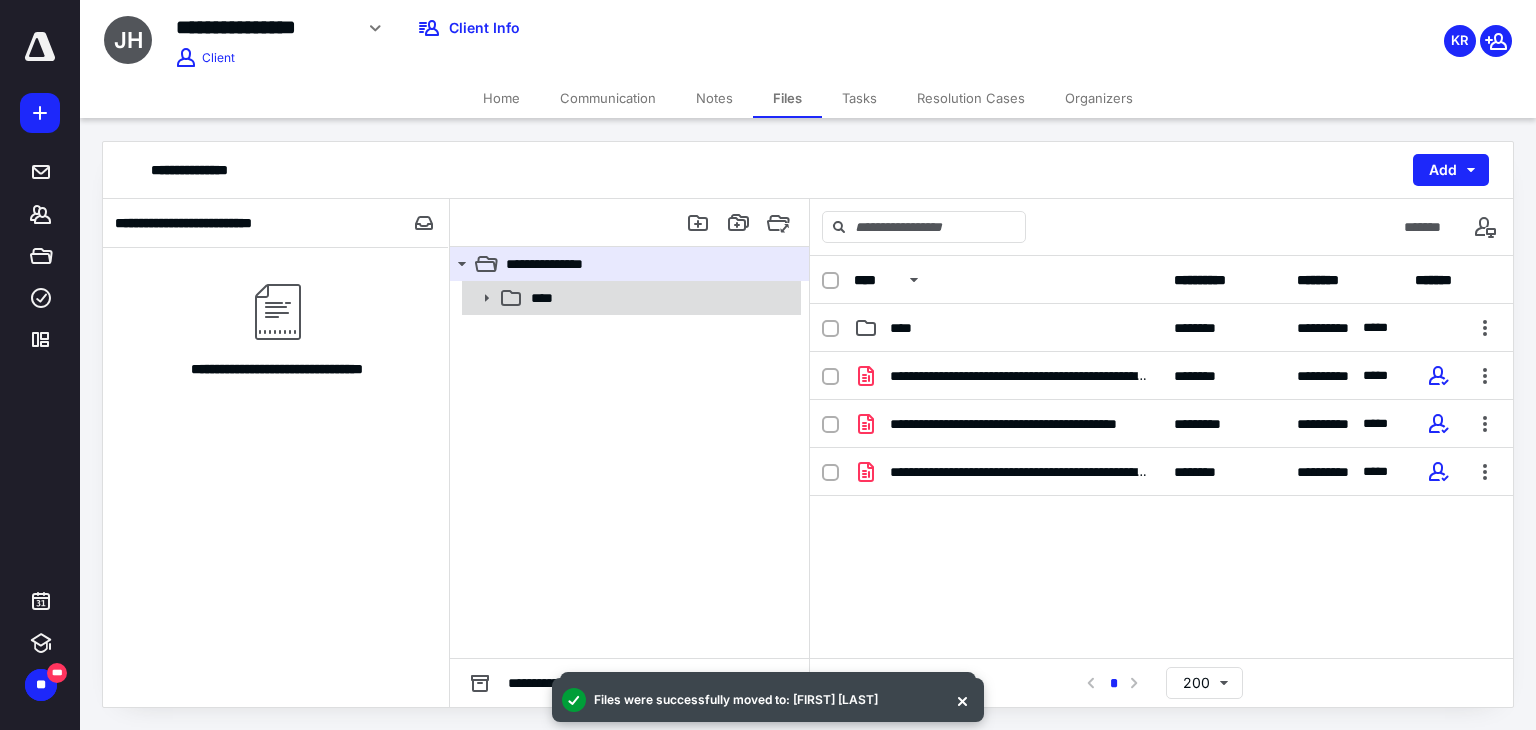 drag, startPoint x: 524, startPoint y: 297, endPoint x: 535, endPoint y: 296, distance: 11.045361 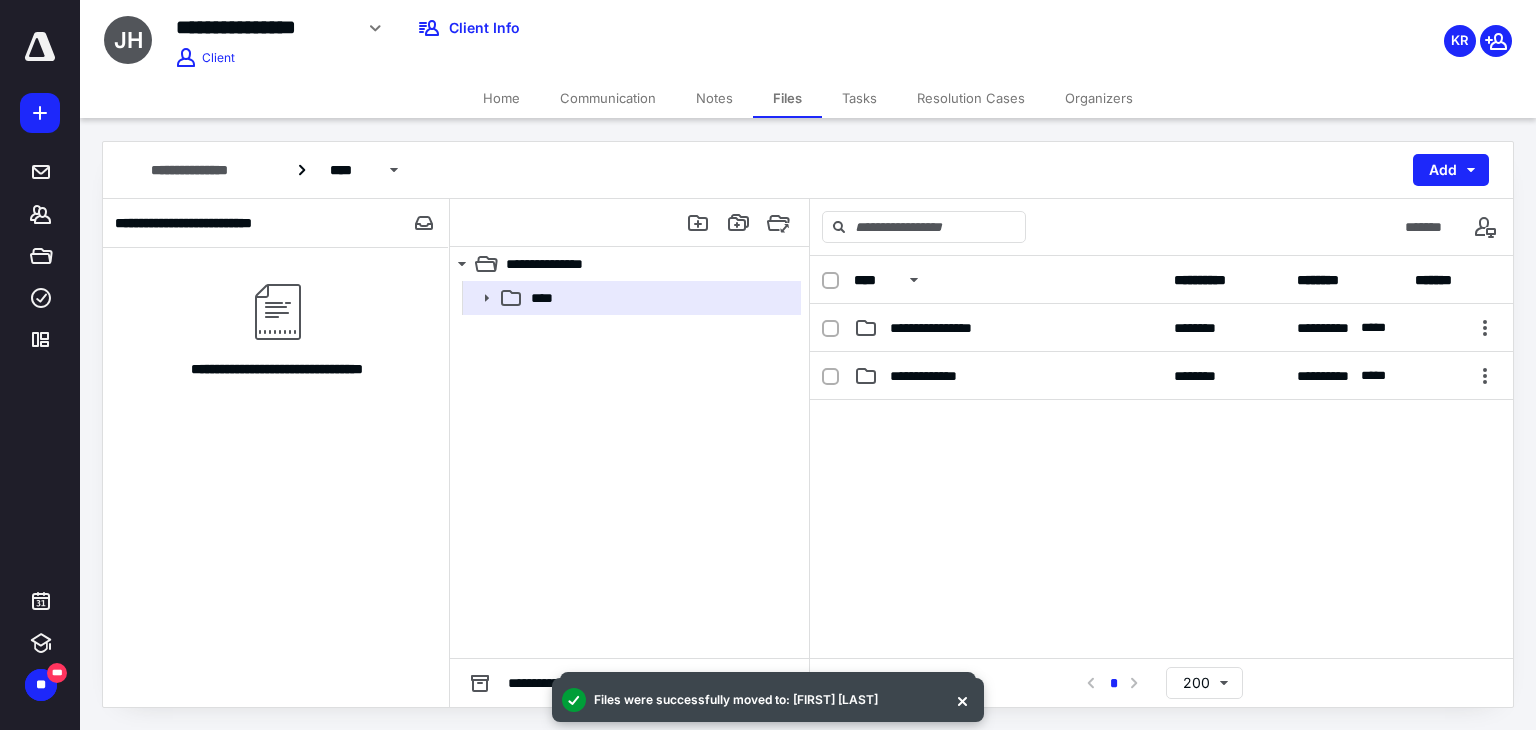drag, startPoint x: 415, startPoint y: 218, endPoint x: 467, endPoint y: 237, distance: 55.362442 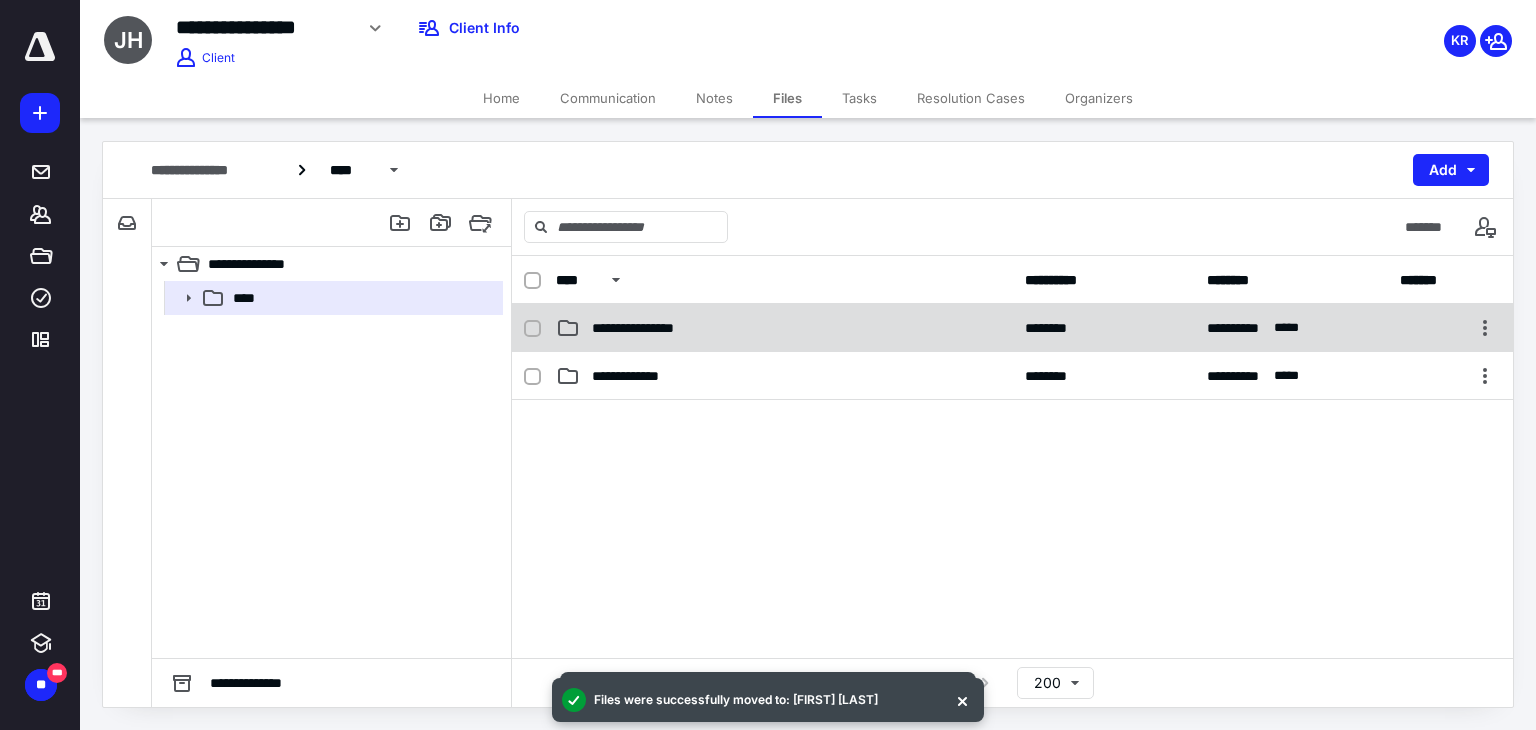 click on "**********" at bounding box center (655, 328) 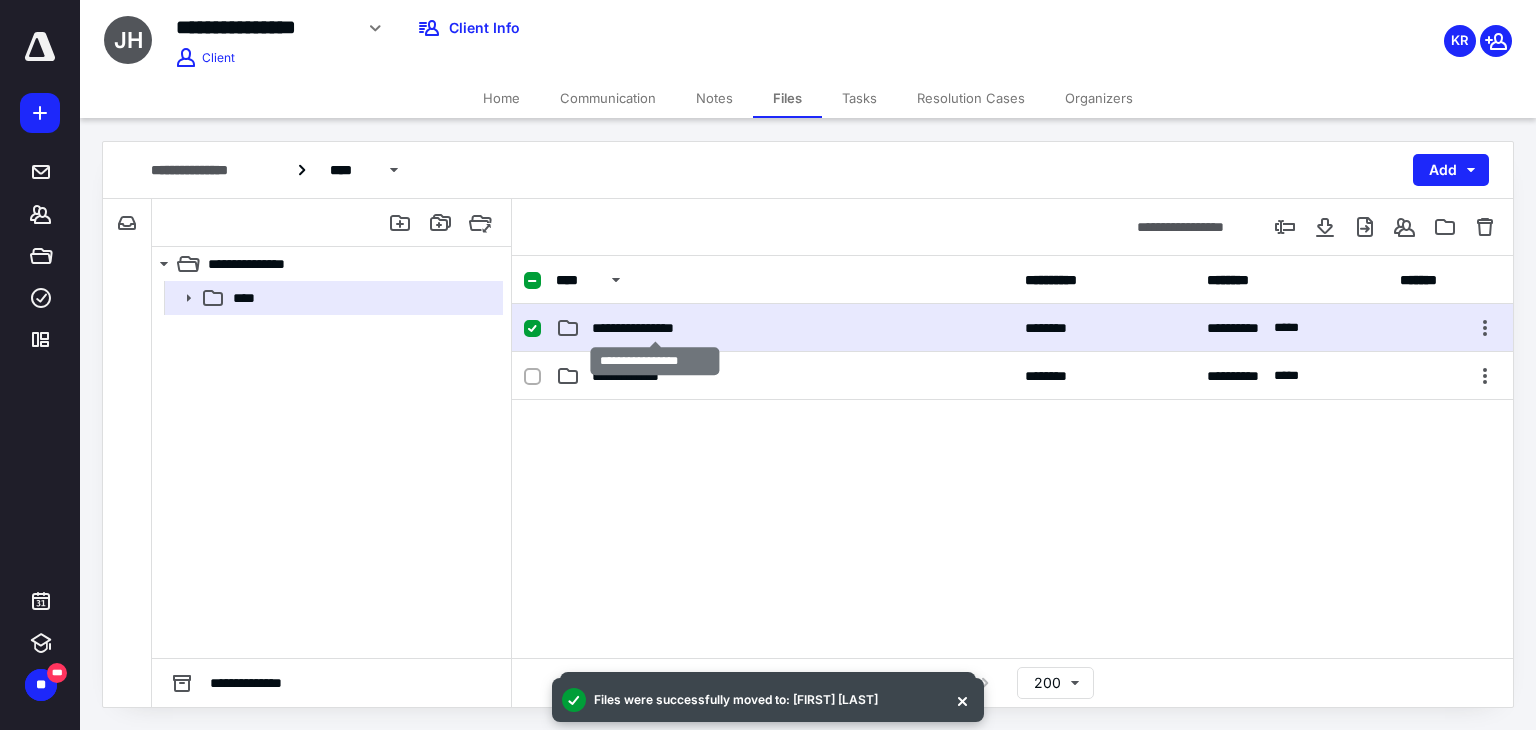 click on "**********" at bounding box center [655, 328] 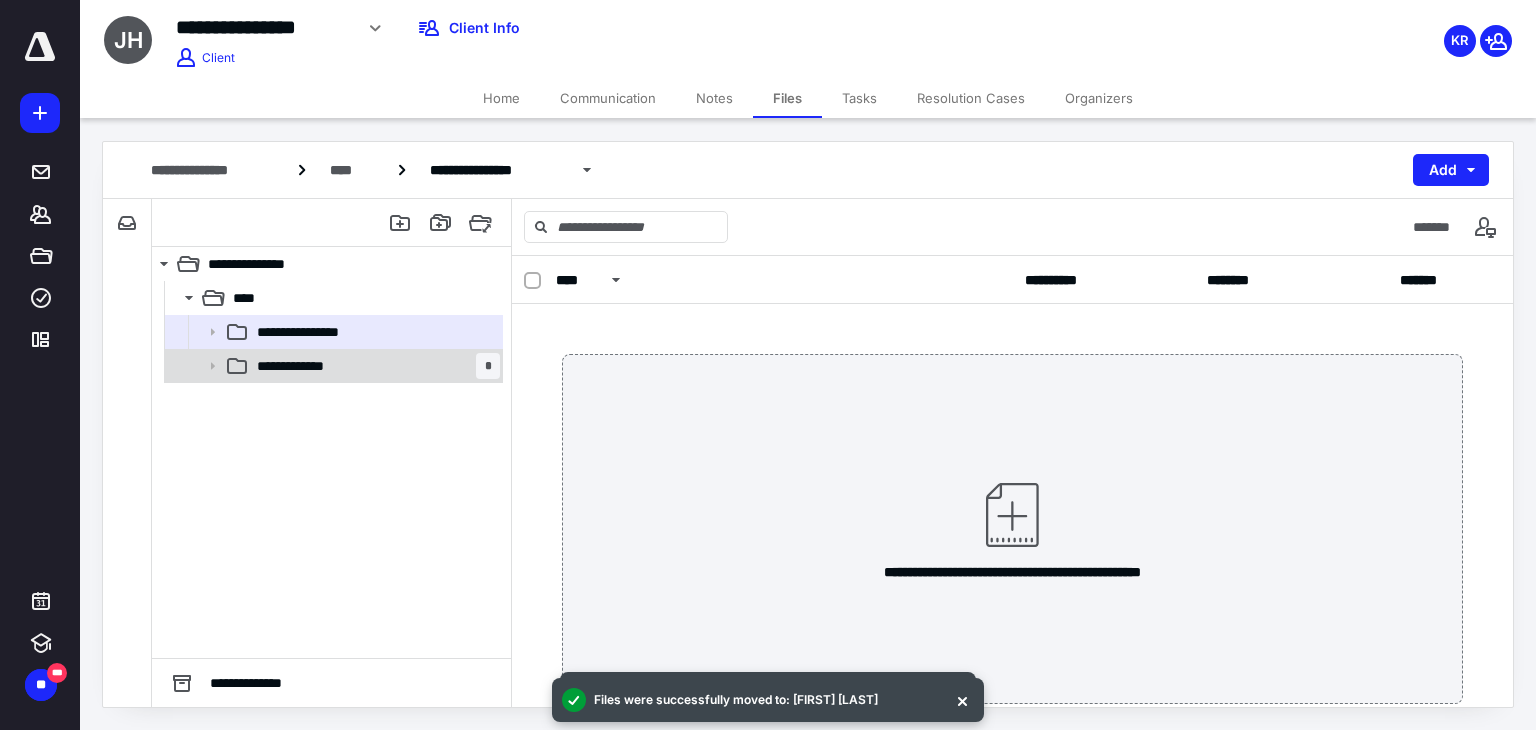 click on "**********" at bounding box center [374, 366] 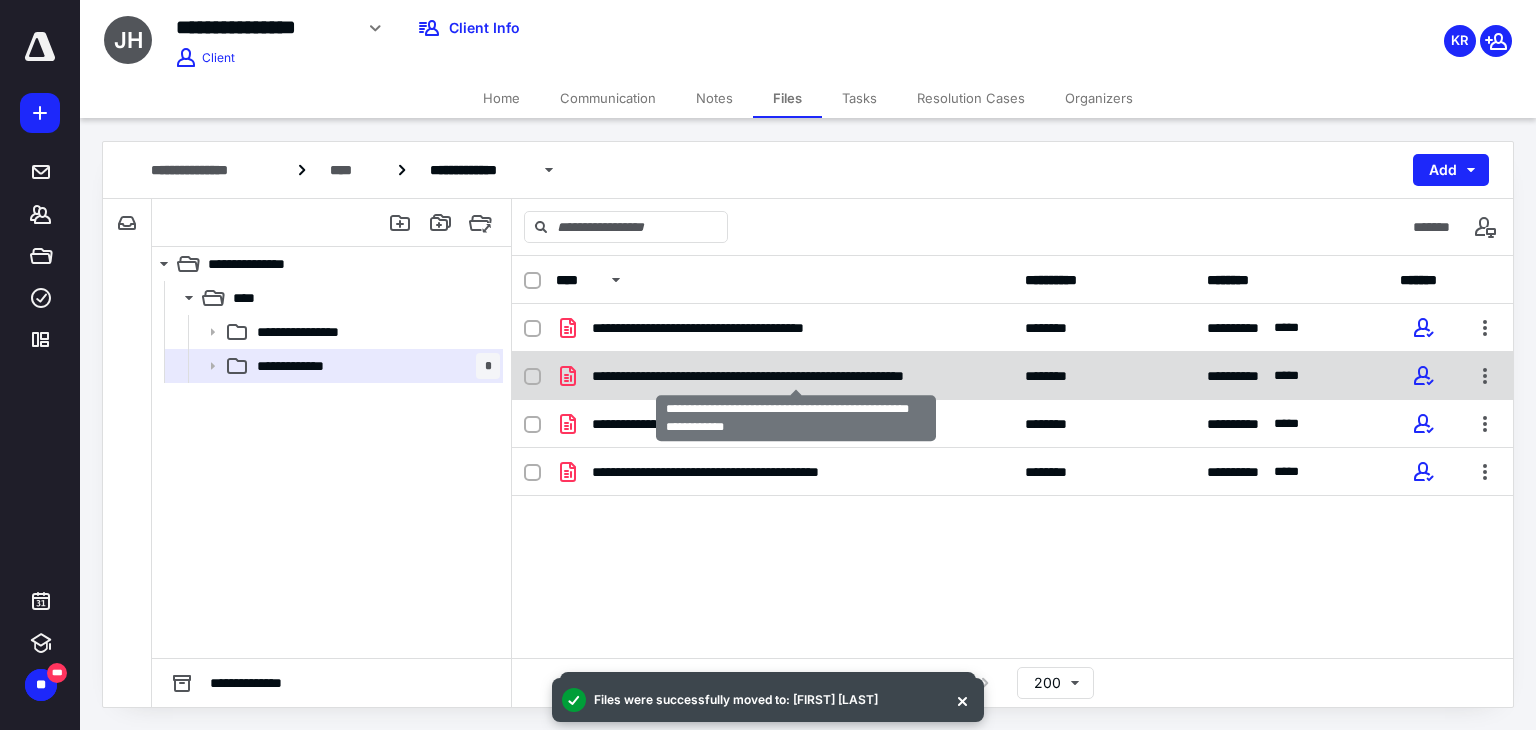 click on "**********" at bounding box center [796, 376] 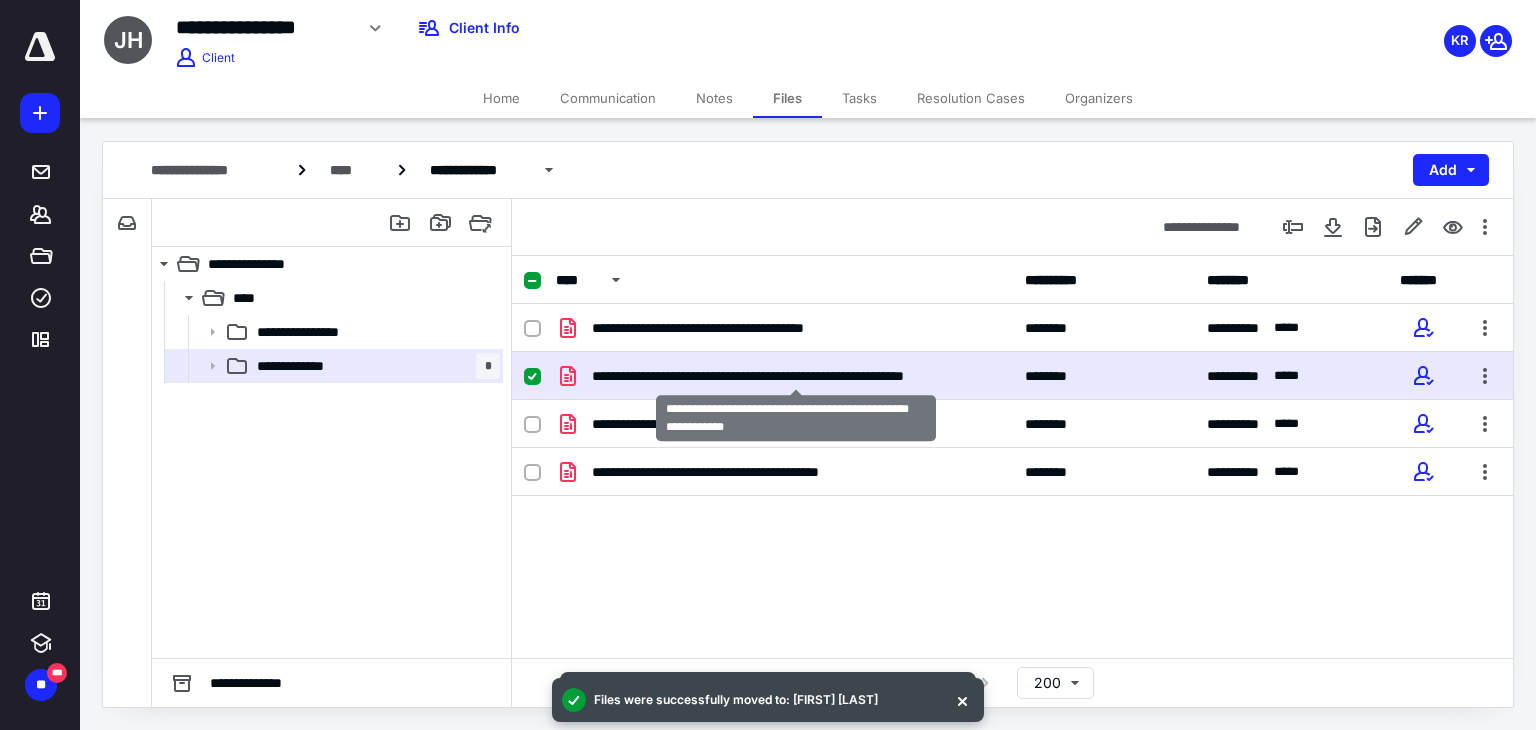 click on "**********" at bounding box center [796, 376] 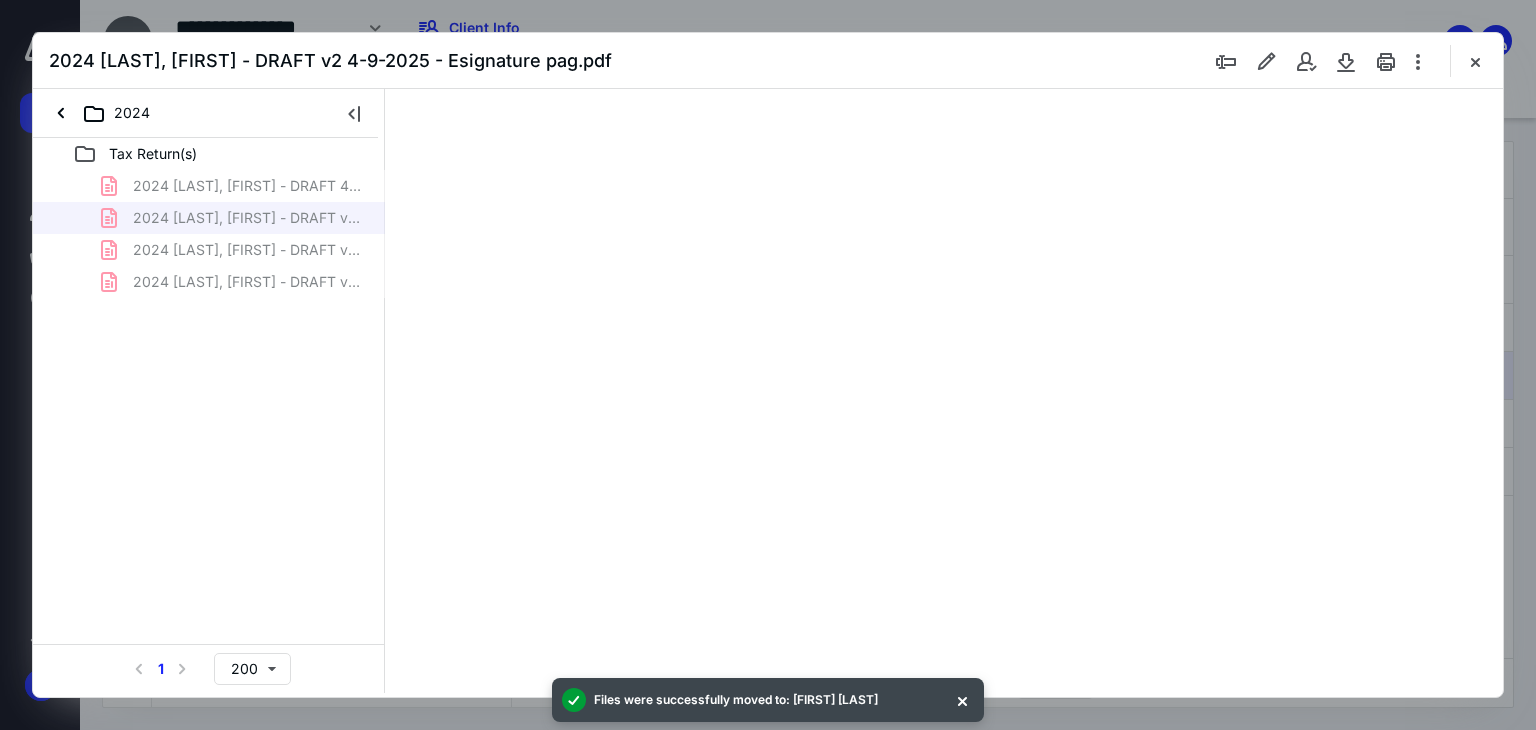 scroll, scrollTop: 0, scrollLeft: 0, axis: both 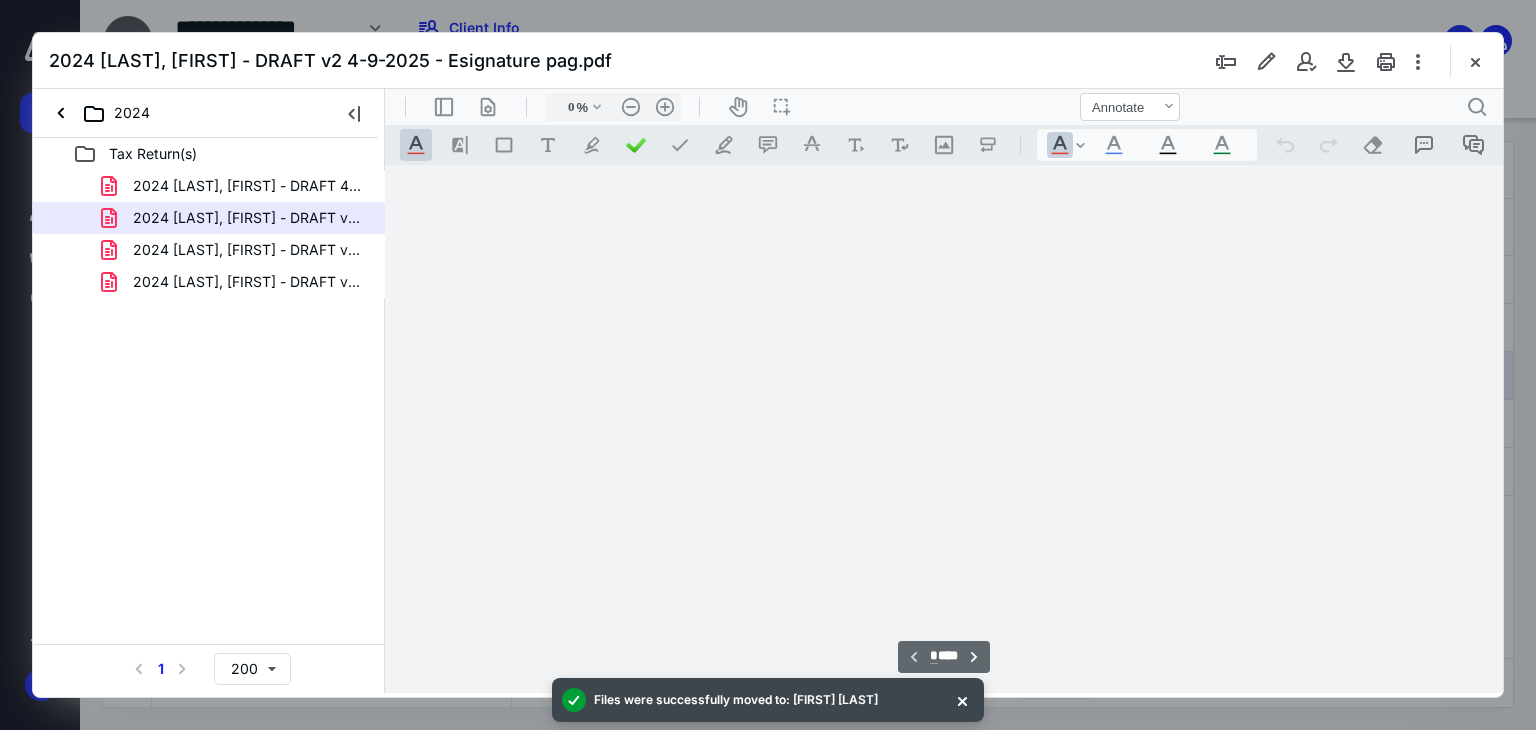 type on "179" 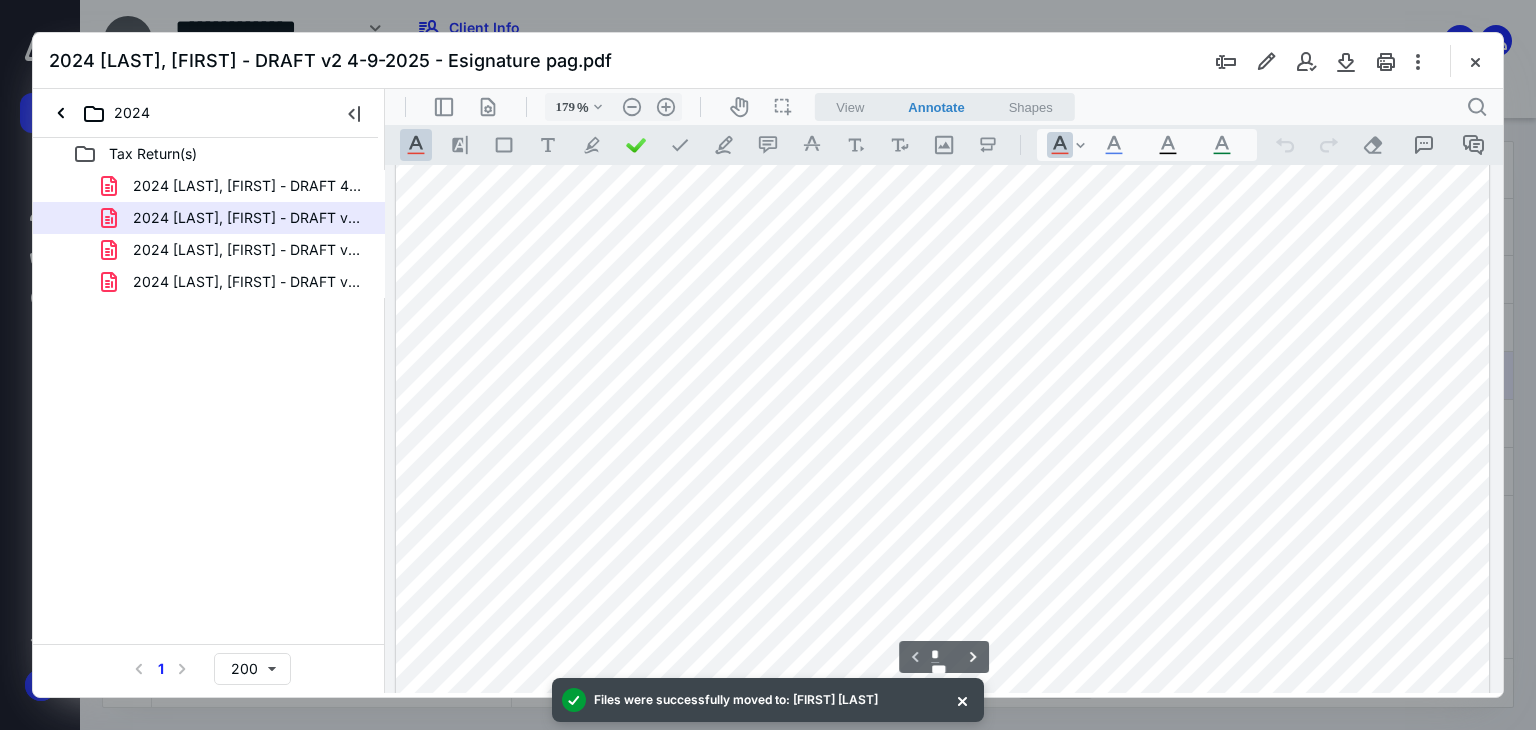 scroll, scrollTop: 1283, scrollLeft: 0, axis: vertical 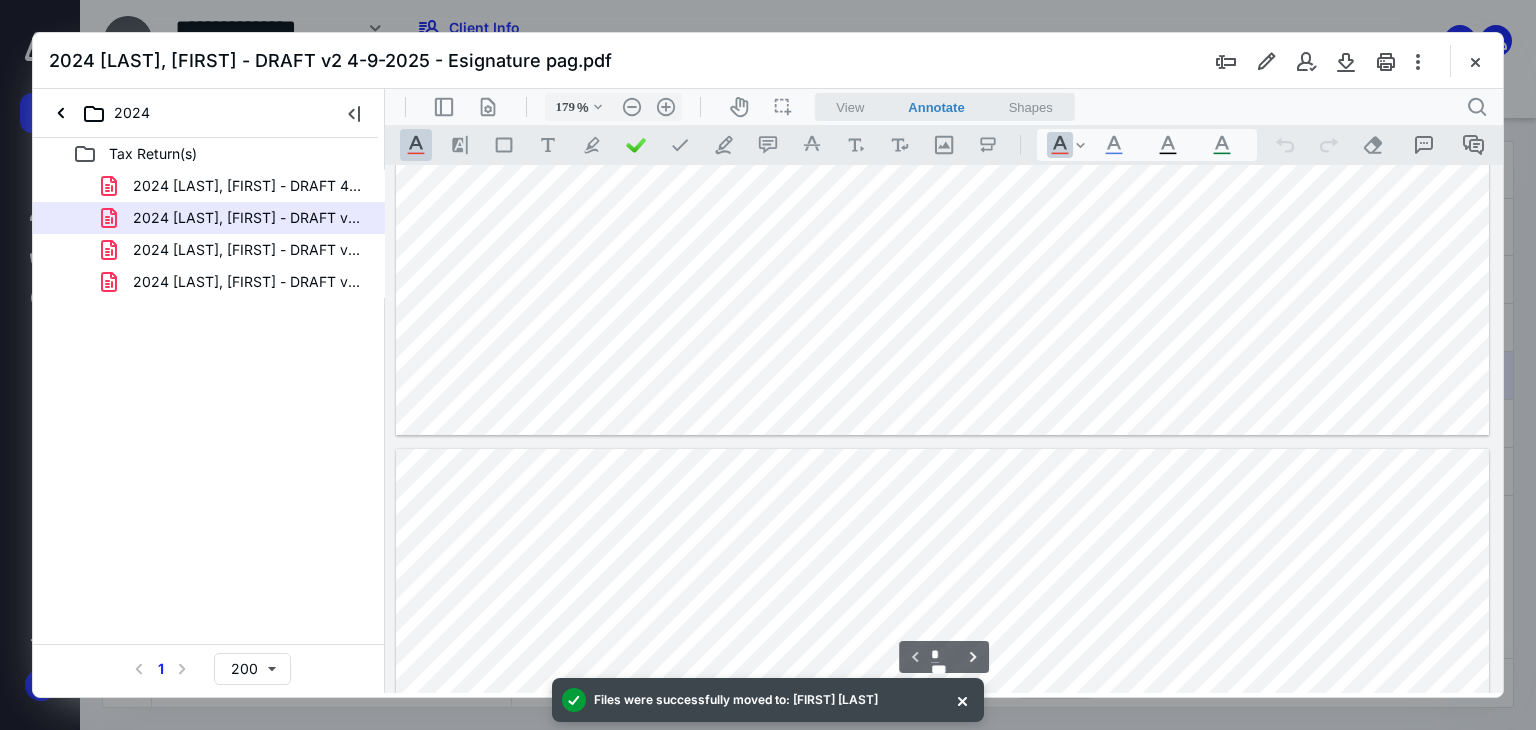 type on "*" 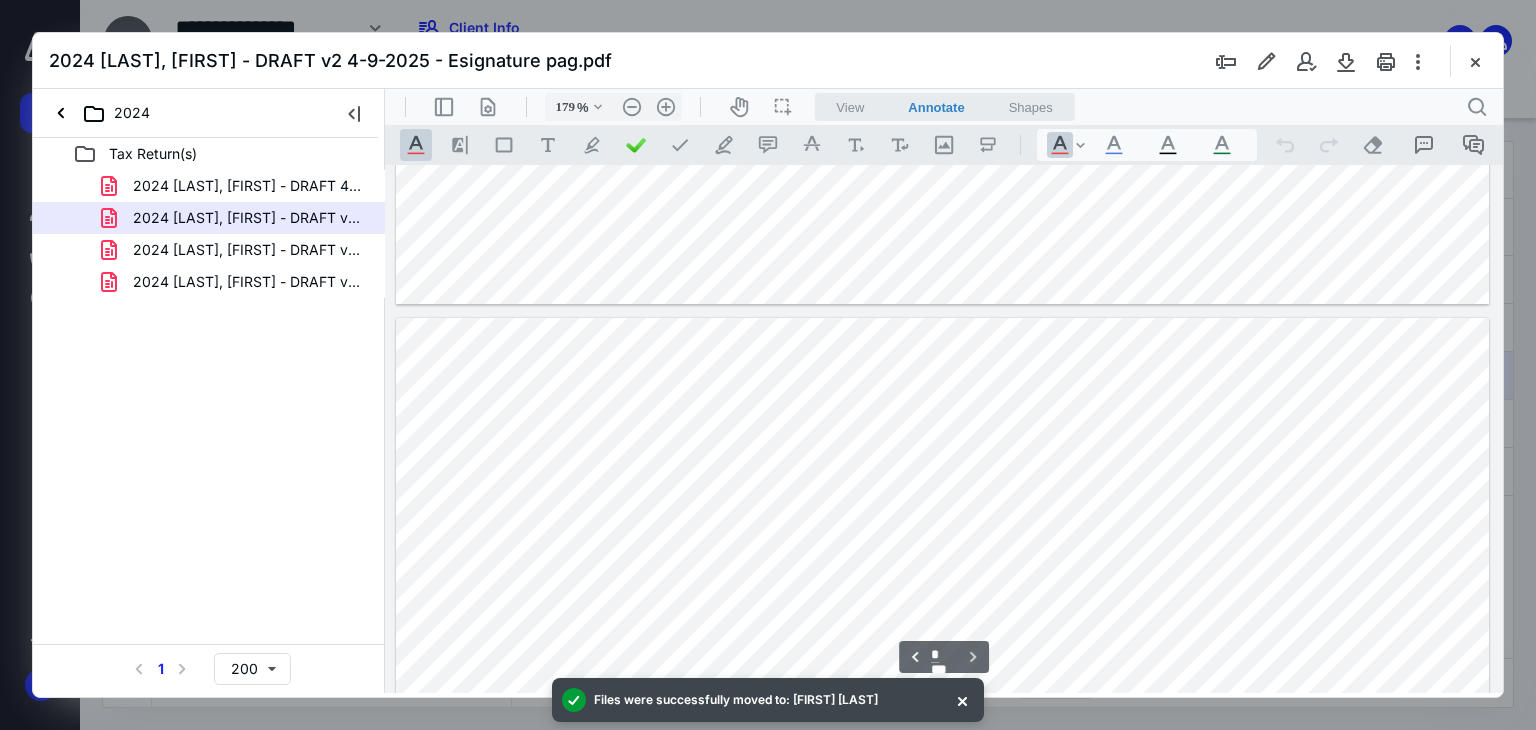 drag, startPoint x: 1471, startPoint y: 54, endPoint x: 1436, endPoint y: 69, distance: 38.078865 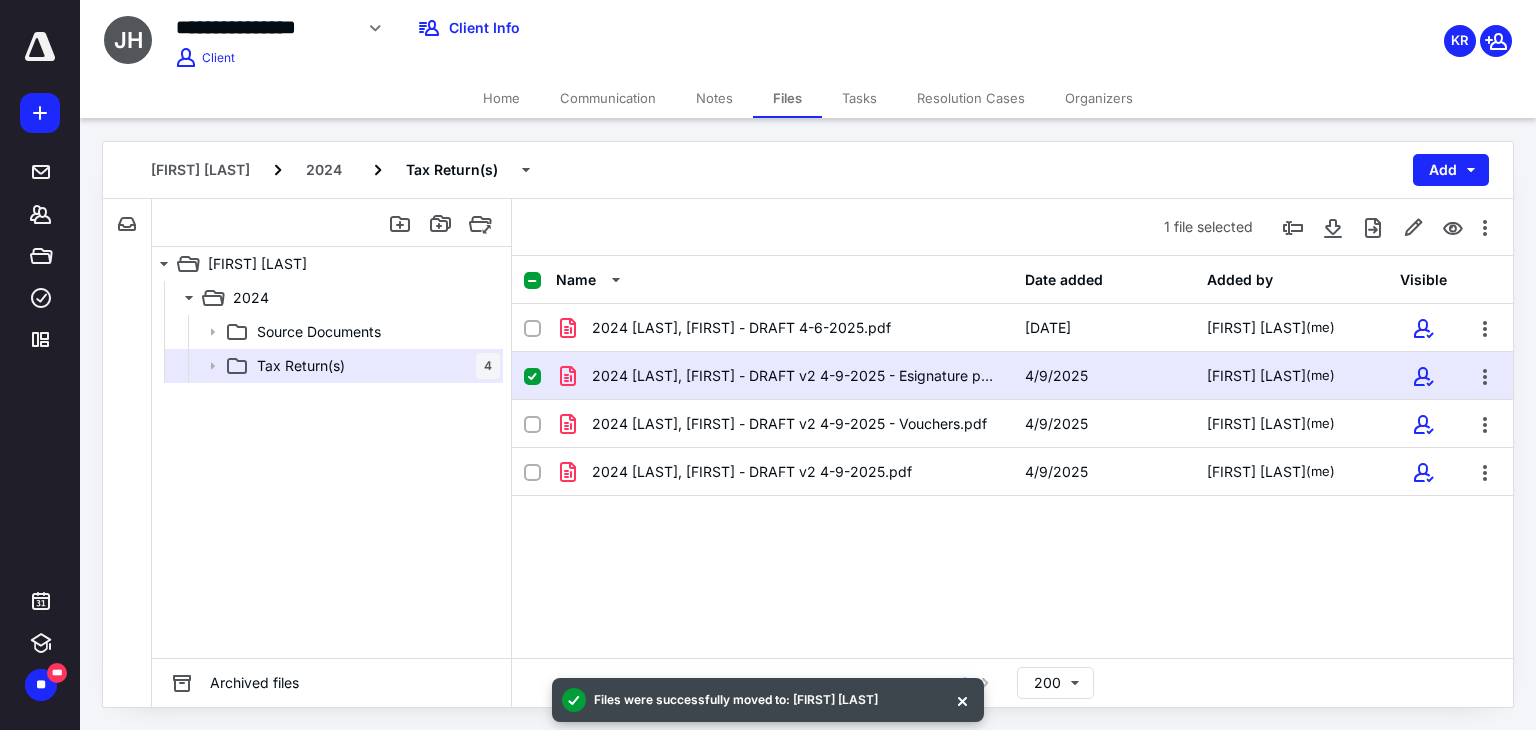 click on "Tasks" at bounding box center (859, 98) 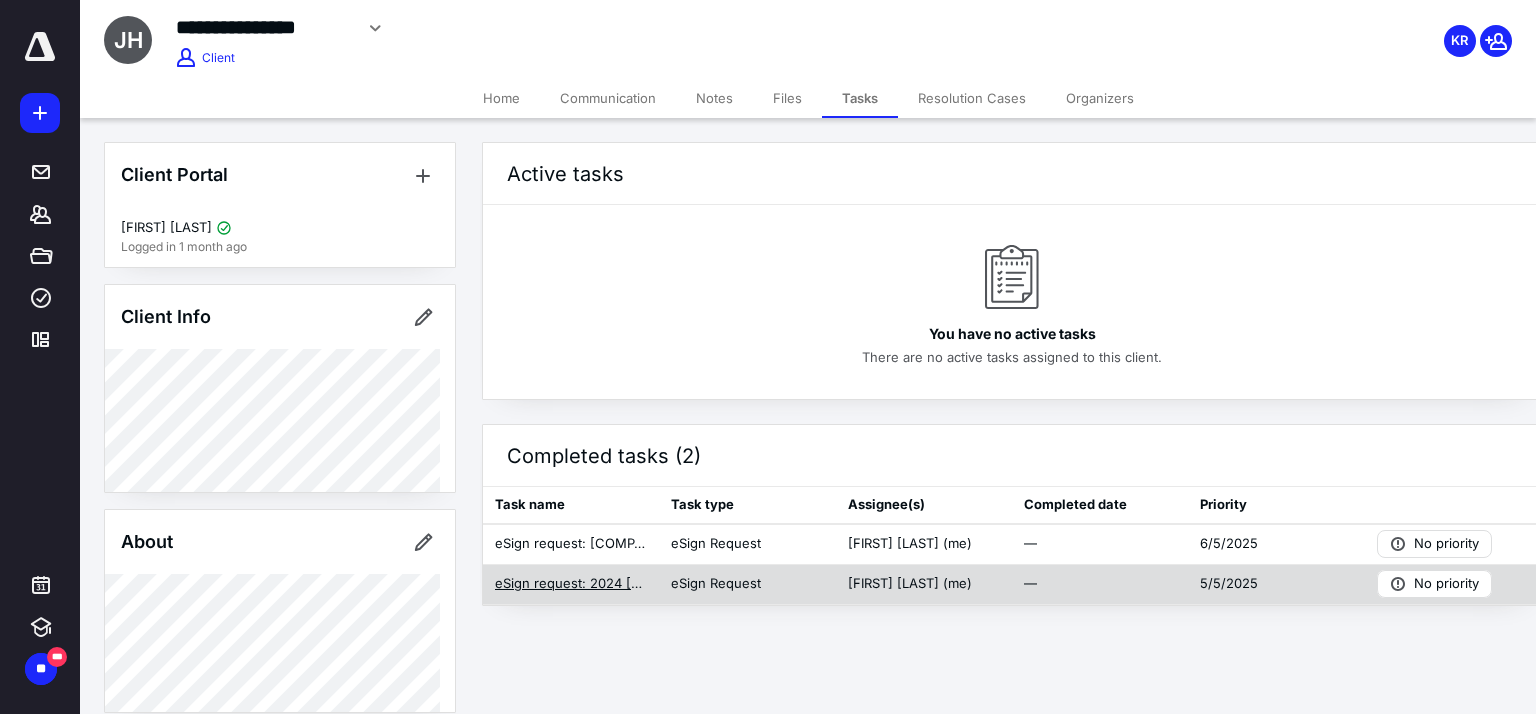 click on "eSign request: 2024 [LAST], [FIRST] - DRAFT v2 4-9-2025 - Esignature pag.pdf" at bounding box center [571, 584] 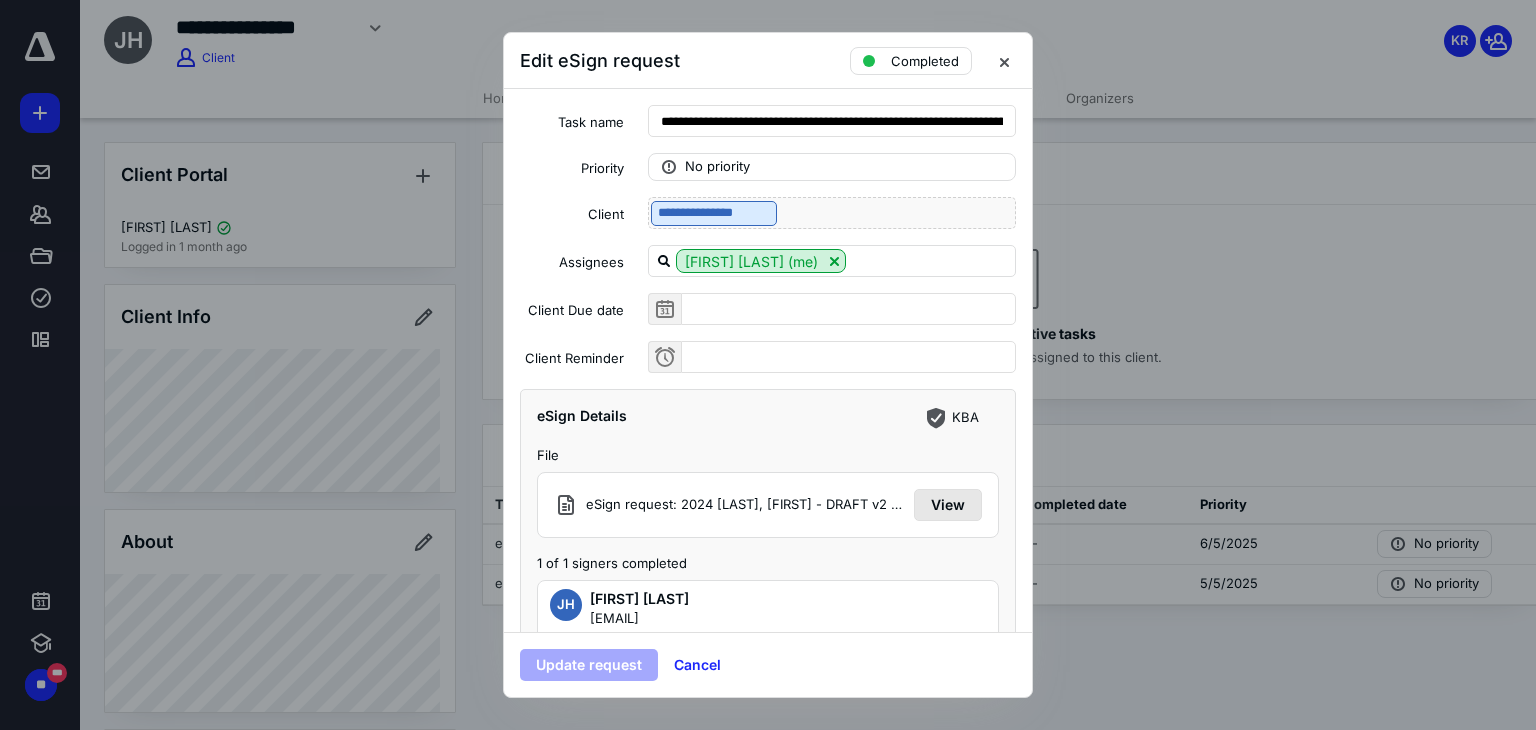 scroll, scrollTop: 105, scrollLeft: 0, axis: vertical 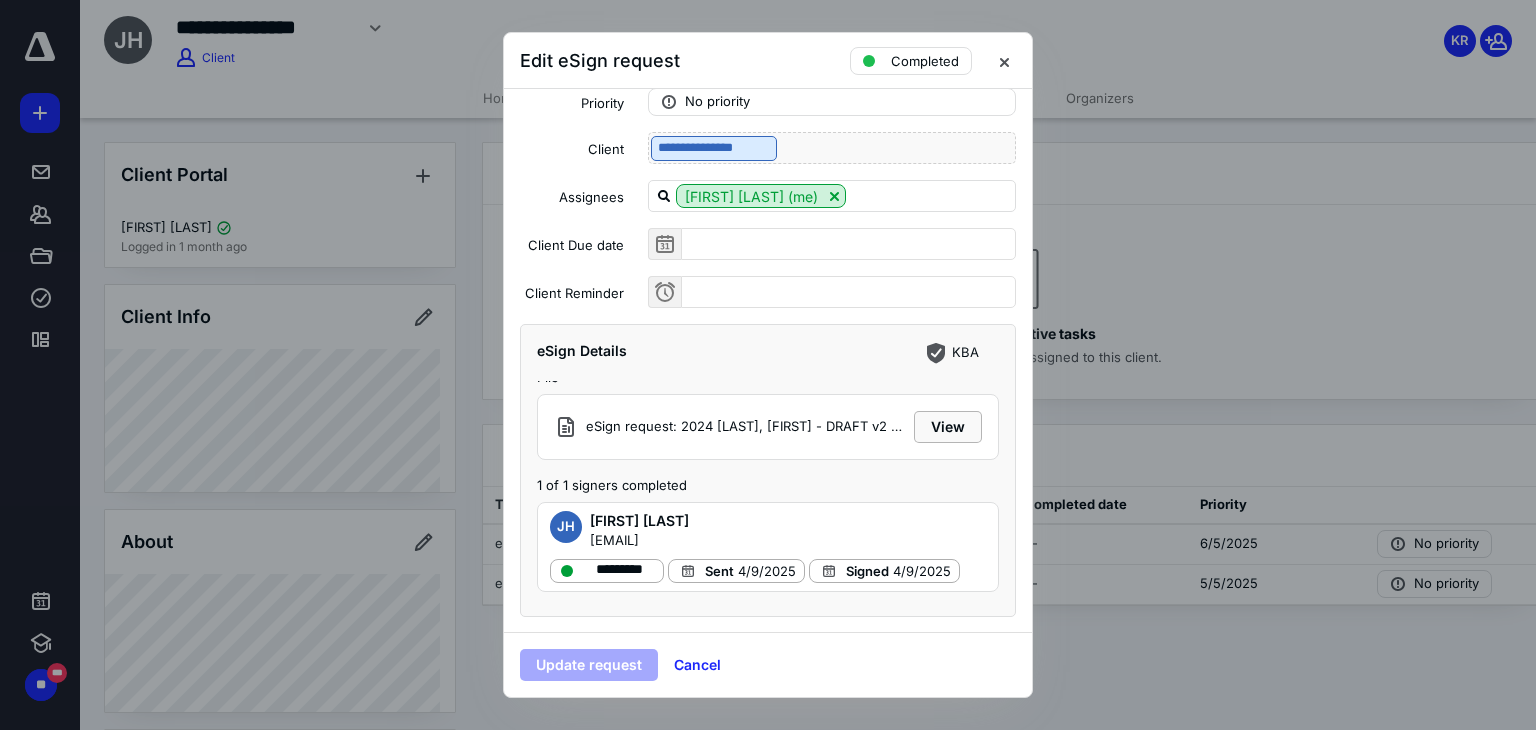 click on "View" at bounding box center (948, 427) 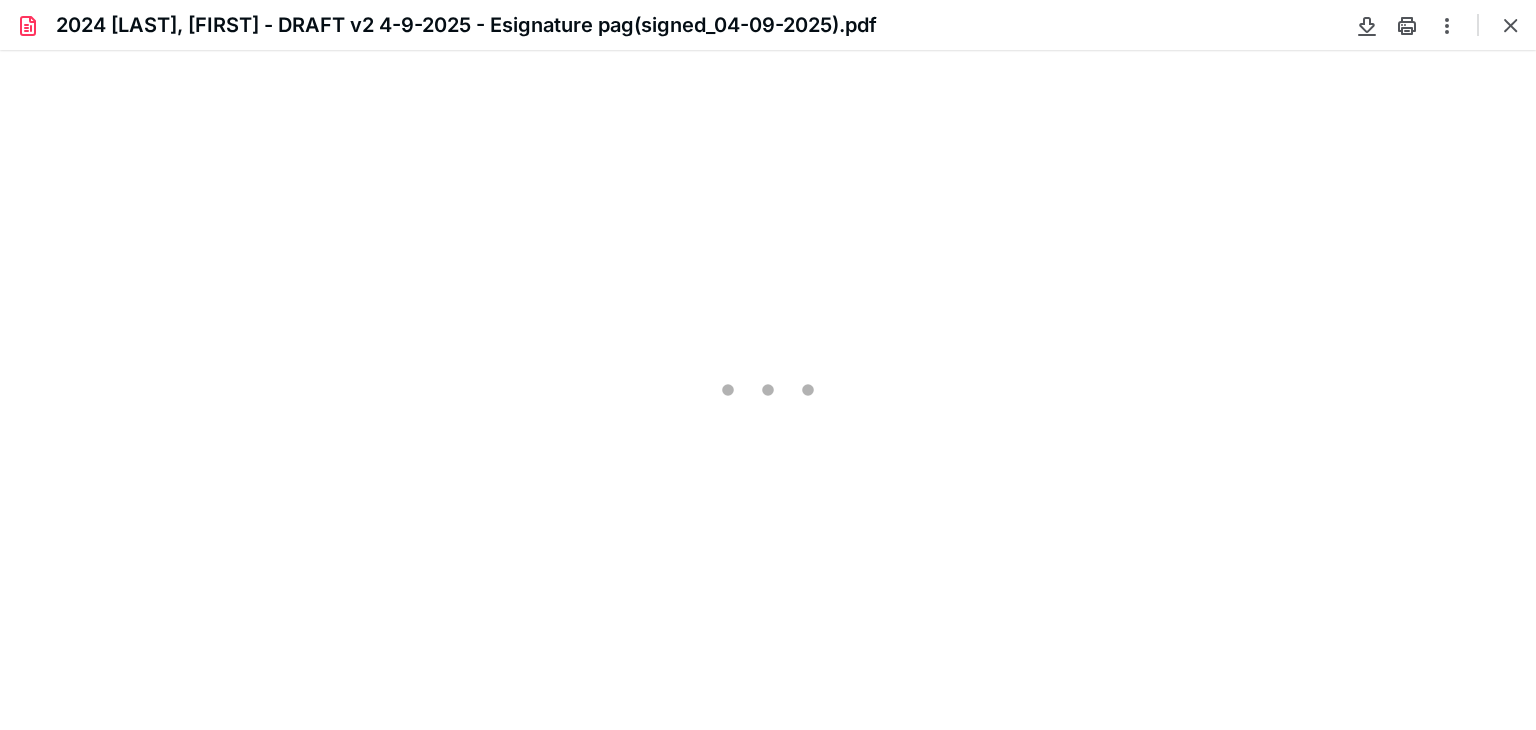 scroll, scrollTop: 0, scrollLeft: 0, axis: both 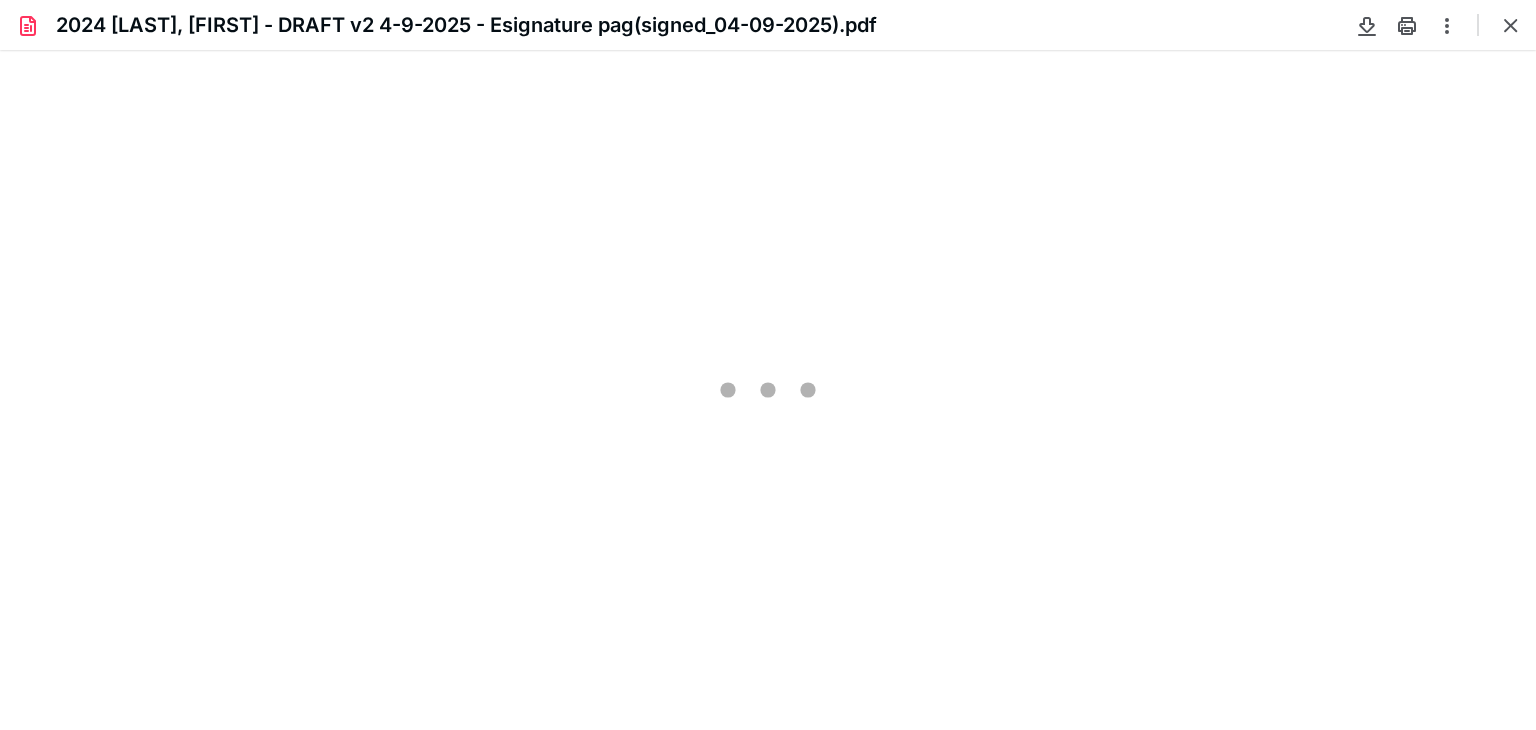 type on "245" 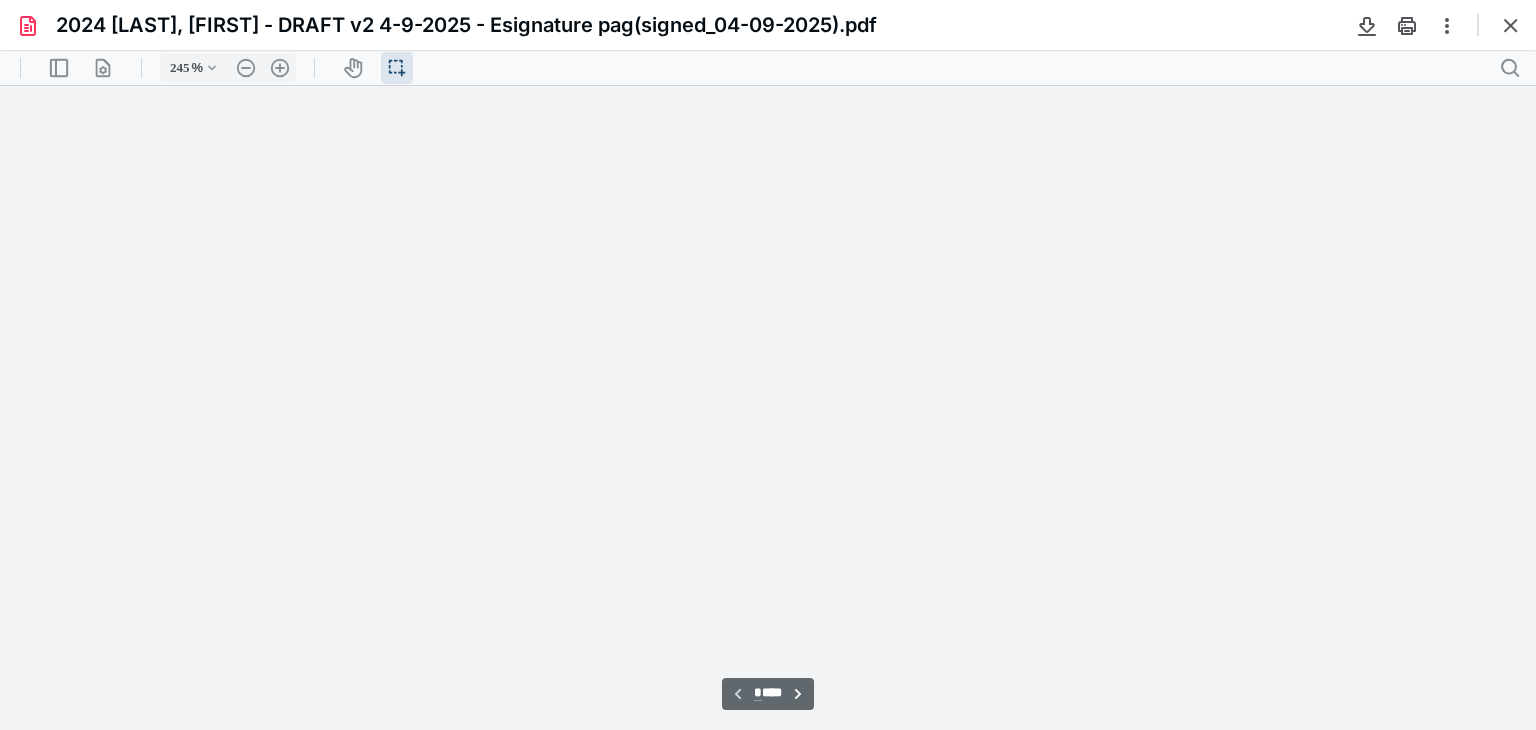 scroll, scrollTop: 46, scrollLeft: 0, axis: vertical 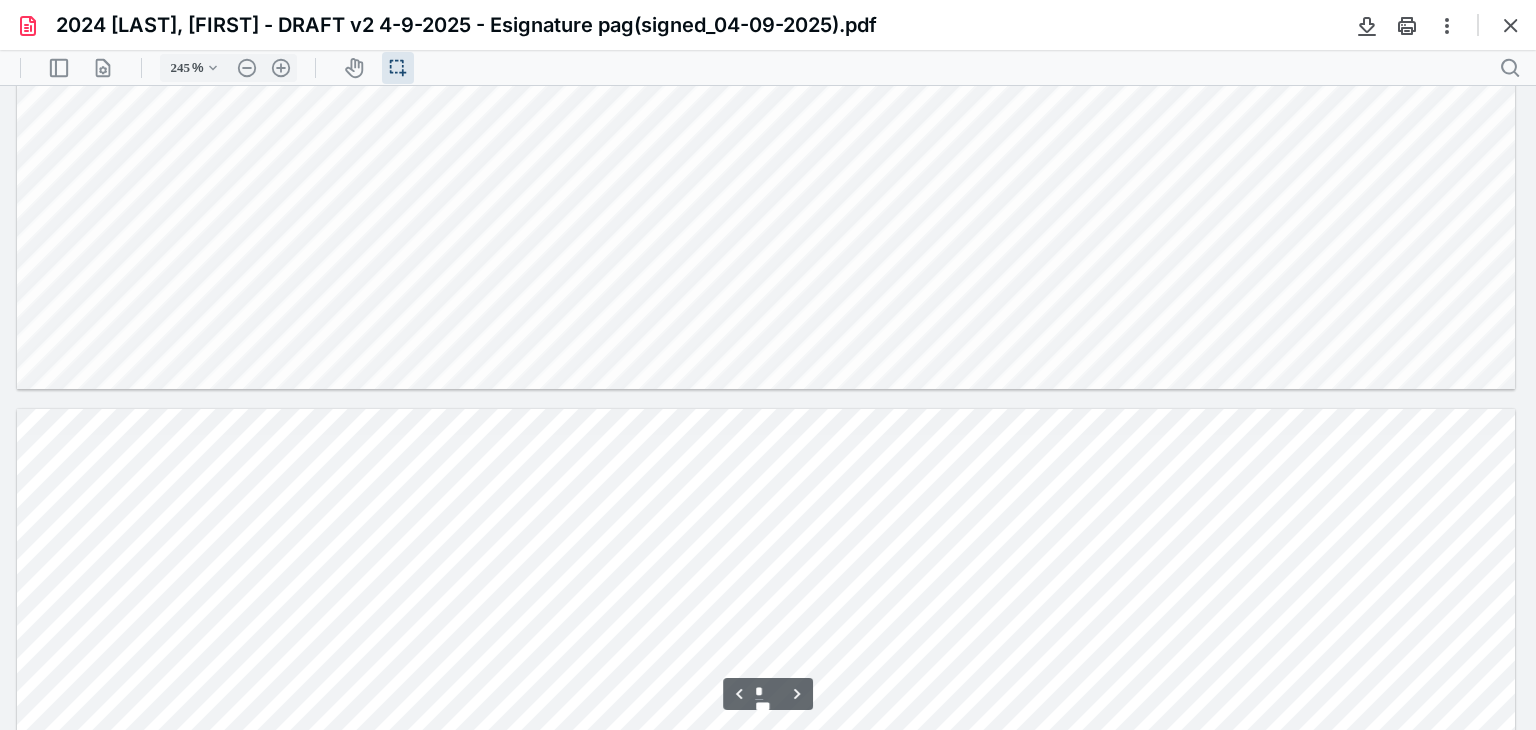 type on "*" 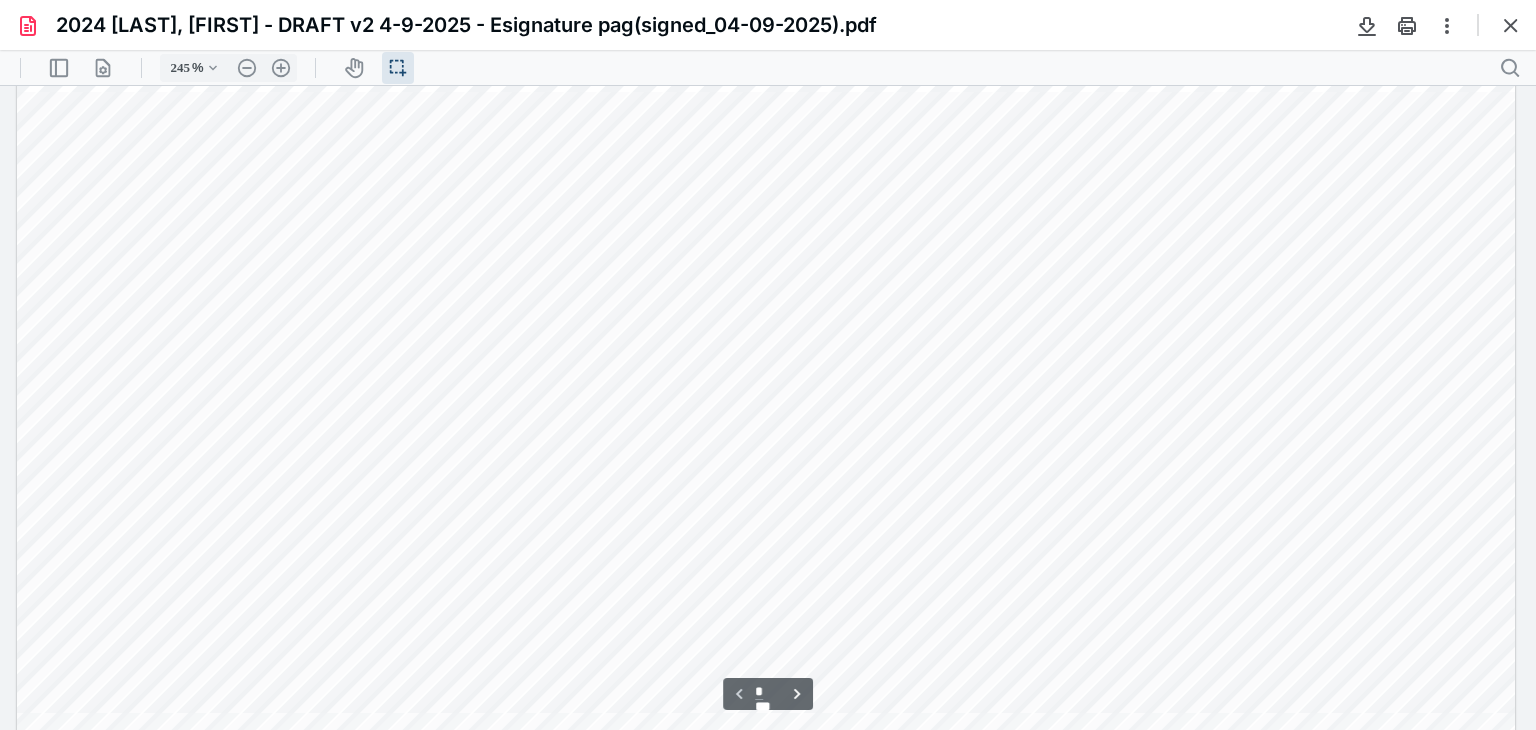scroll, scrollTop: 0, scrollLeft: 0, axis: both 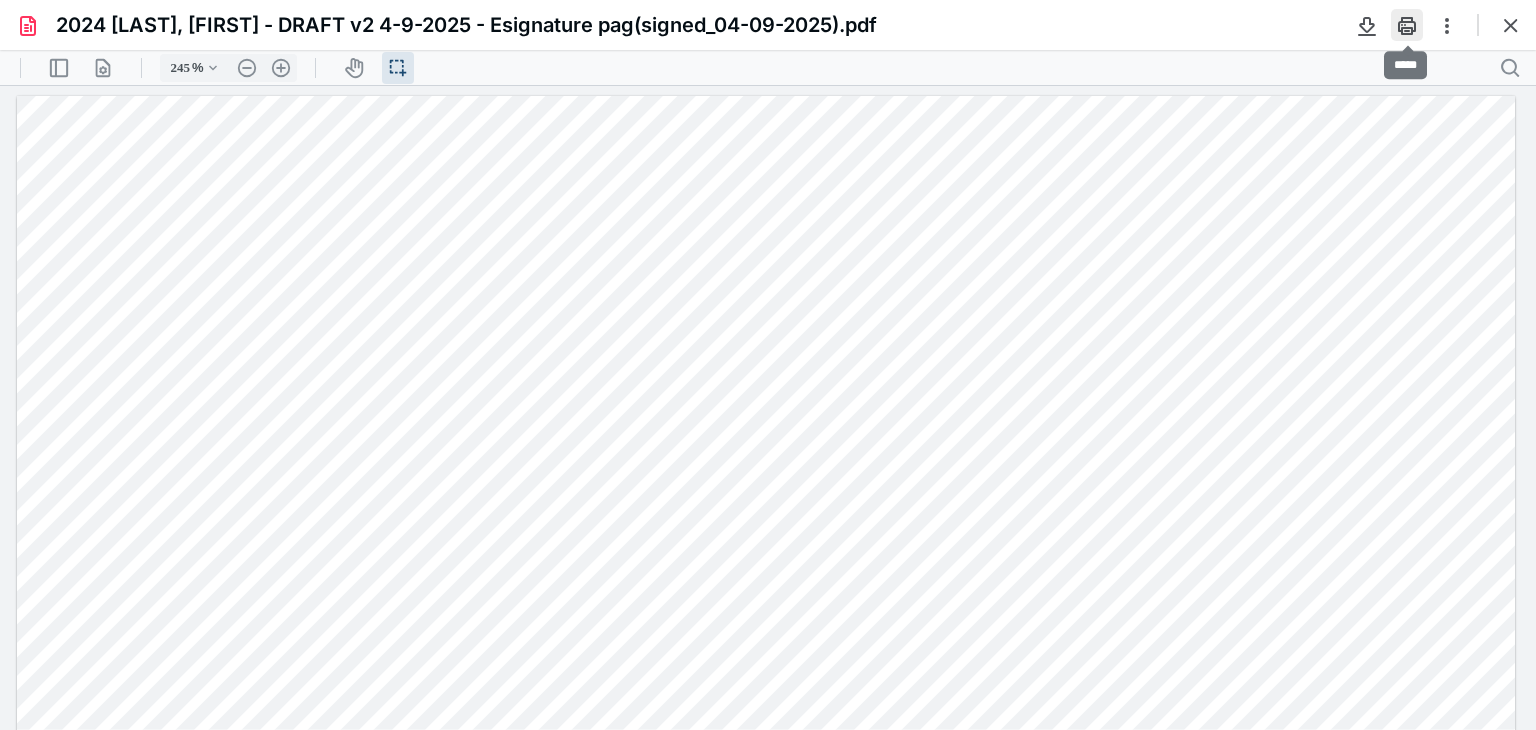 click at bounding box center (1407, 25) 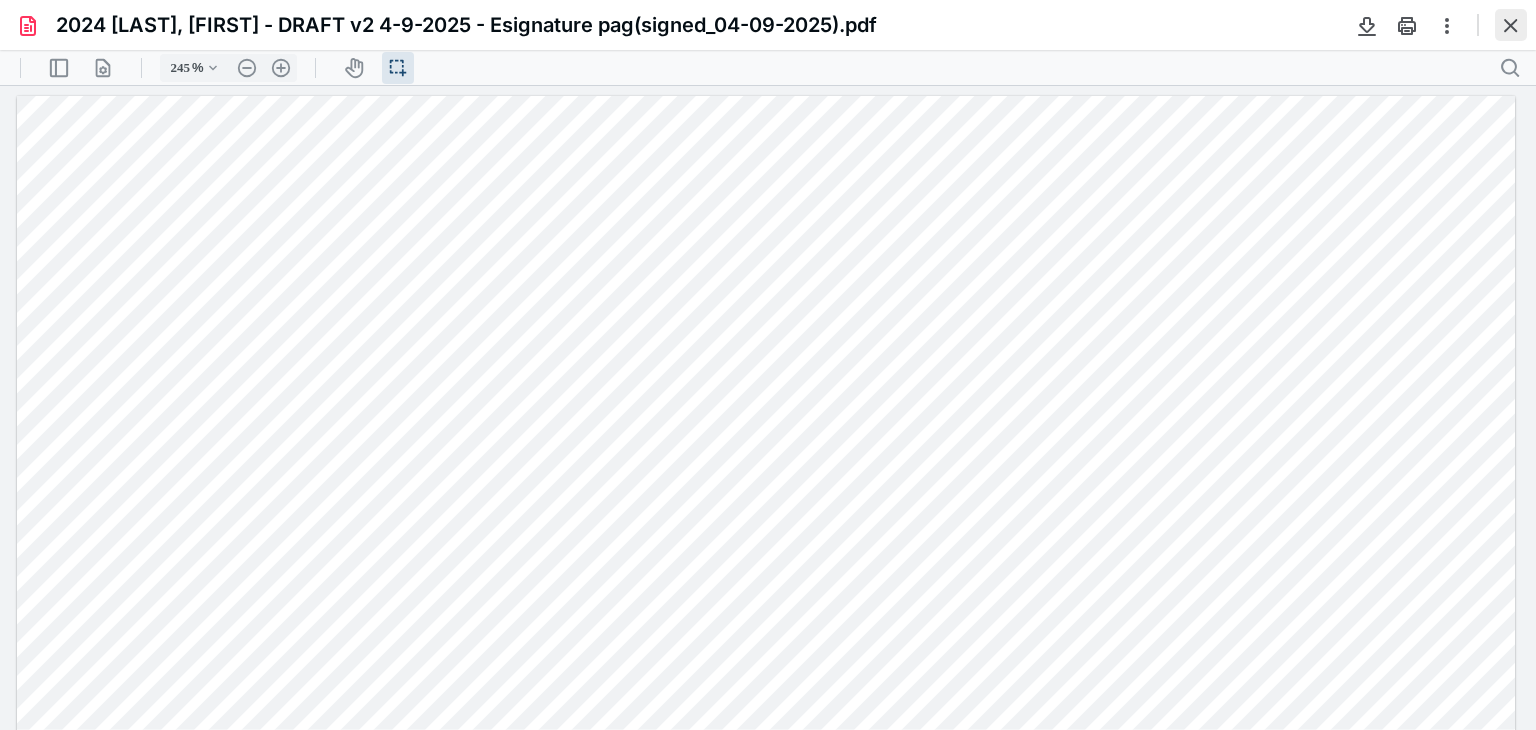 drag, startPoint x: 1516, startPoint y: 34, endPoint x: 1505, endPoint y: 35, distance: 11.045361 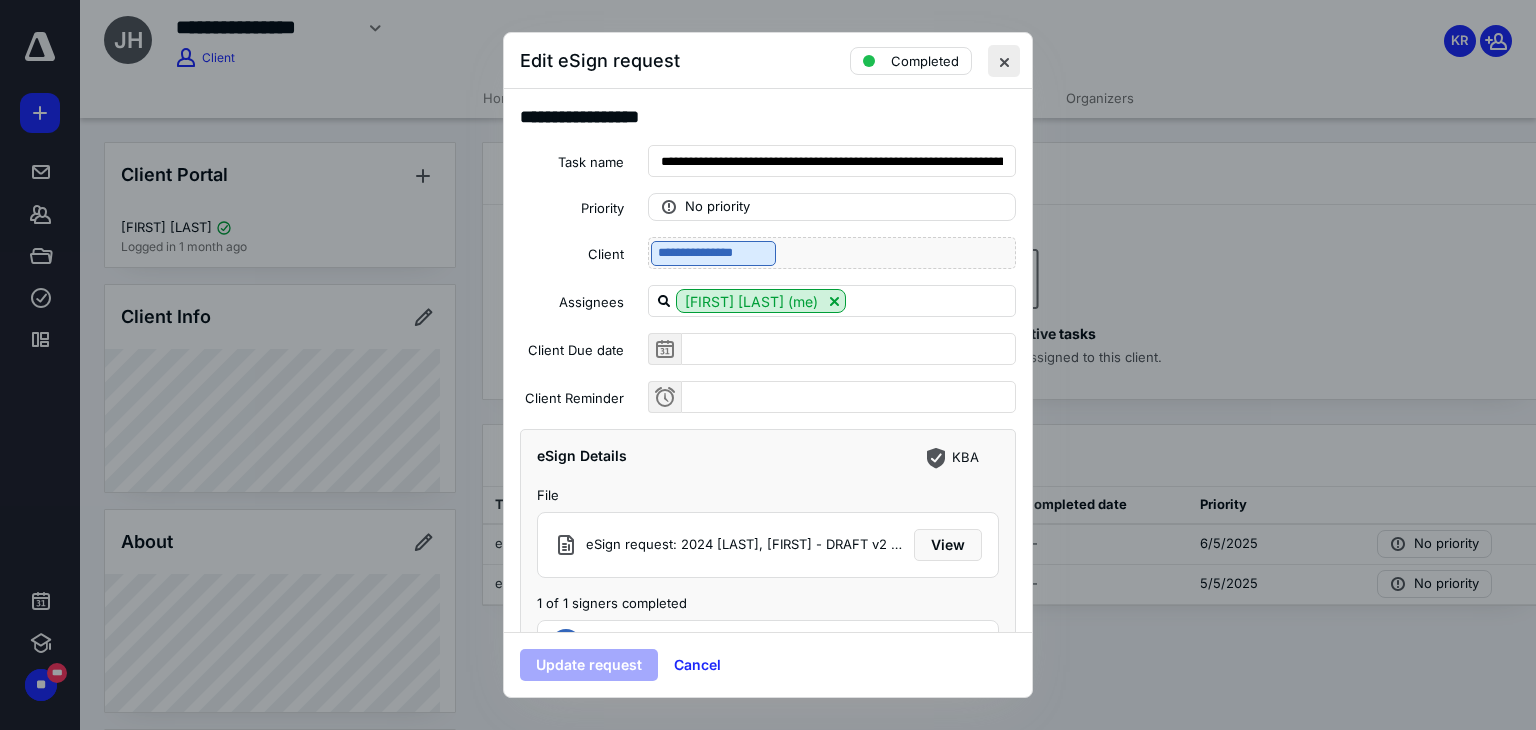 click at bounding box center (1004, 61) 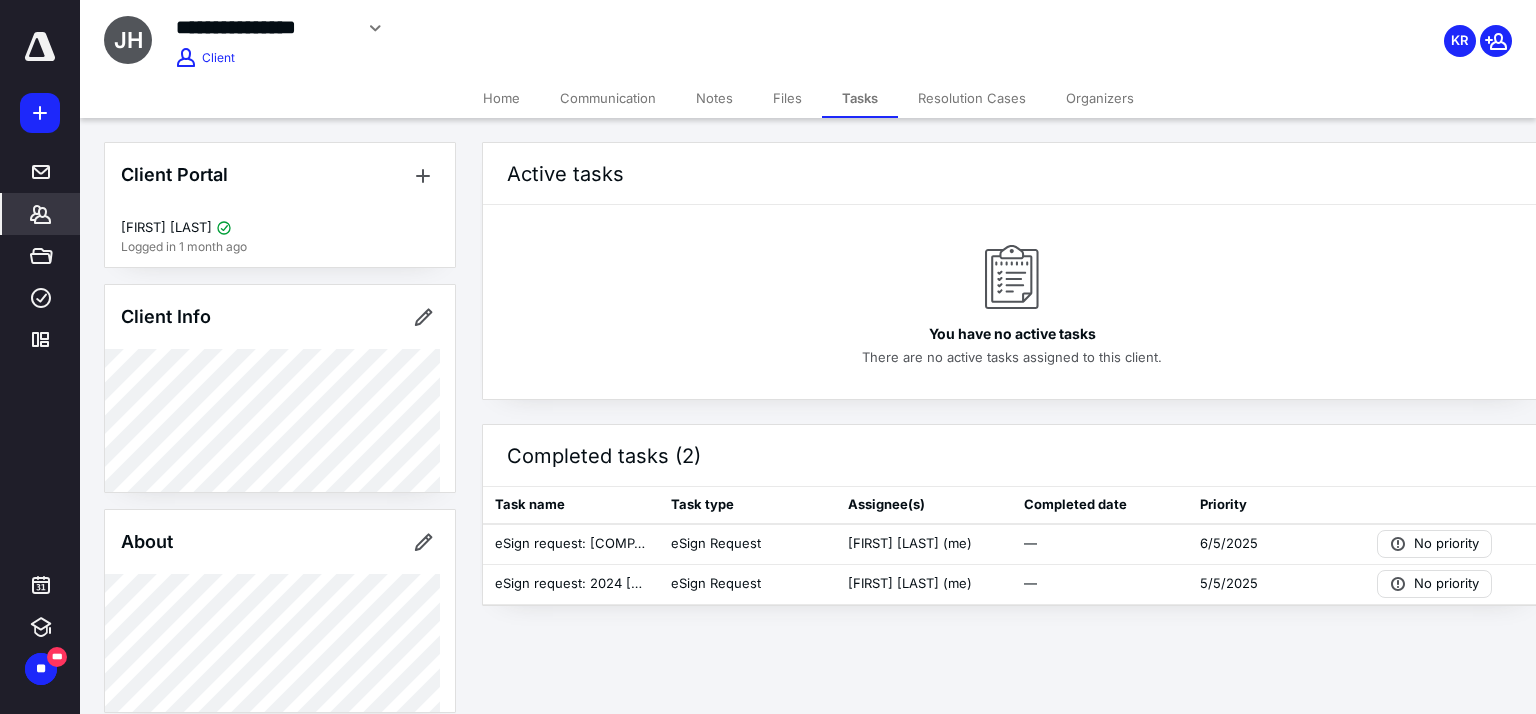 click on "*******" at bounding box center (41, 214) 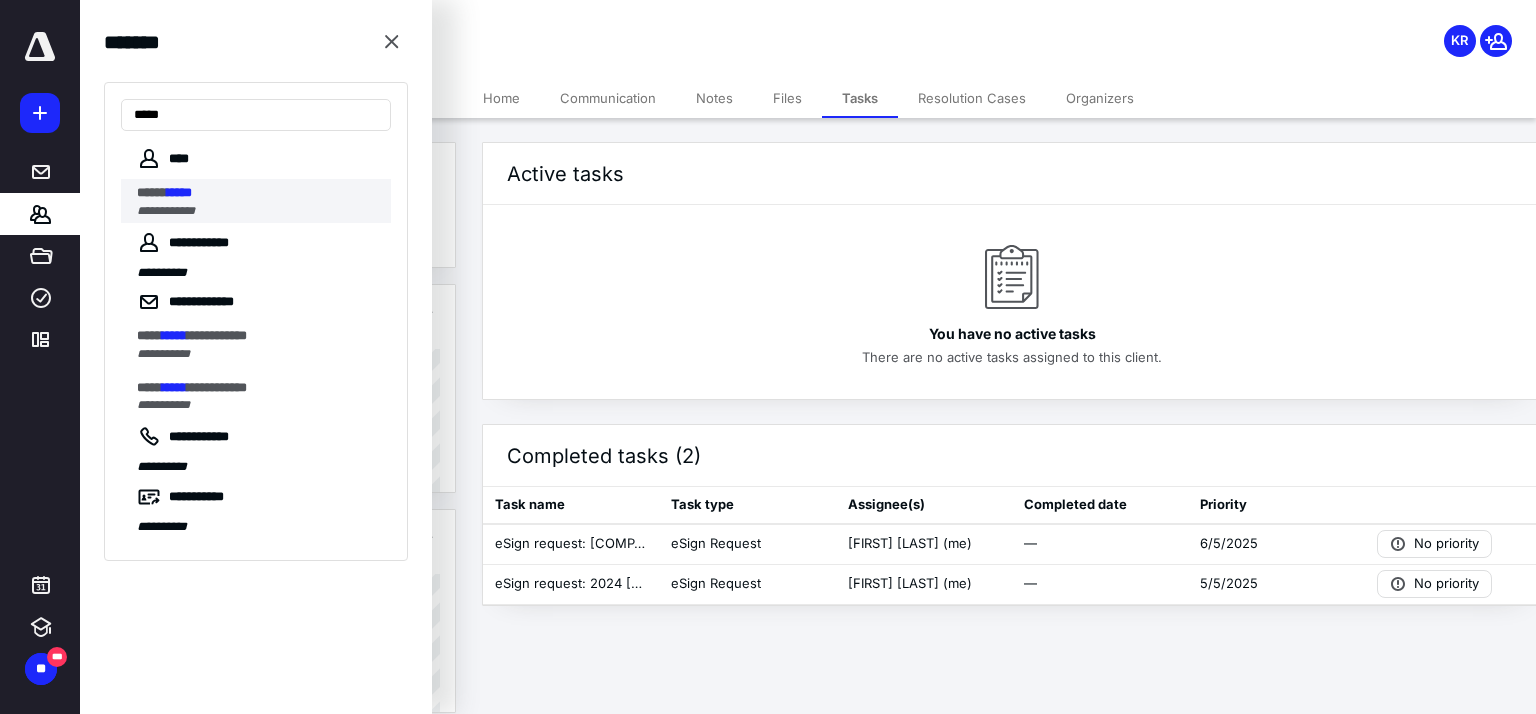 type on "*****" 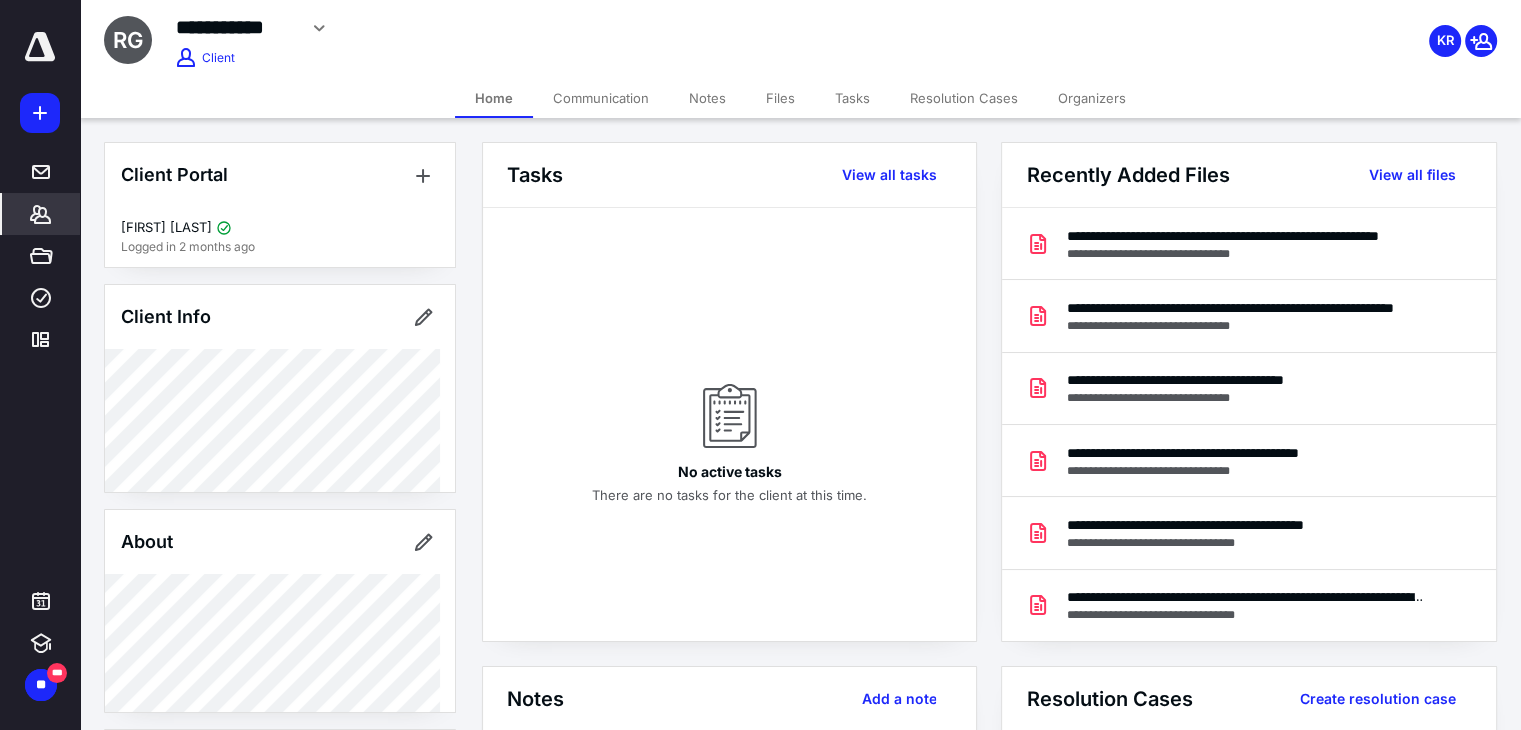 click on "Files" at bounding box center (780, 98) 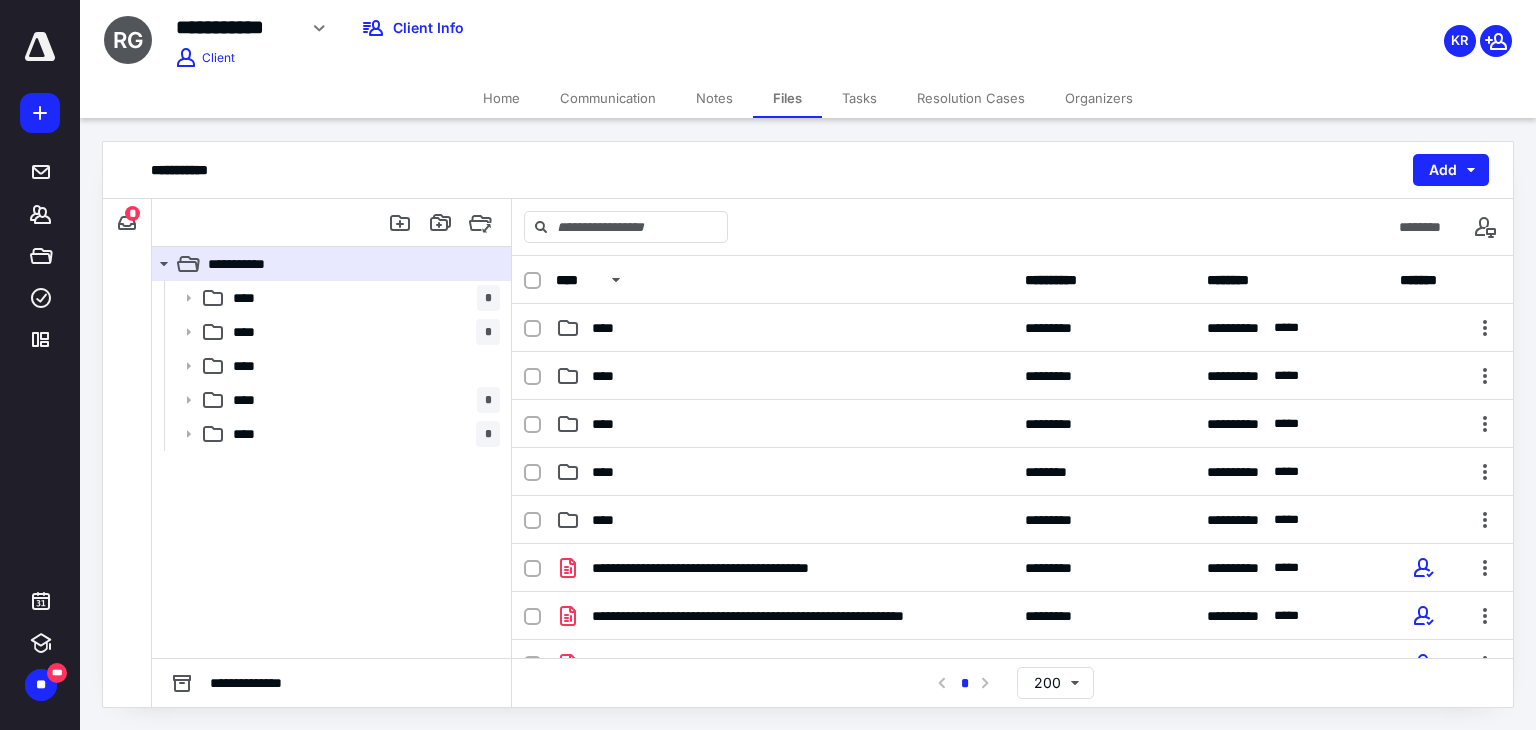 click on "*" at bounding box center [132, 213] 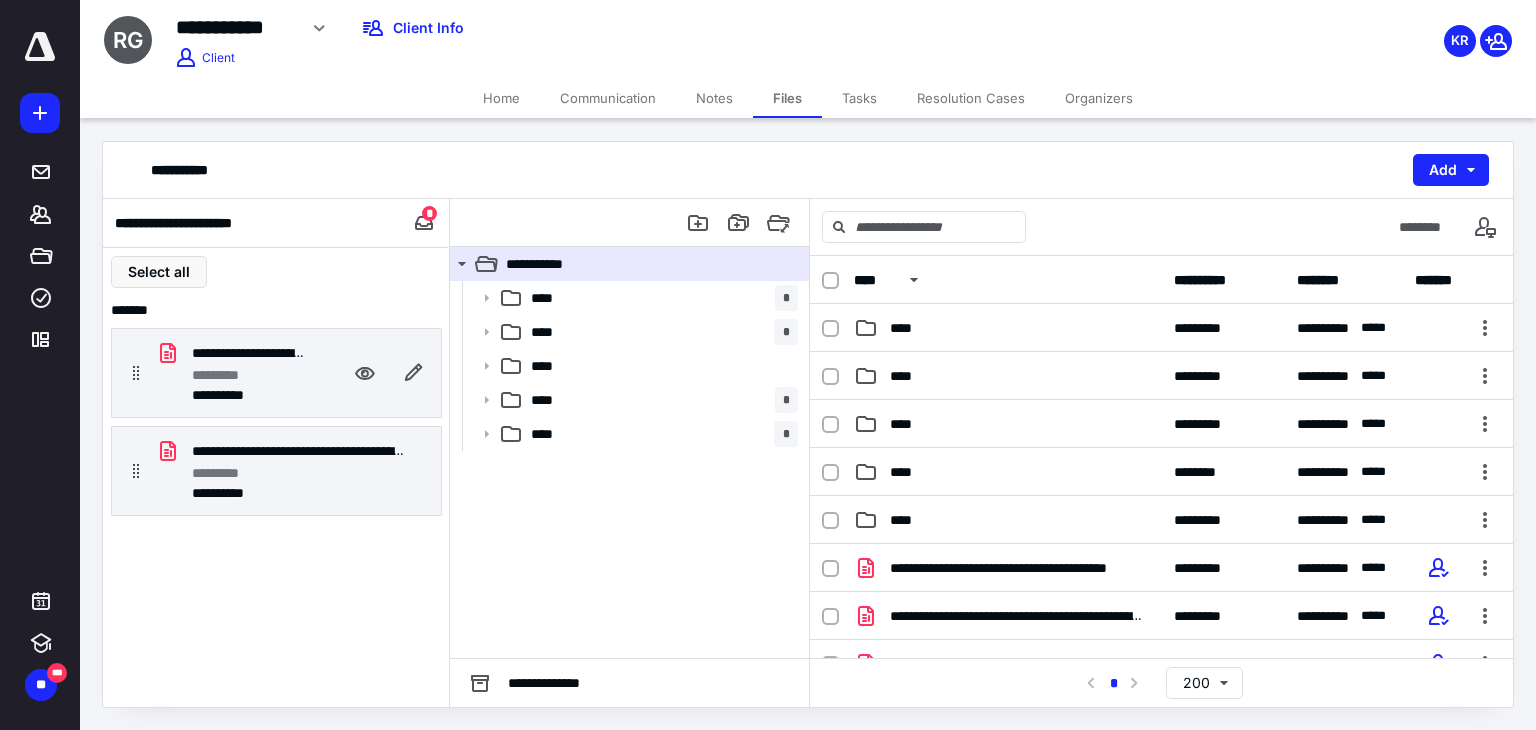 click on "**********" at bounding box center [276, 373] 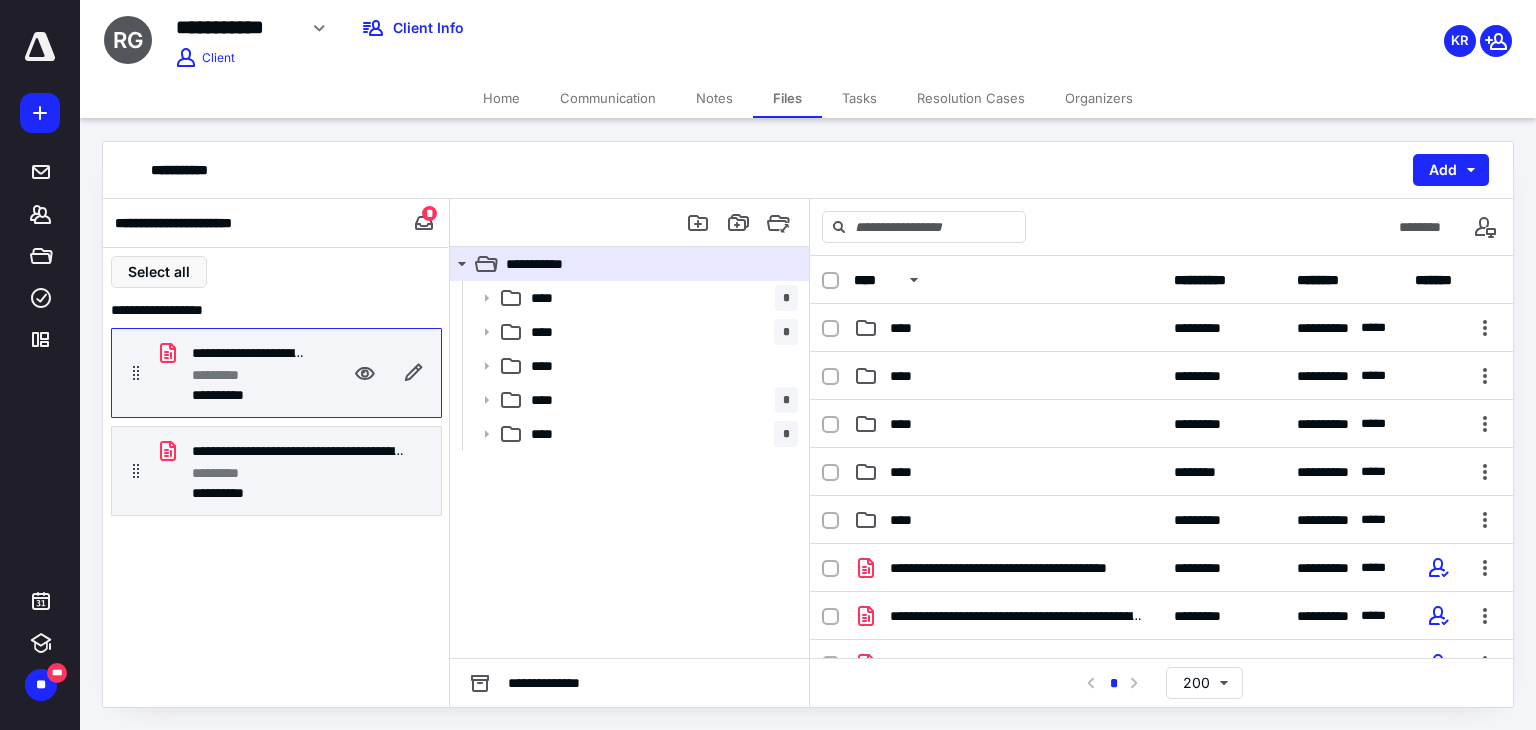 click on "**********" at bounding box center (248, 353) 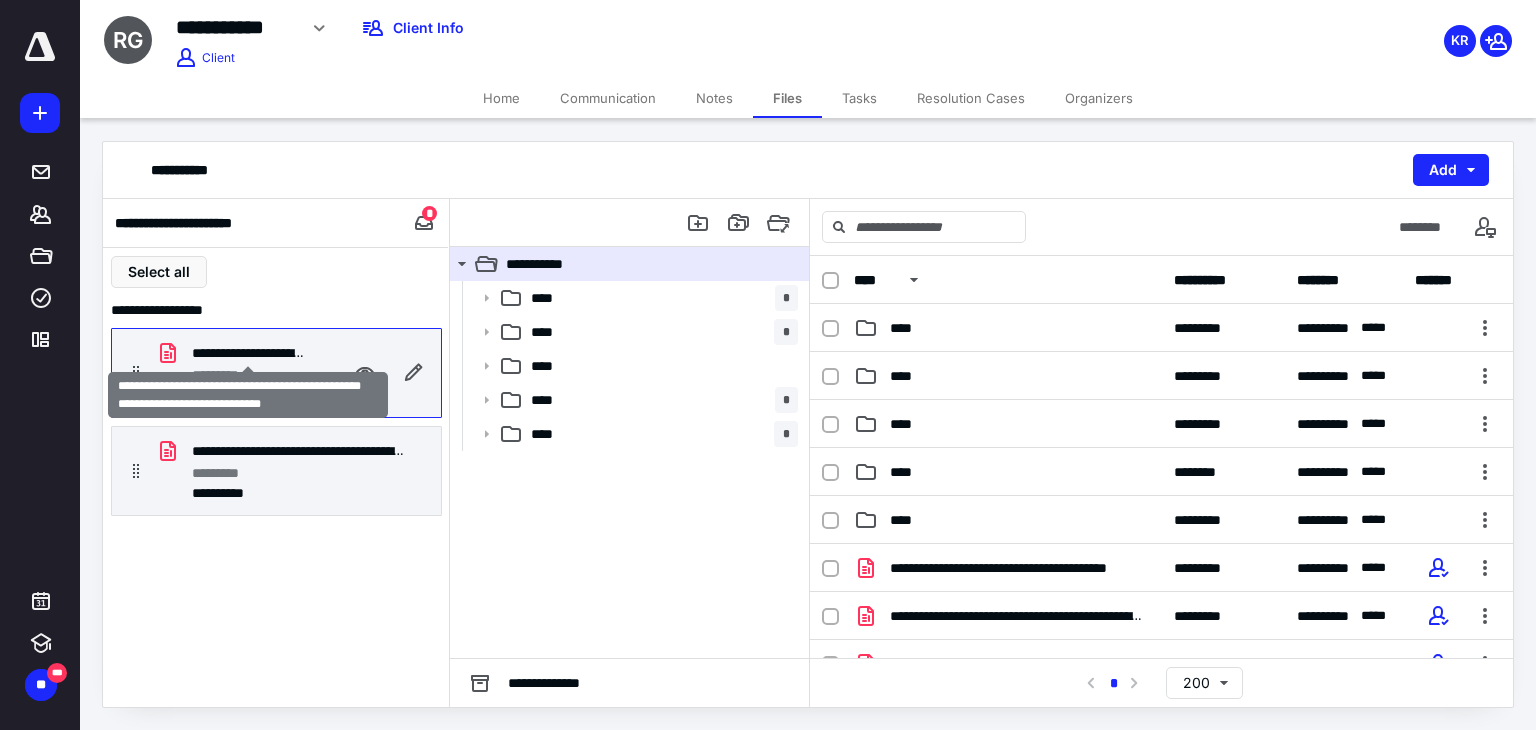 click on "**********" at bounding box center [248, 353] 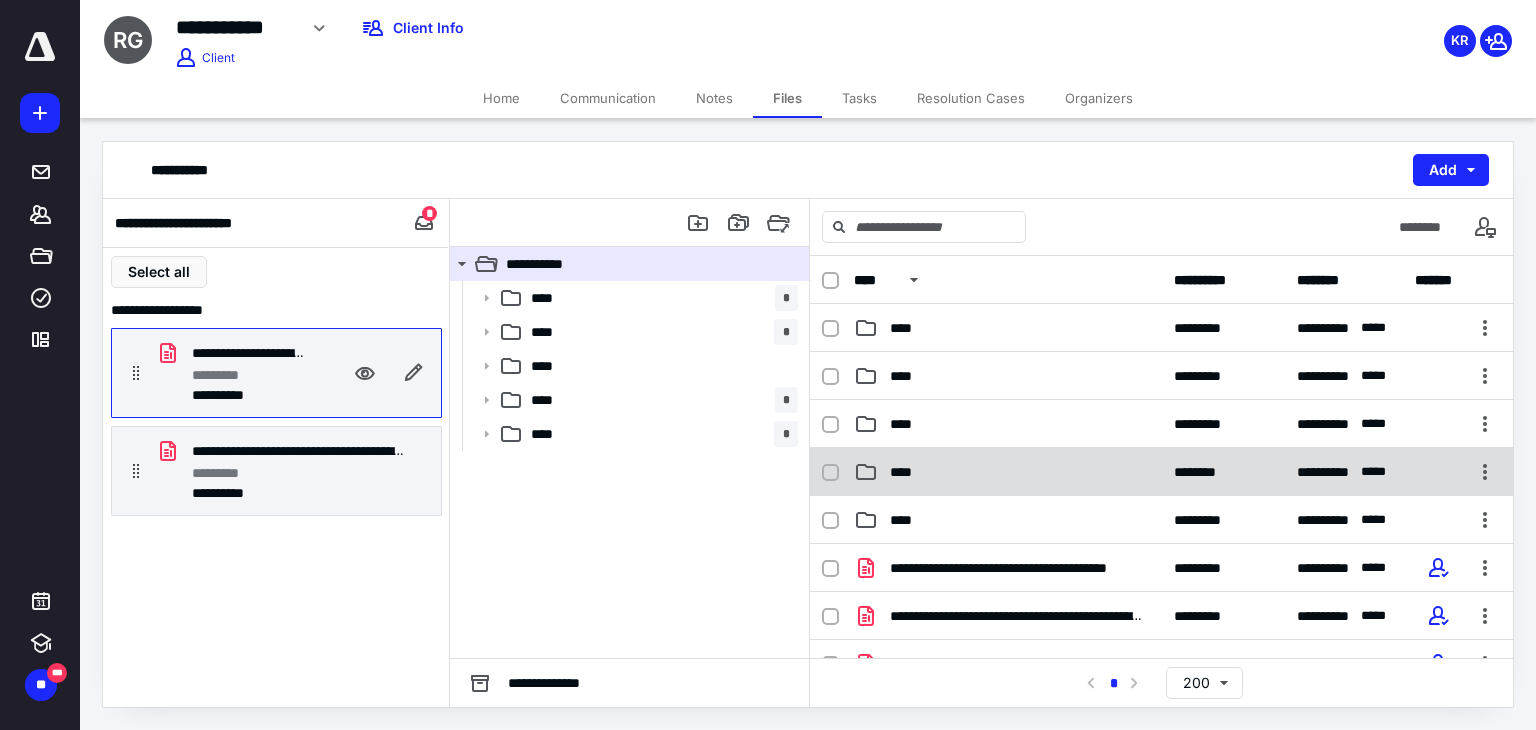 click on "****" at bounding box center (907, 472) 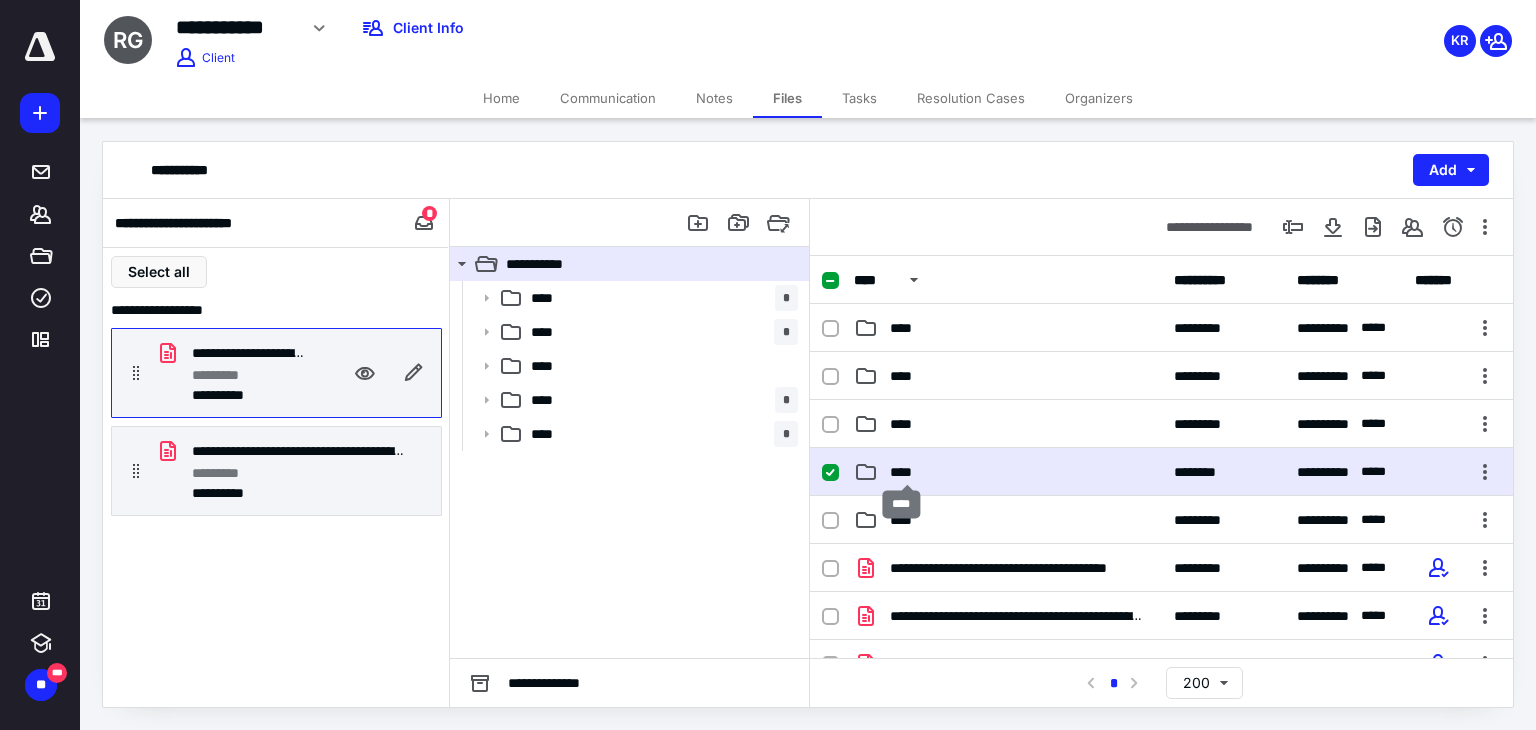 click on "****" at bounding box center [907, 472] 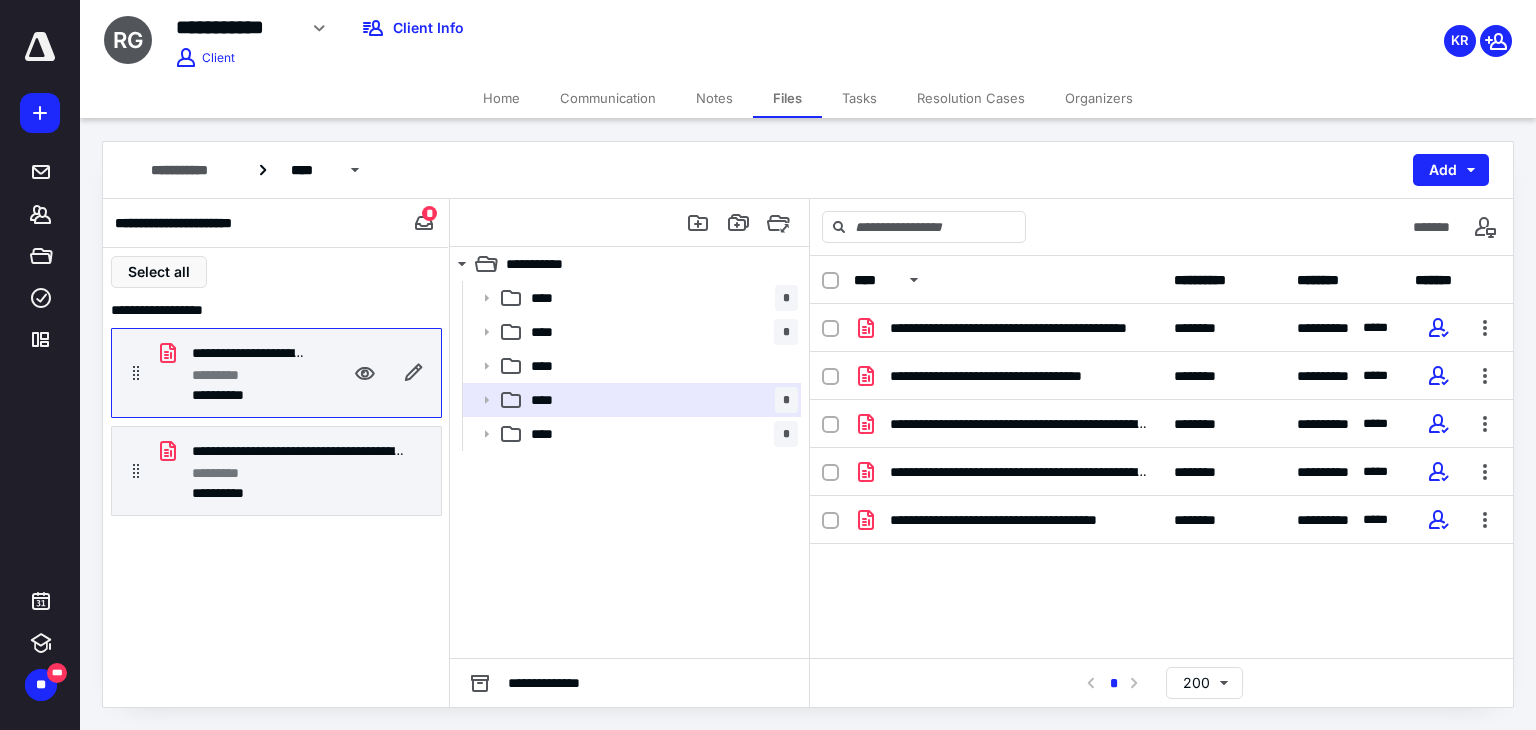 click on "*" at bounding box center [429, 213] 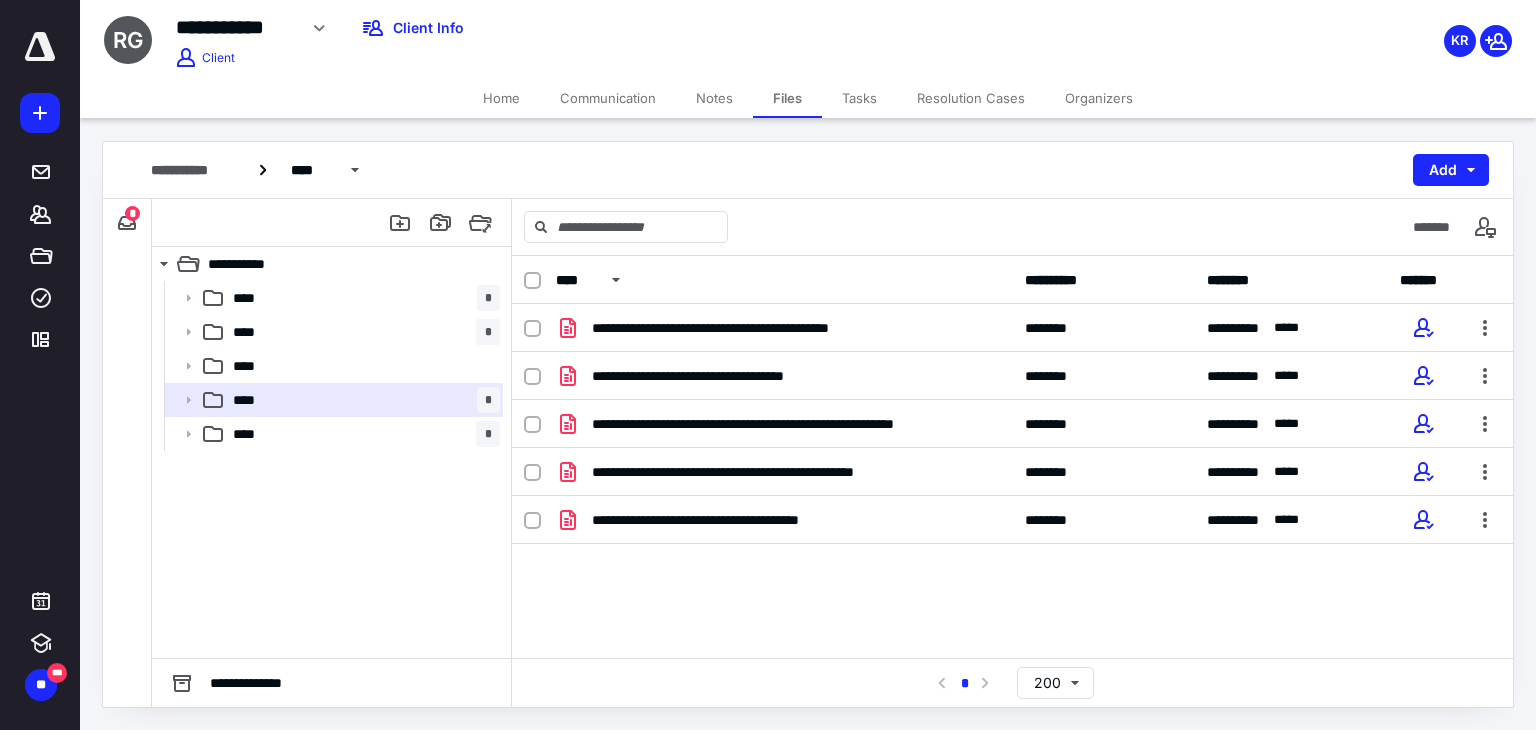 click on "Tasks" at bounding box center [859, 98] 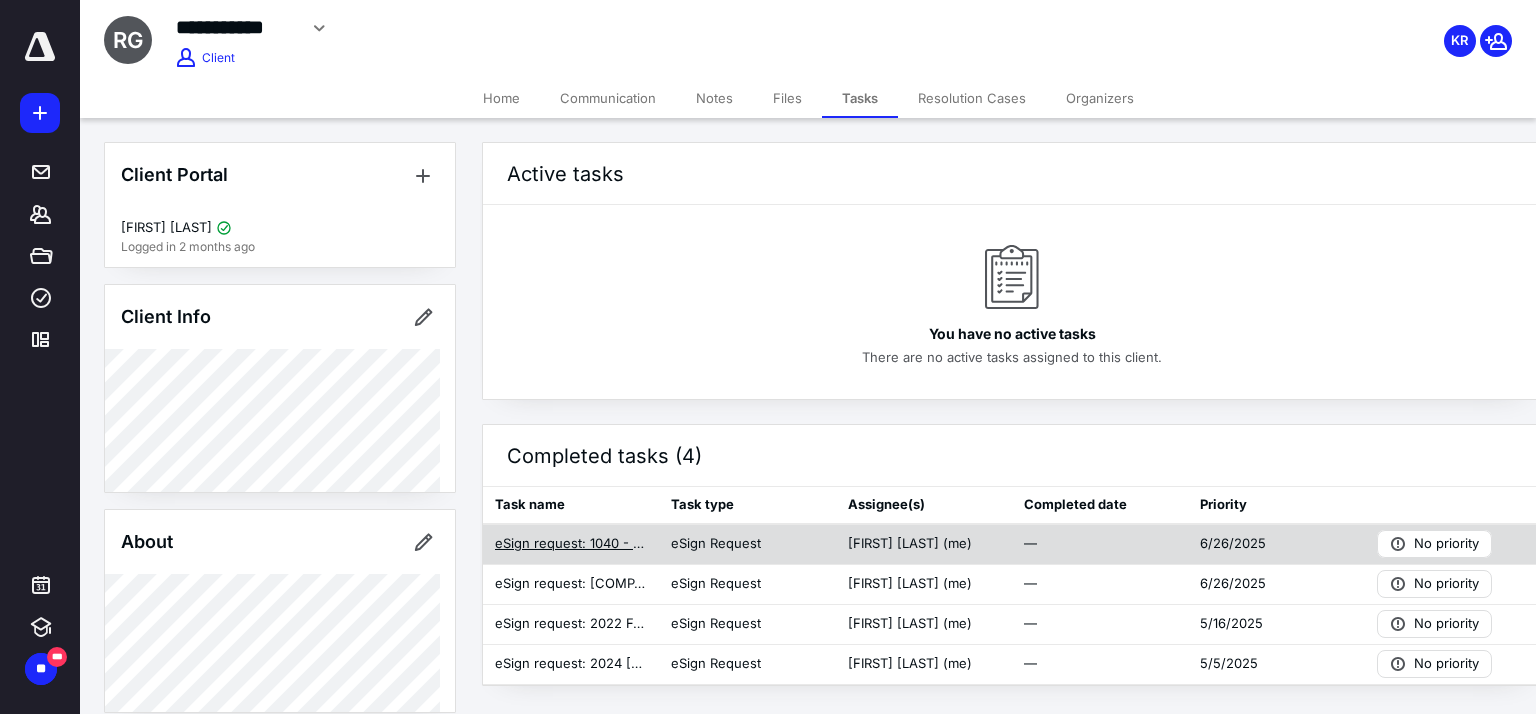 click on "eSign request: 1040 - Power of Attorney - to be Signed.pdf" at bounding box center (571, 544) 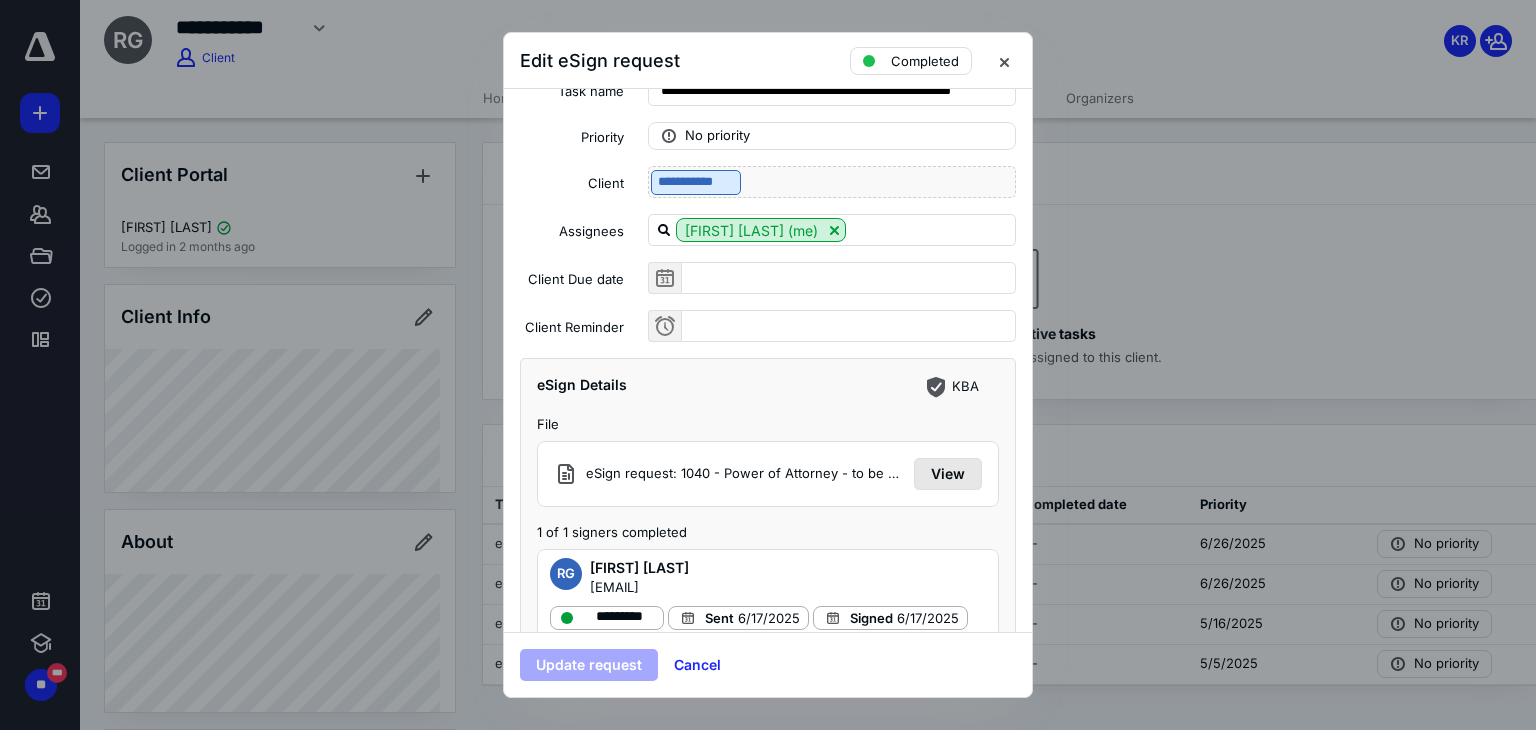 scroll, scrollTop: 105, scrollLeft: 0, axis: vertical 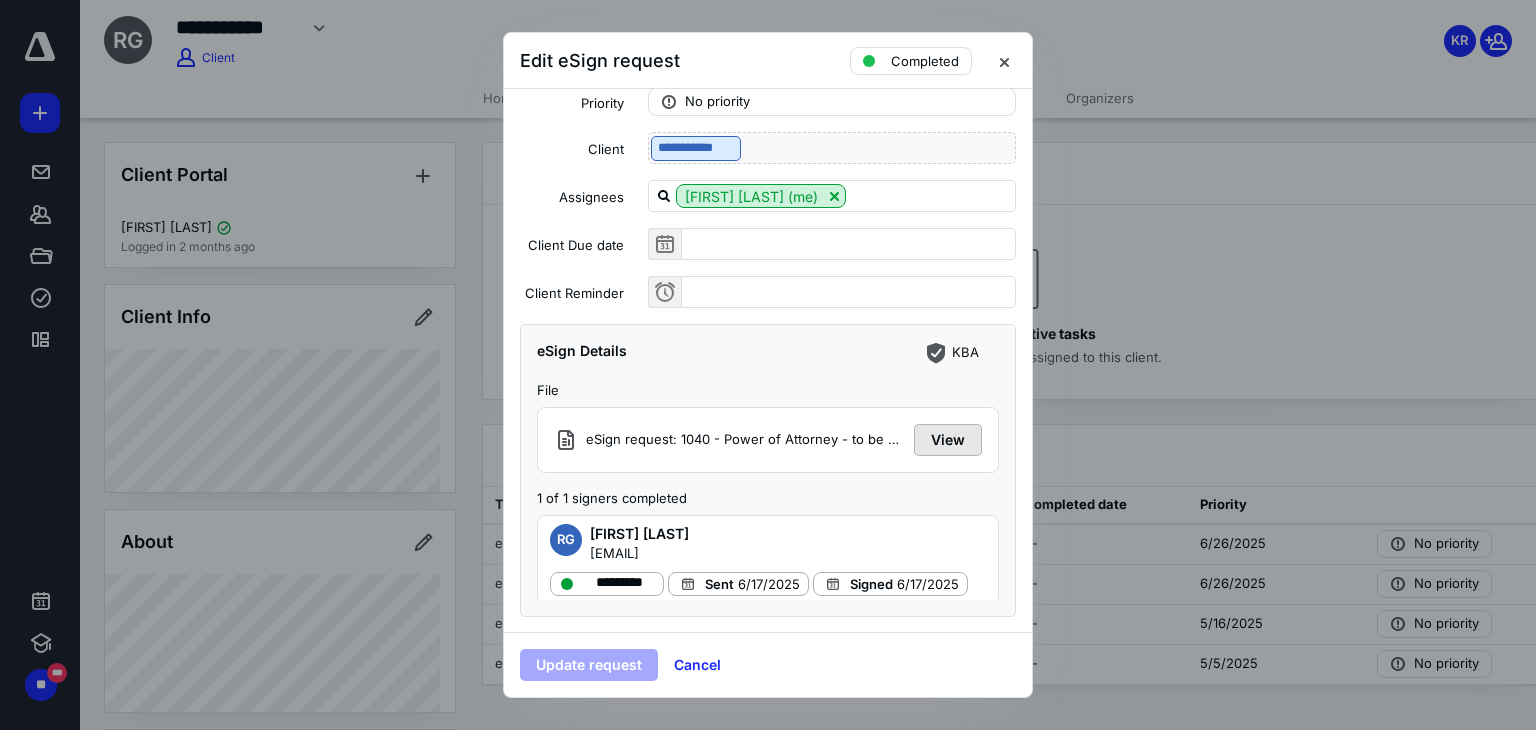 click on "View" at bounding box center (948, 440) 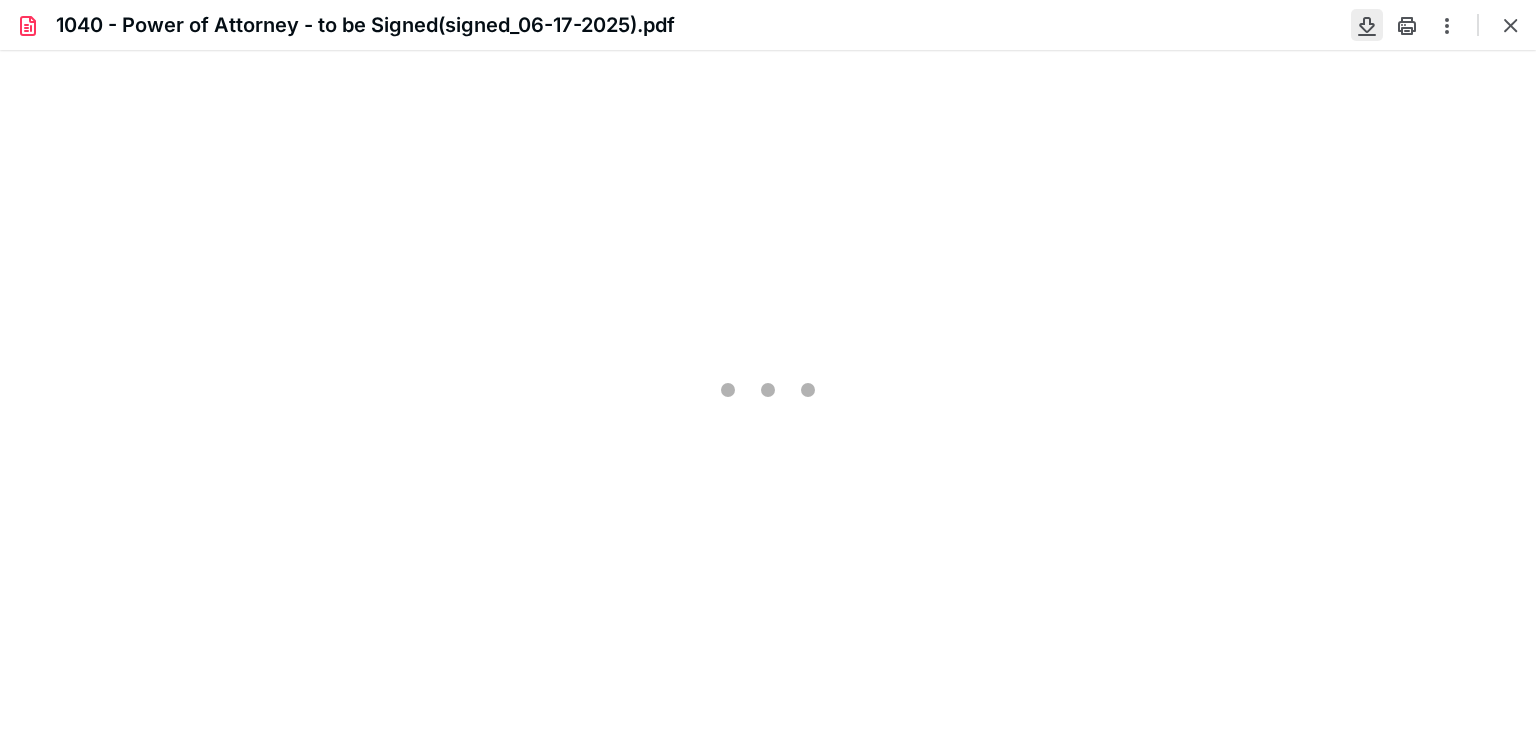 scroll, scrollTop: 0, scrollLeft: 0, axis: both 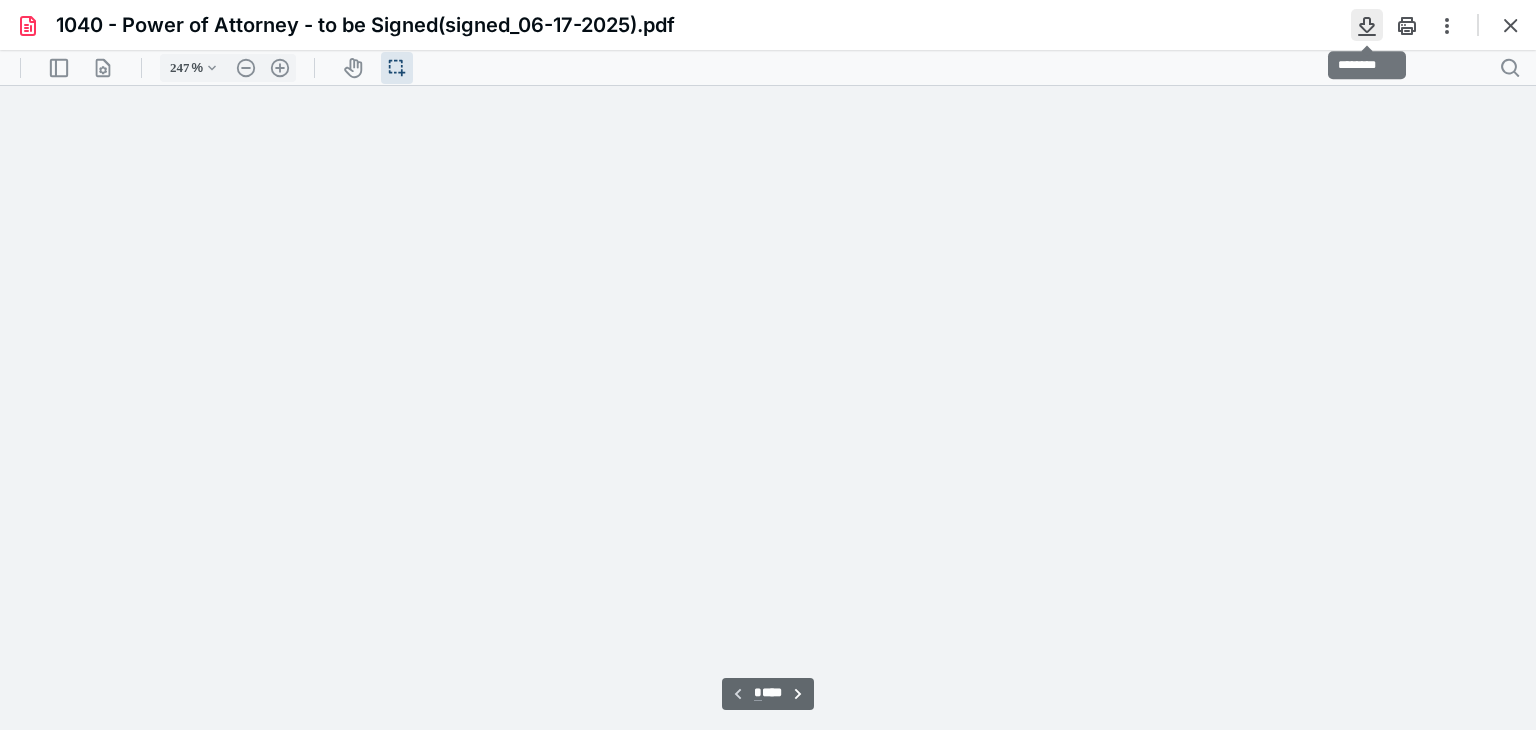 type on "245" 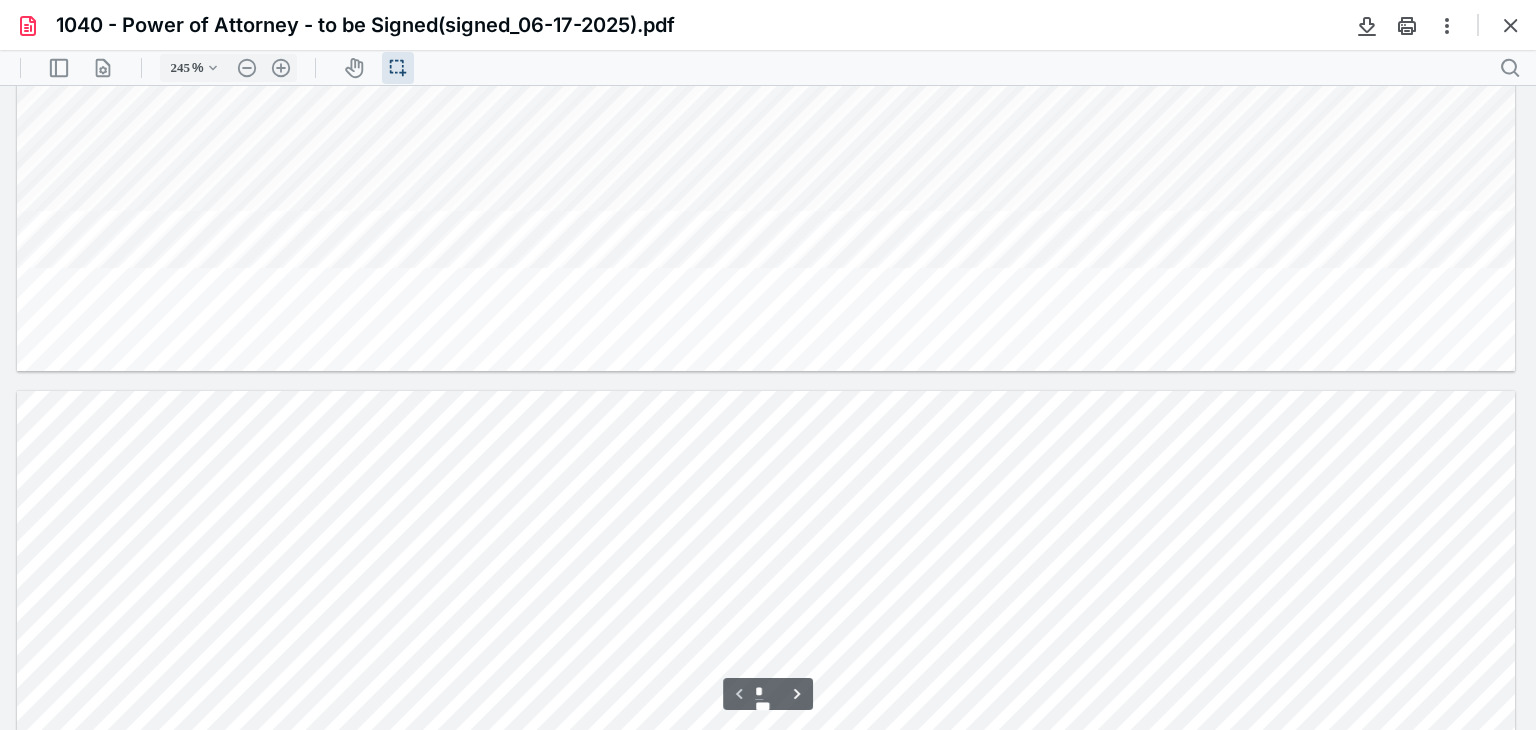 type on "*" 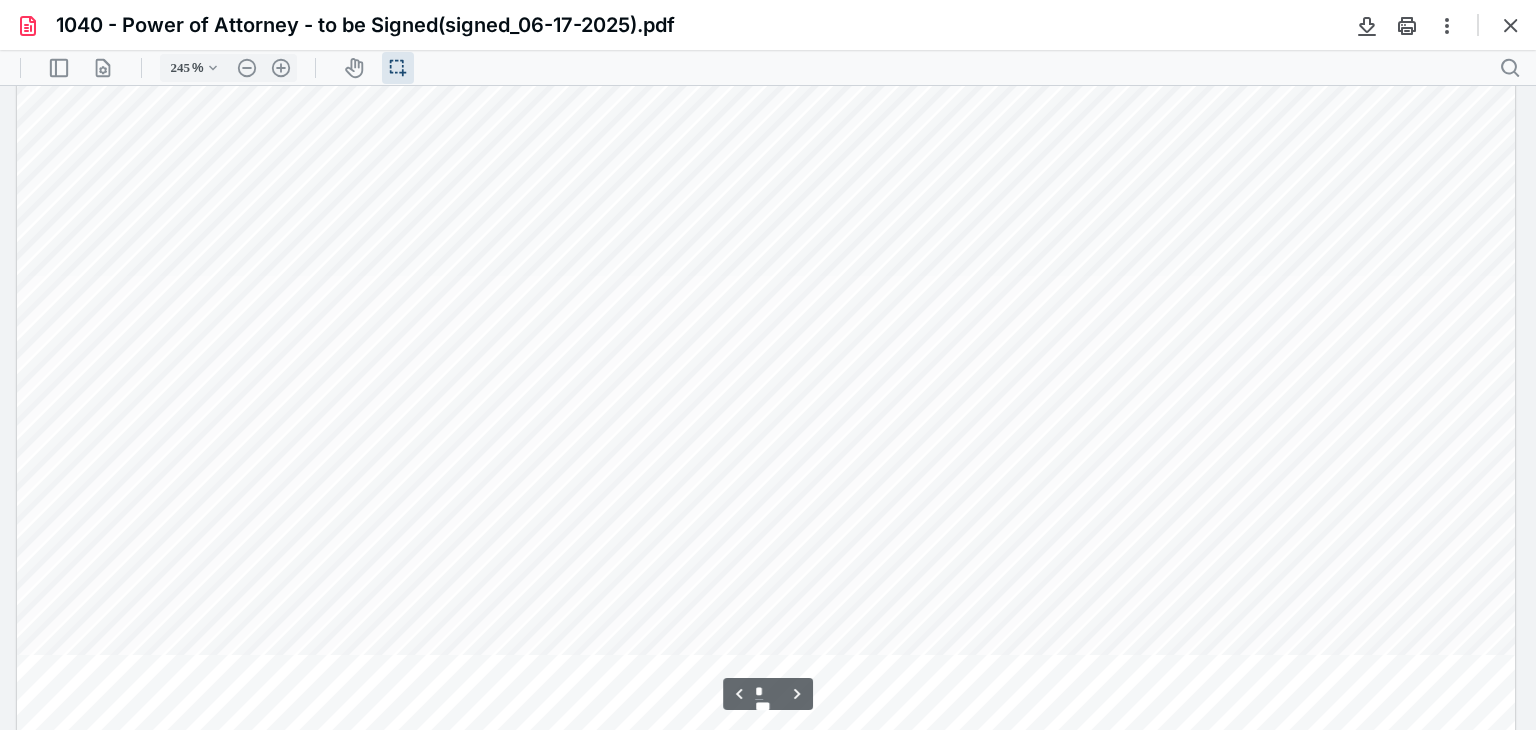 scroll, scrollTop: 2346, scrollLeft: 0, axis: vertical 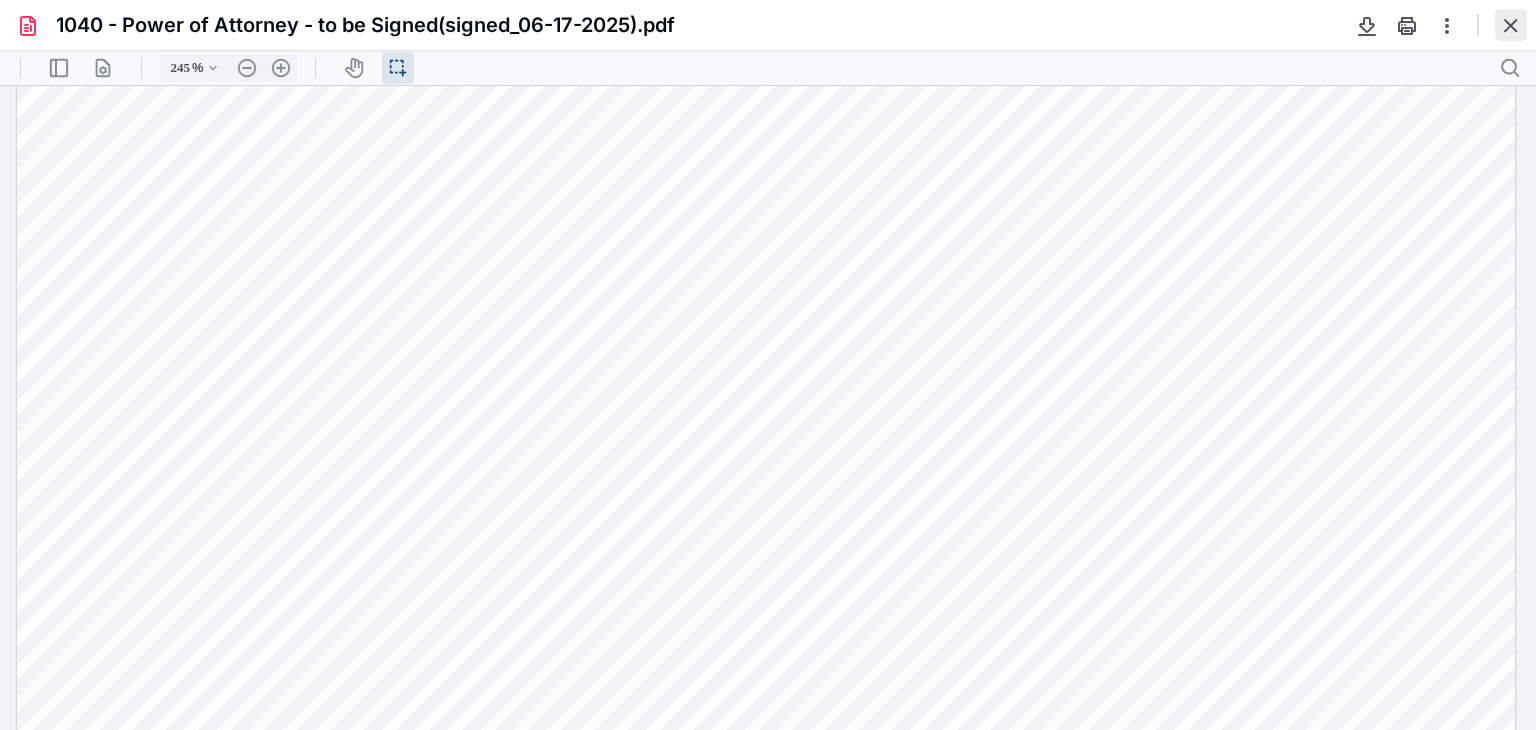 click at bounding box center (1511, 25) 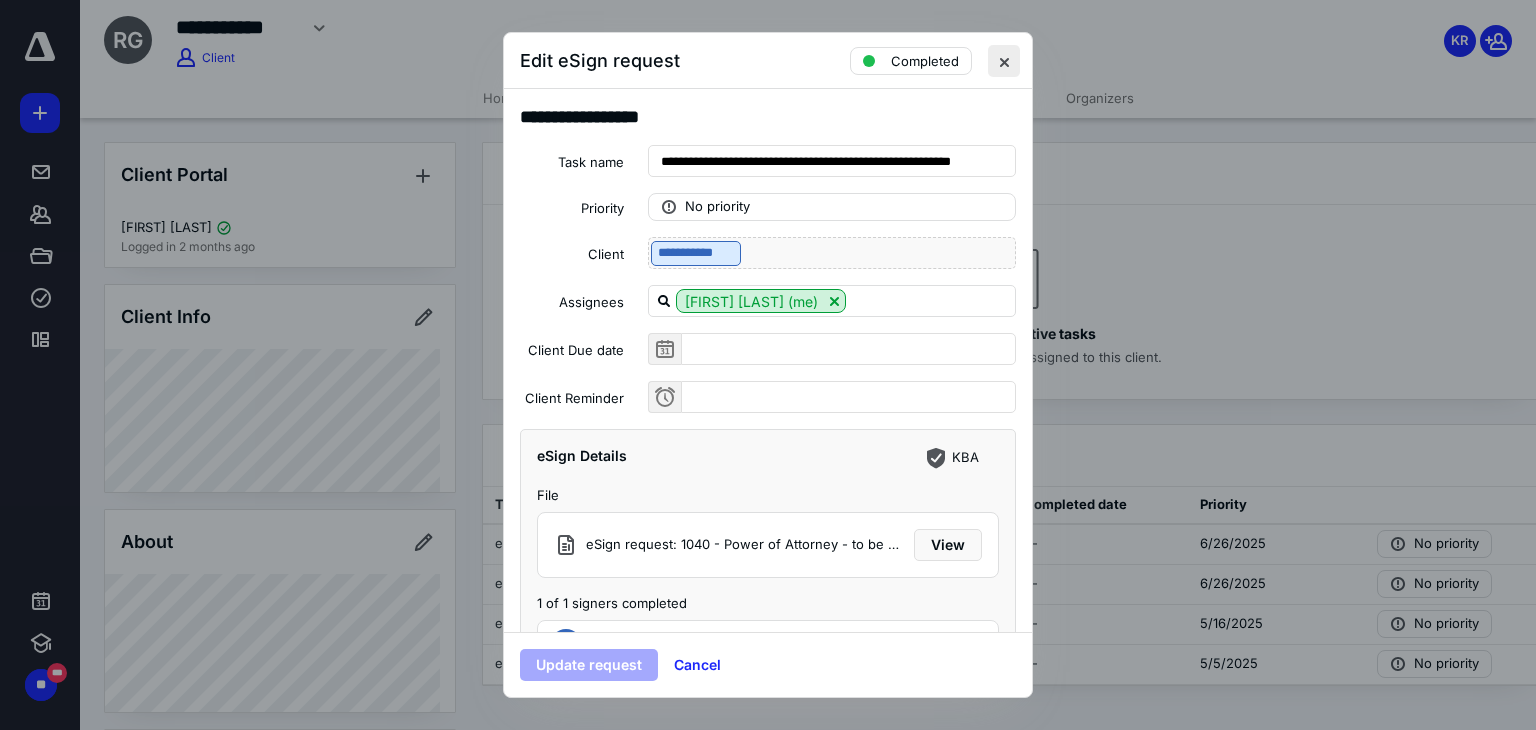 click at bounding box center [1004, 61] 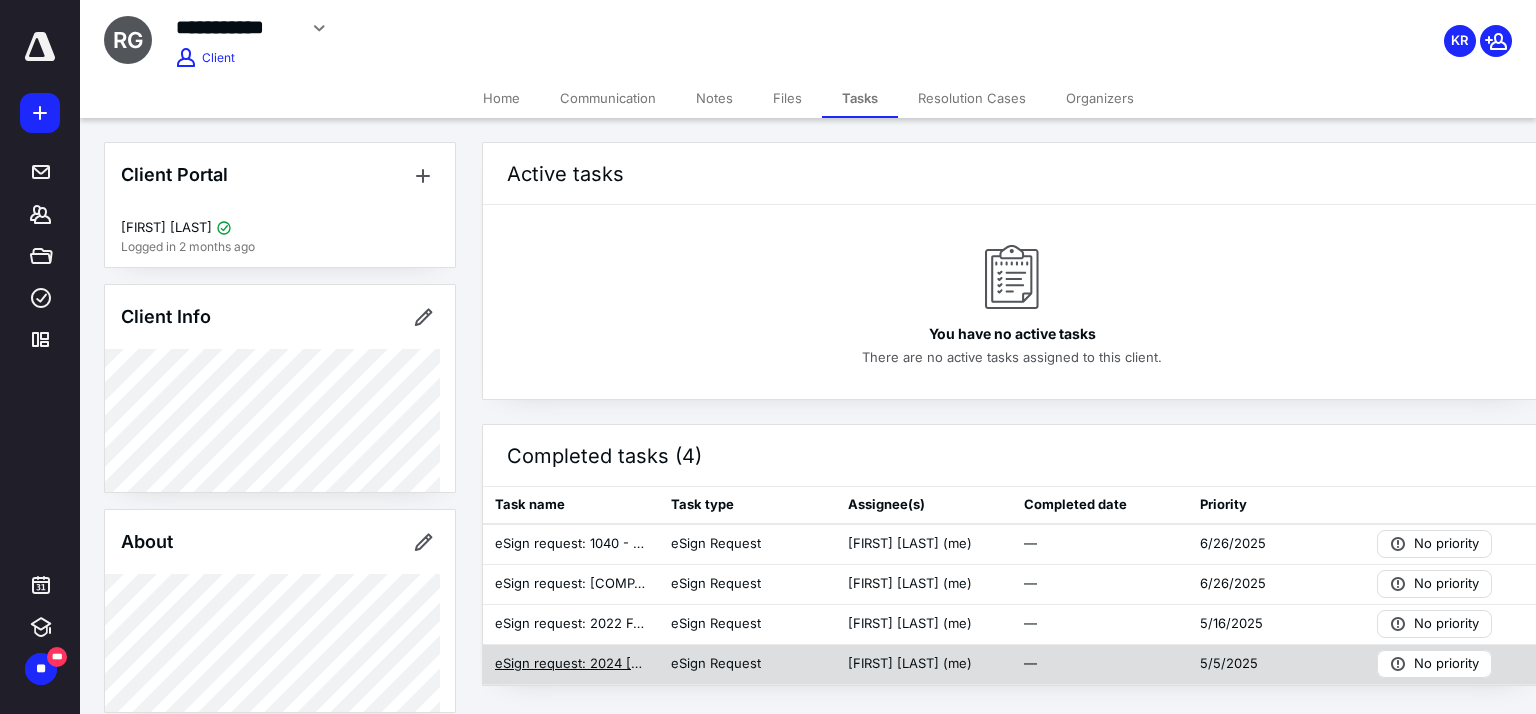click on "eSign request: 2024 [LAST], [FIRST] - DRAFT v2 4-9-2025 - Esignature pages.pdf" at bounding box center [571, 664] 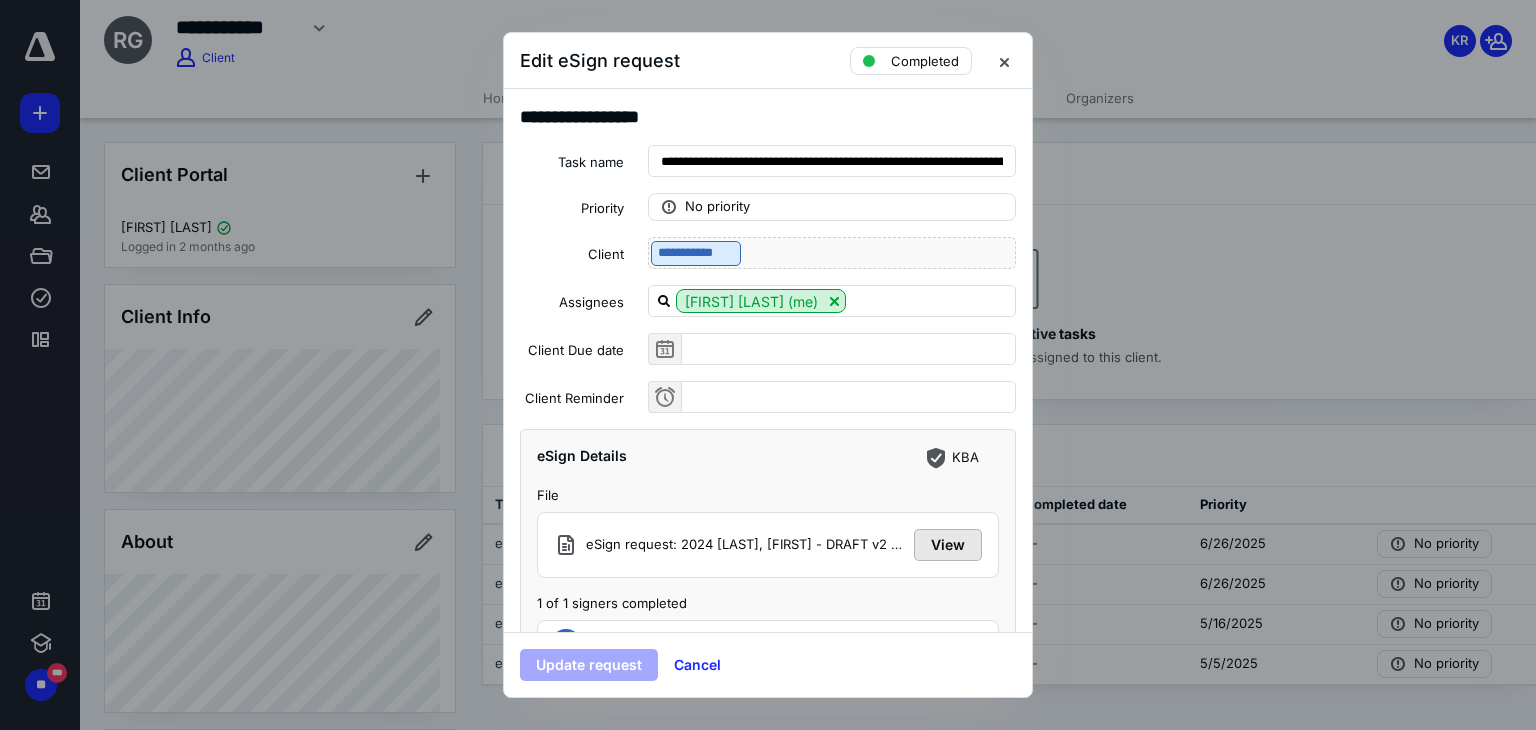 click on "View" at bounding box center [948, 545] 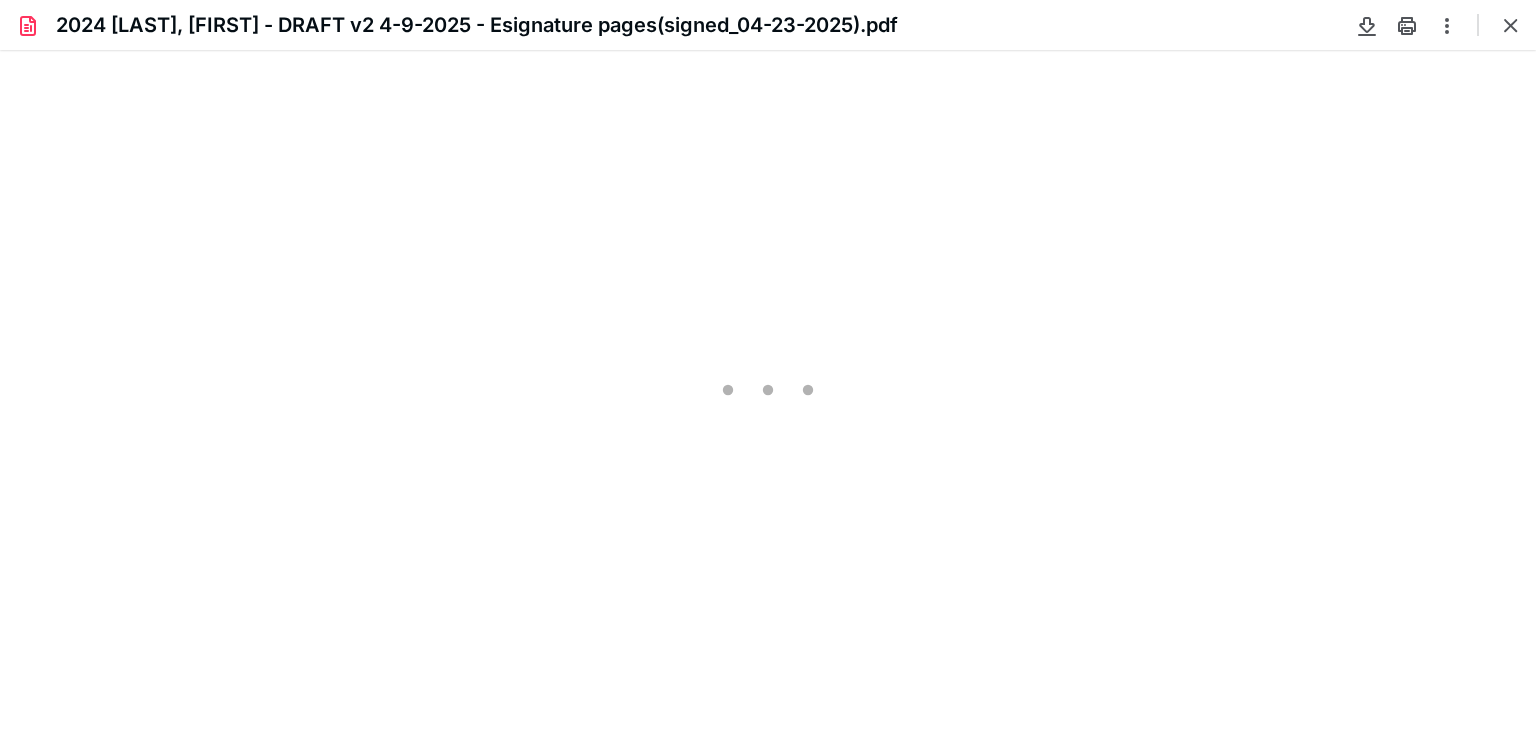 scroll, scrollTop: 0, scrollLeft: 0, axis: both 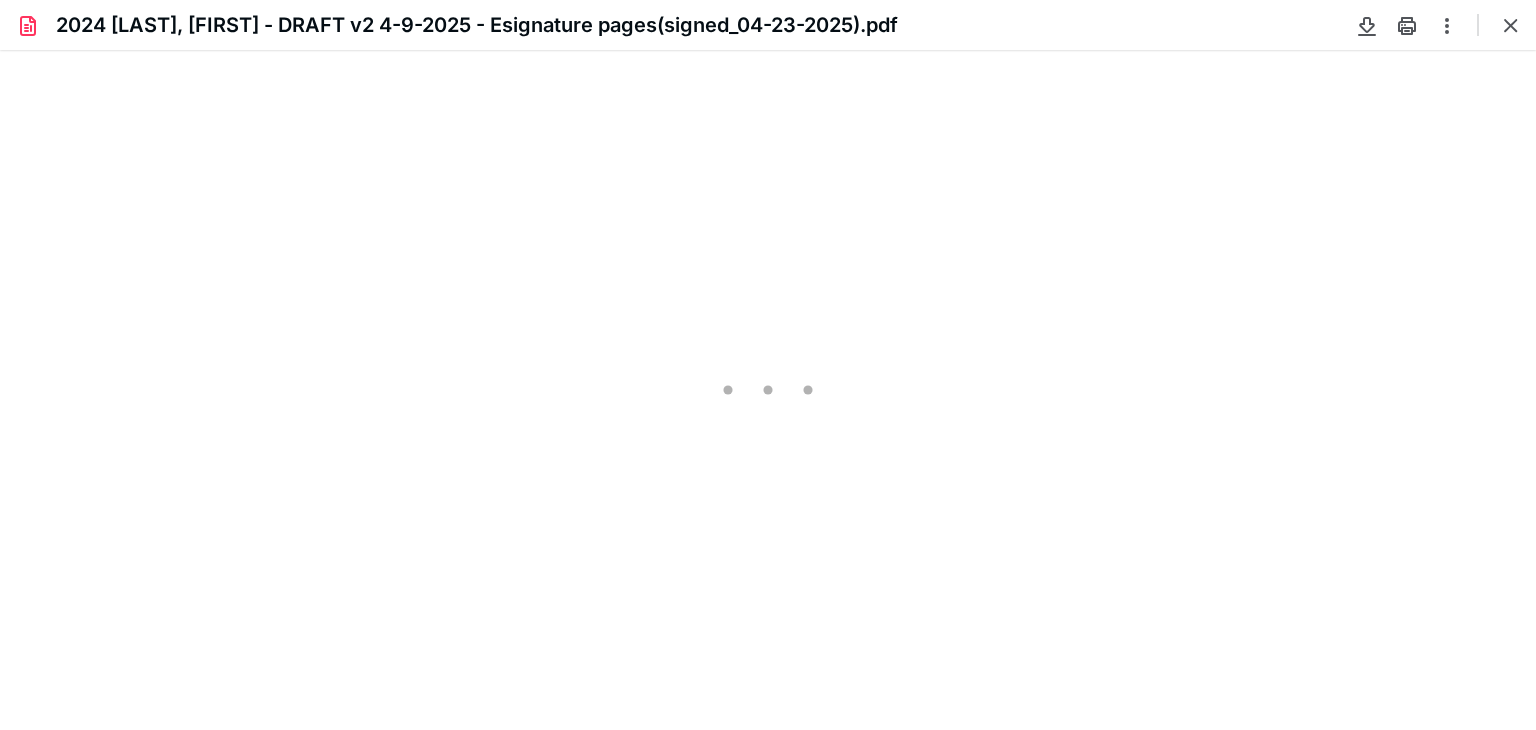 type on "245" 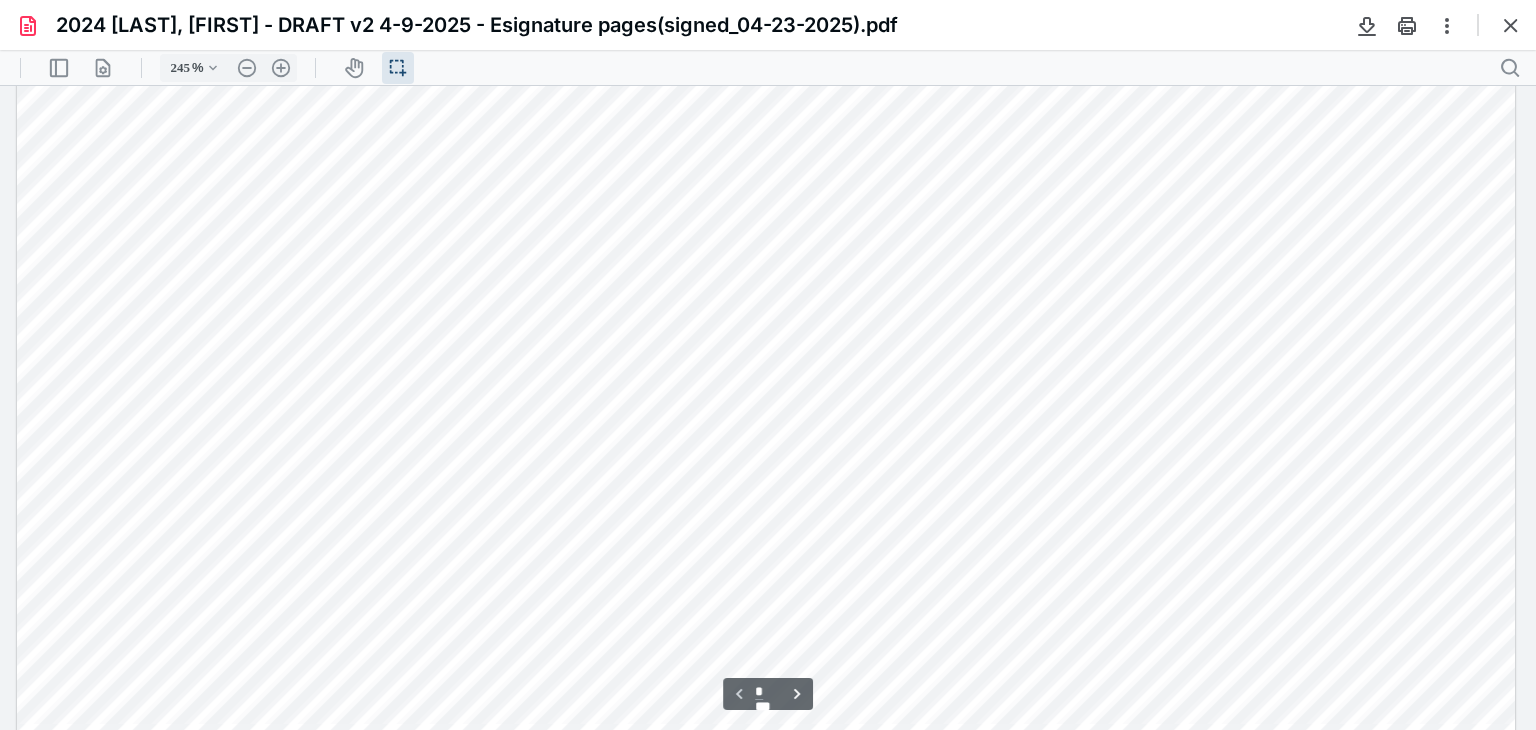 scroll, scrollTop: 0, scrollLeft: 0, axis: both 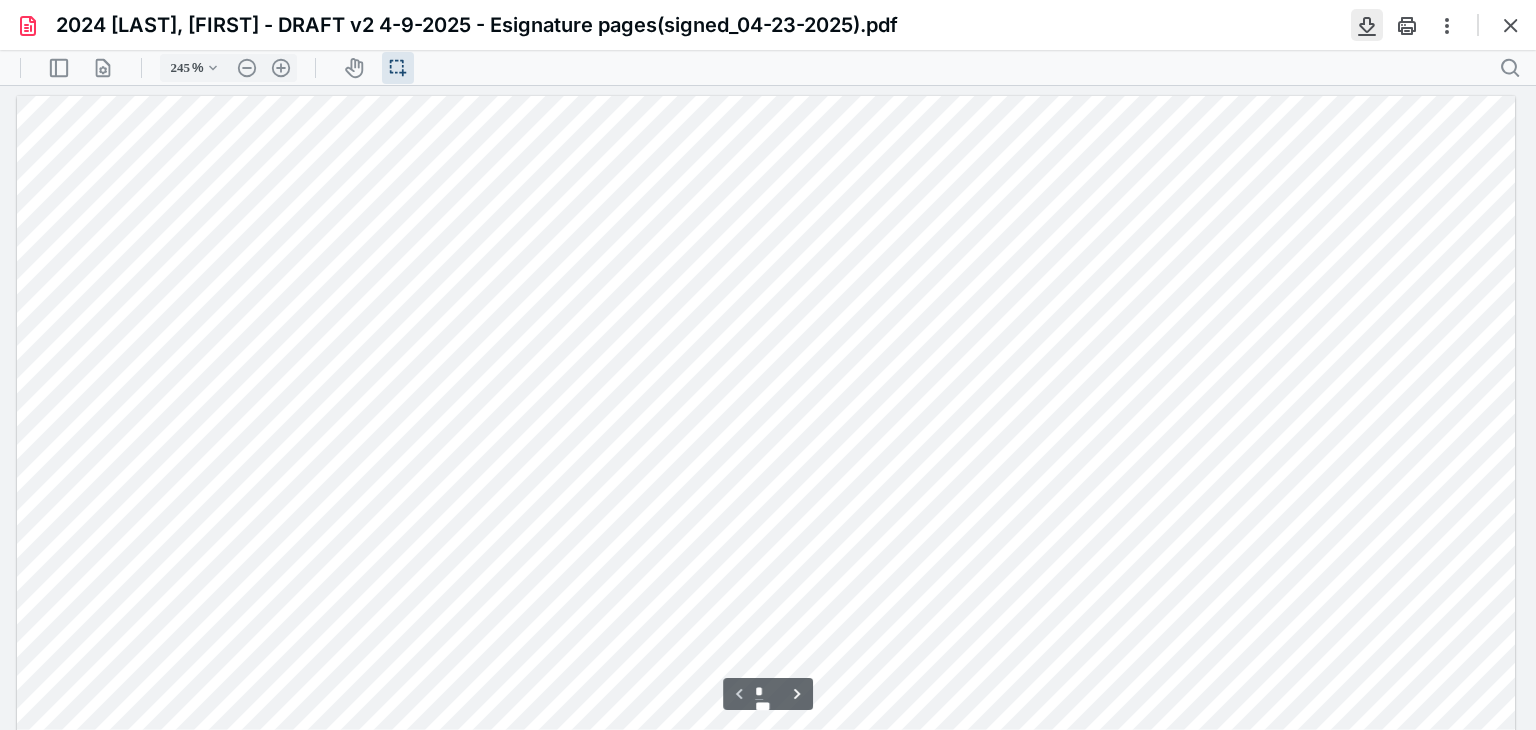 click at bounding box center (1367, 25) 